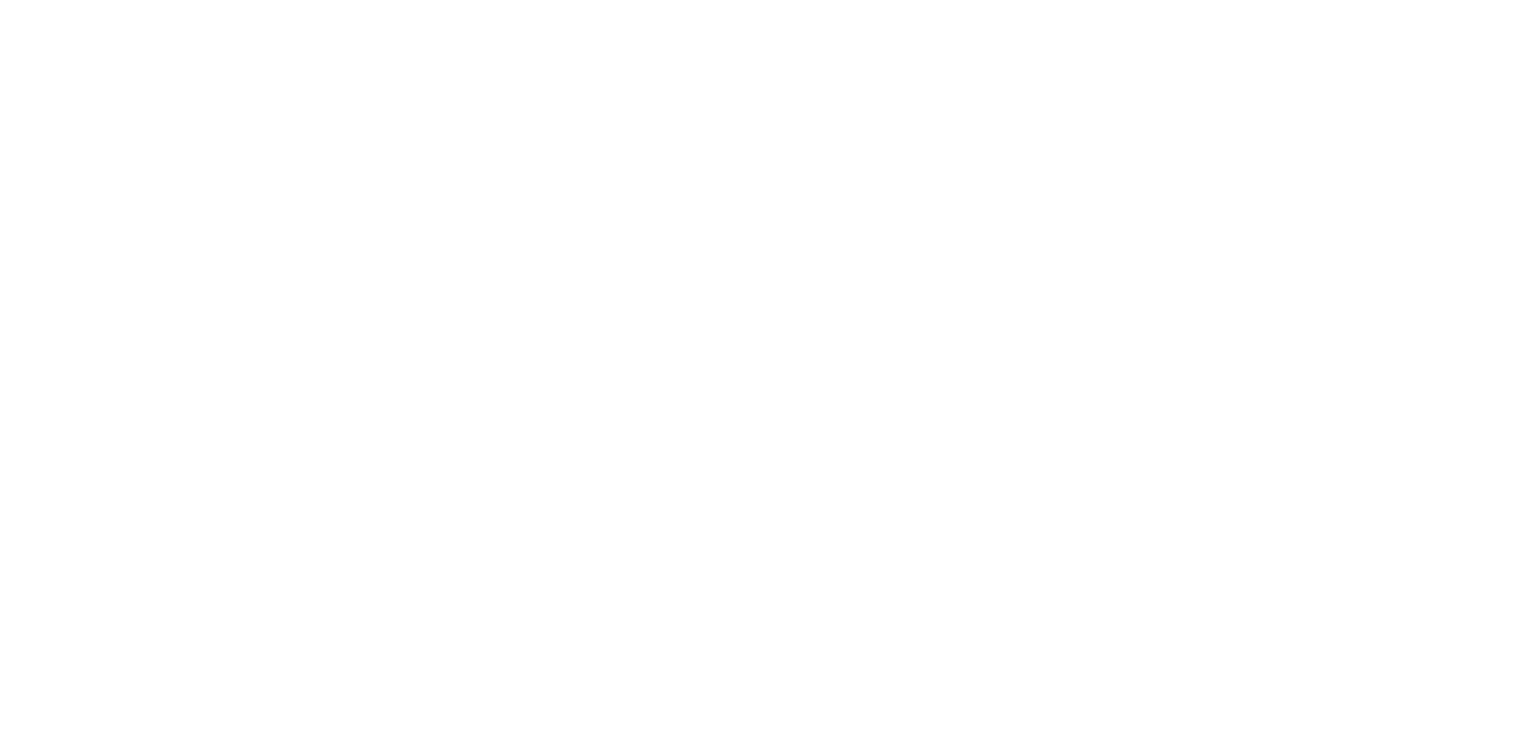 scroll, scrollTop: 0, scrollLeft: 0, axis: both 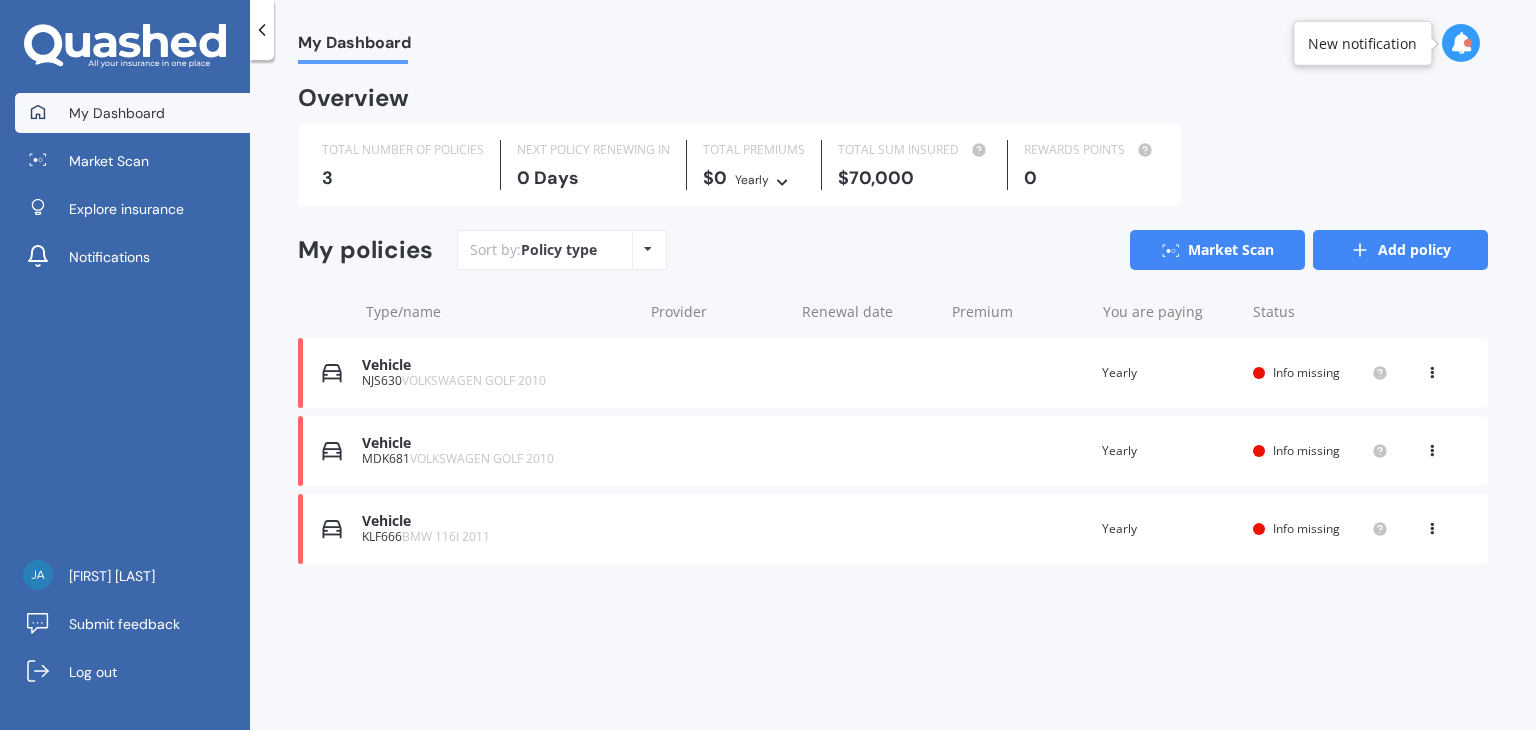 click 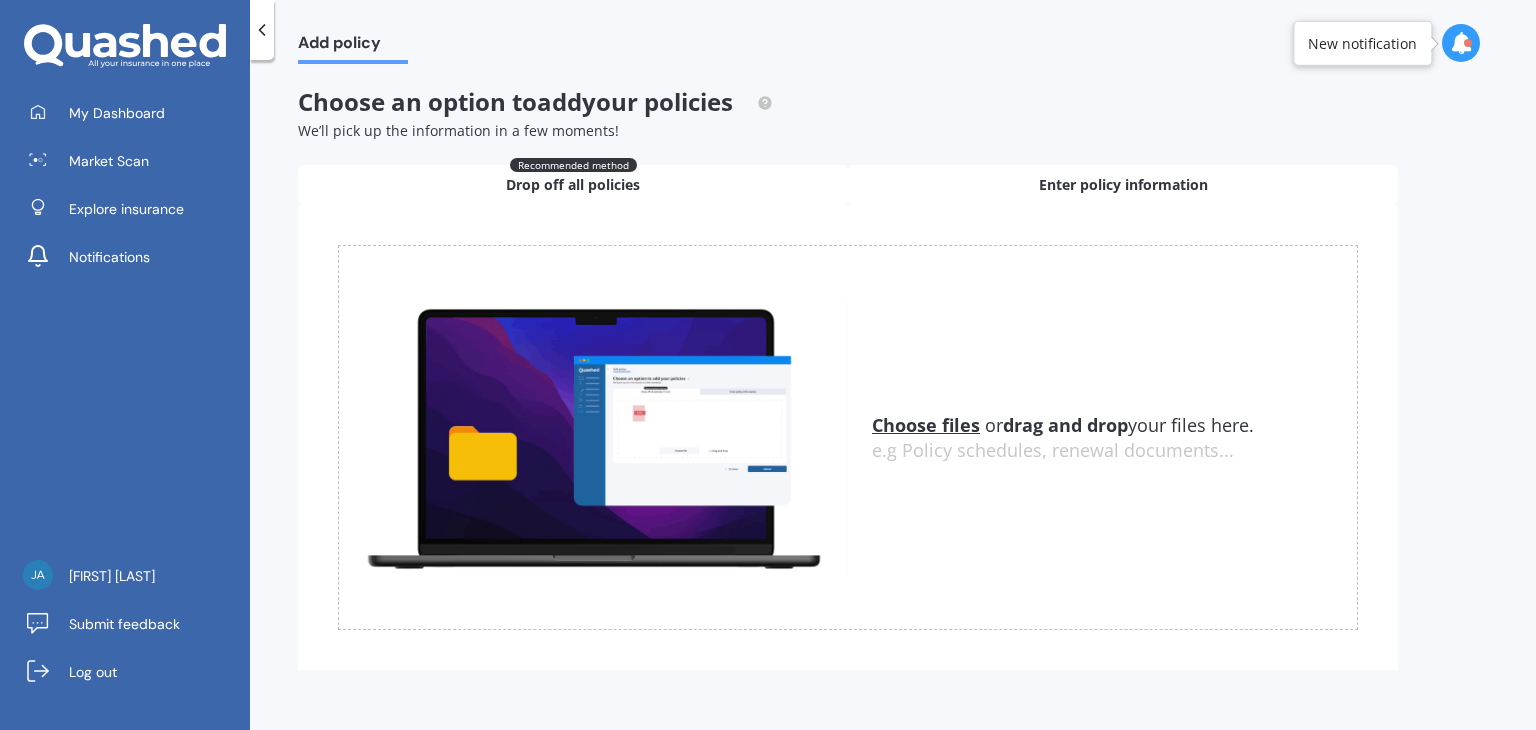 click on "Enter policy information" at bounding box center (1123, 185) 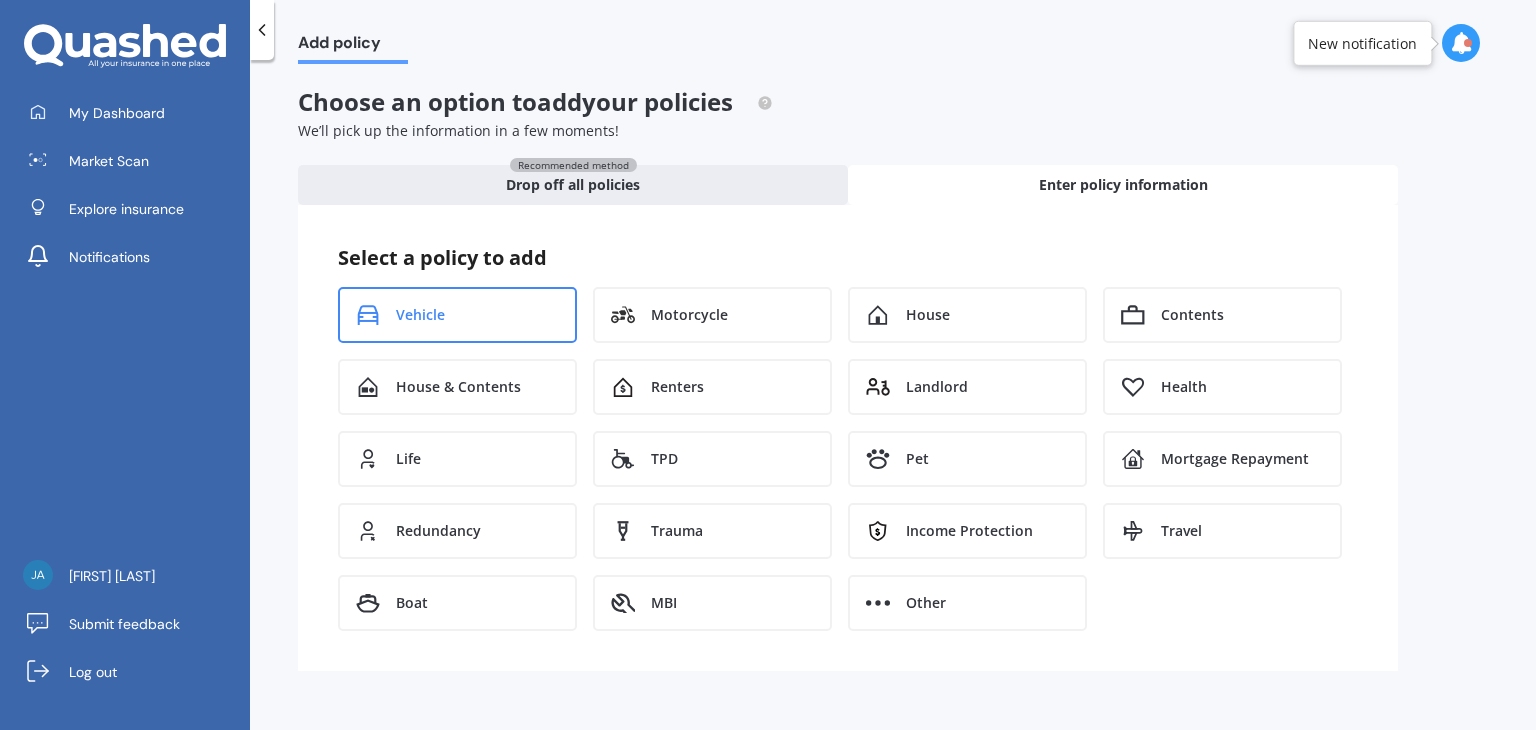 click on "Vehicle" at bounding box center [457, 315] 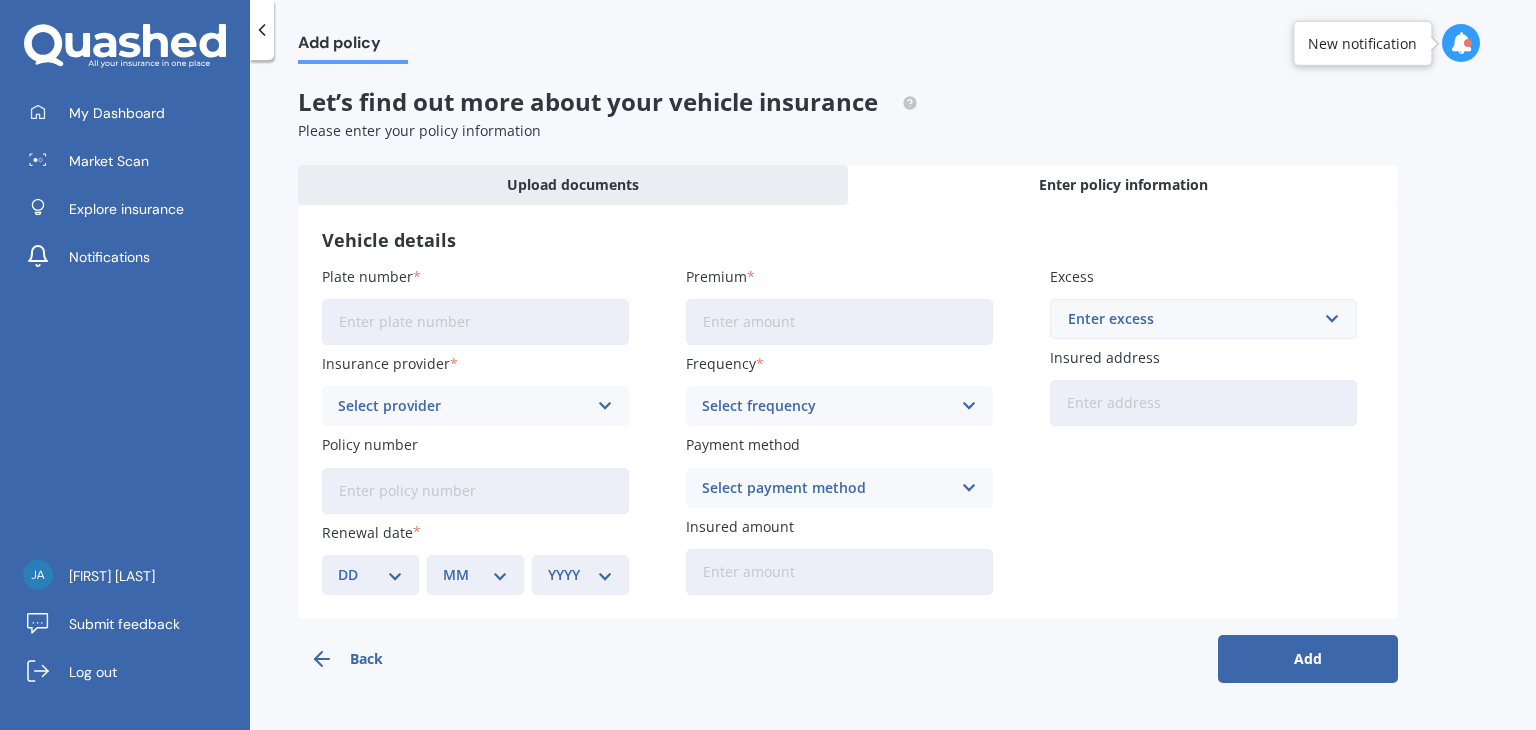 click 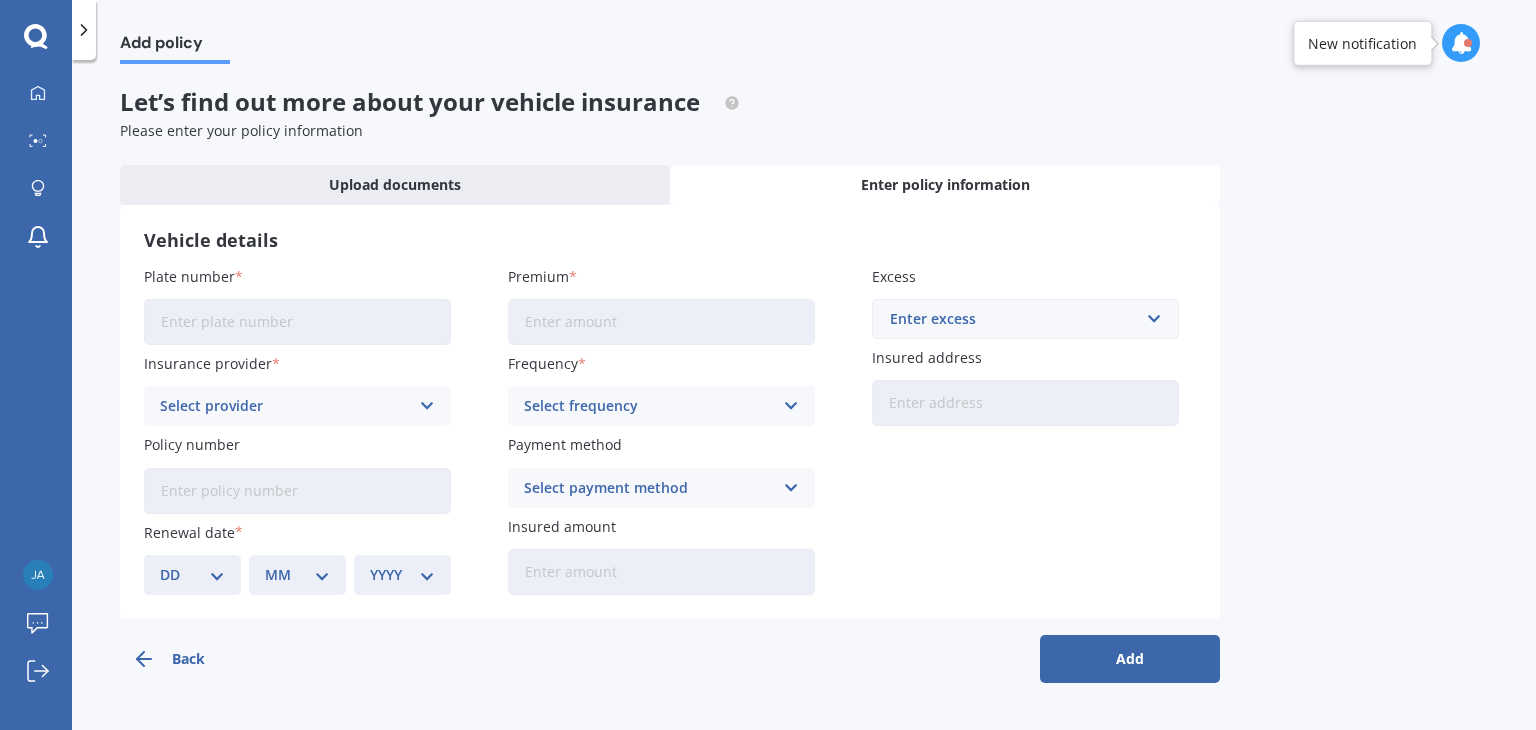 click 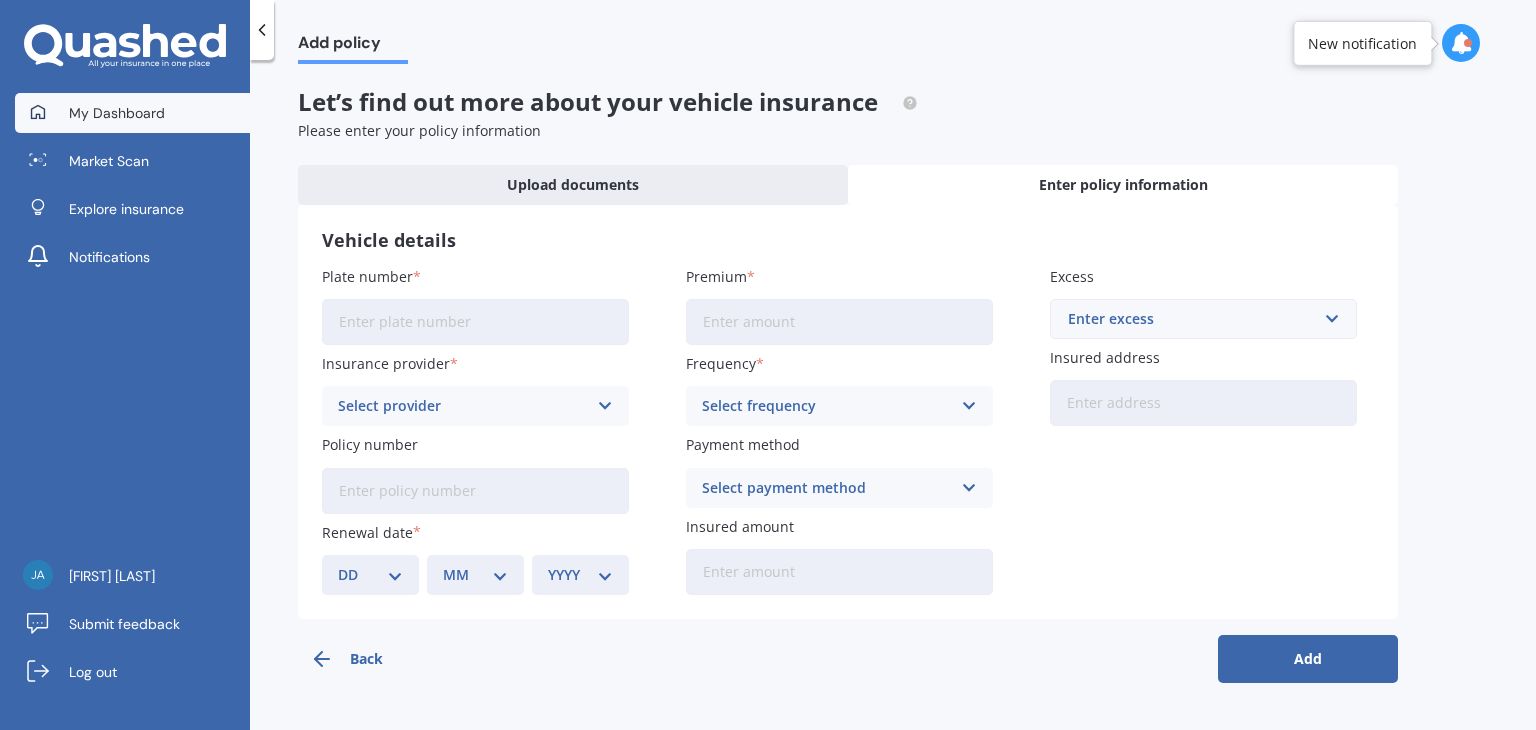 click on "My Dashboard" at bounding box center [117, 113] 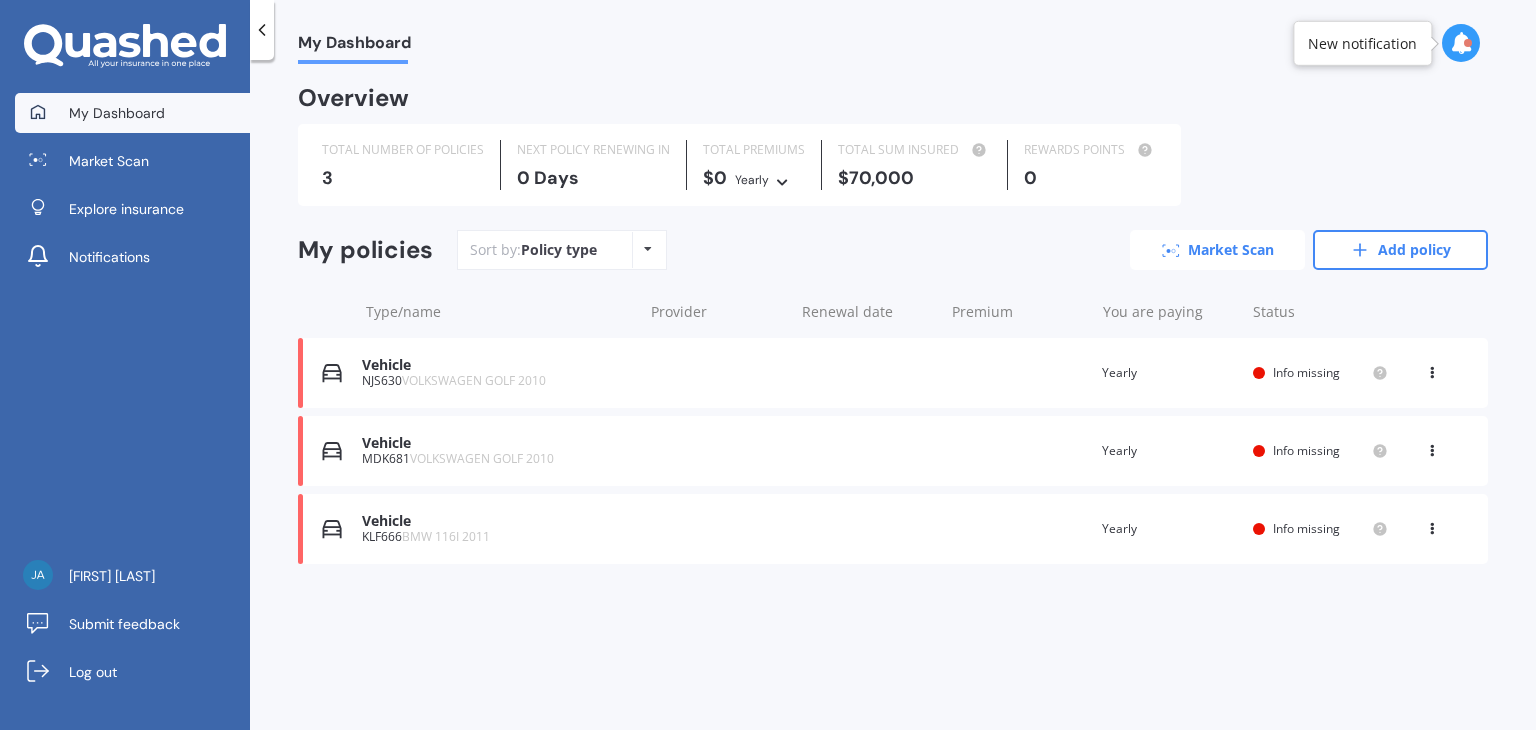 click on "Market Scan" at bounding box center [1217, 250] 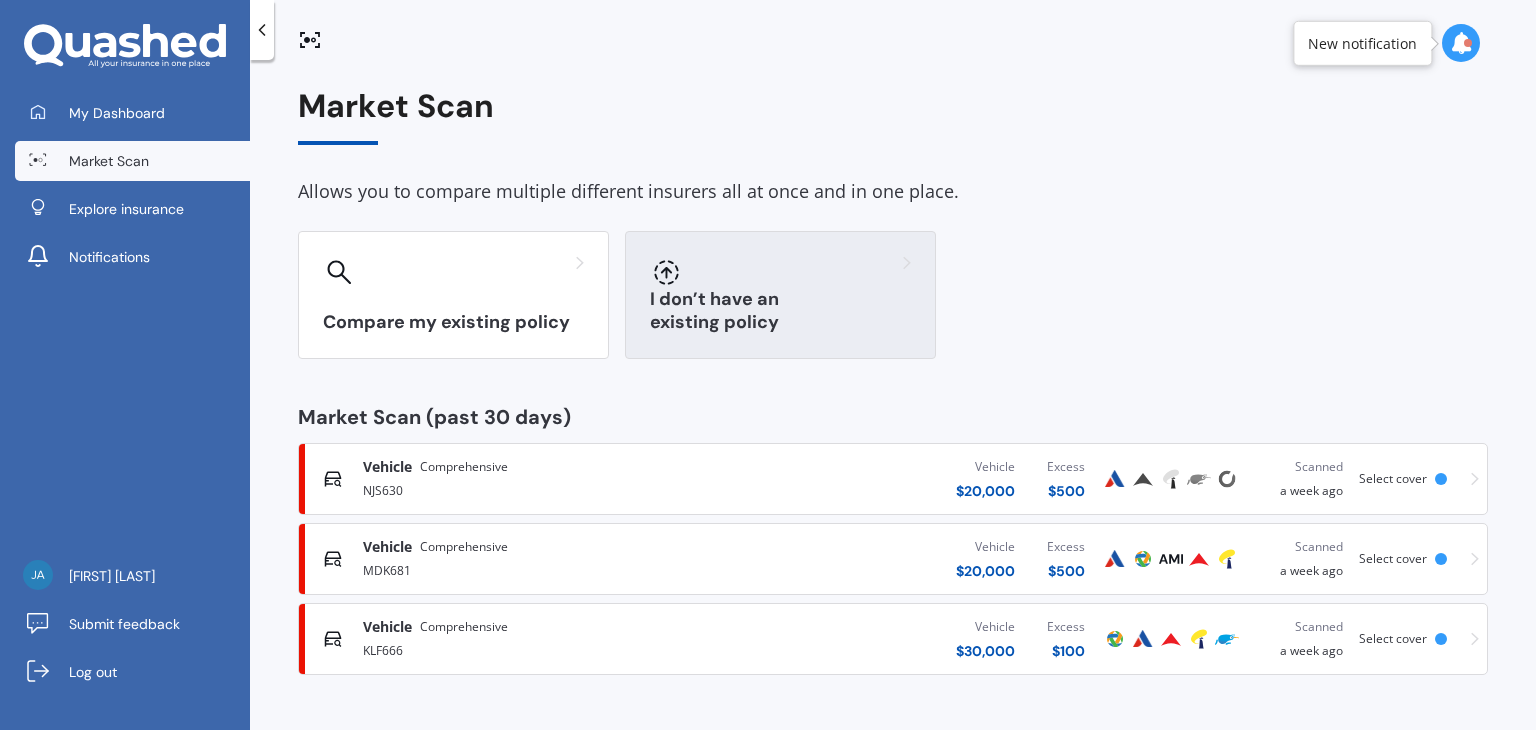 click on "I don’t have an existing policy" at bounding box center (780, 311) 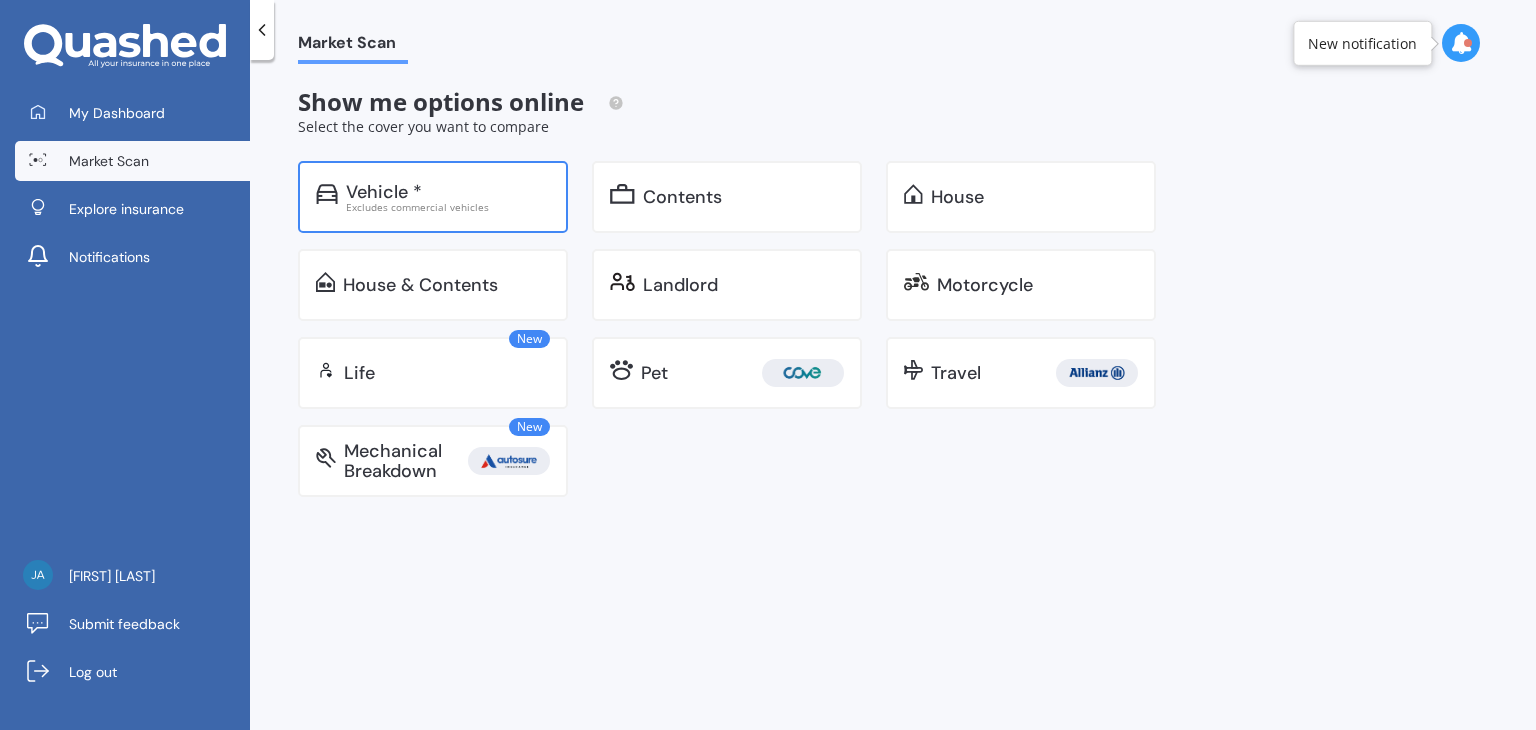 click on "Vehicle *" at bounding box center [448, 192] 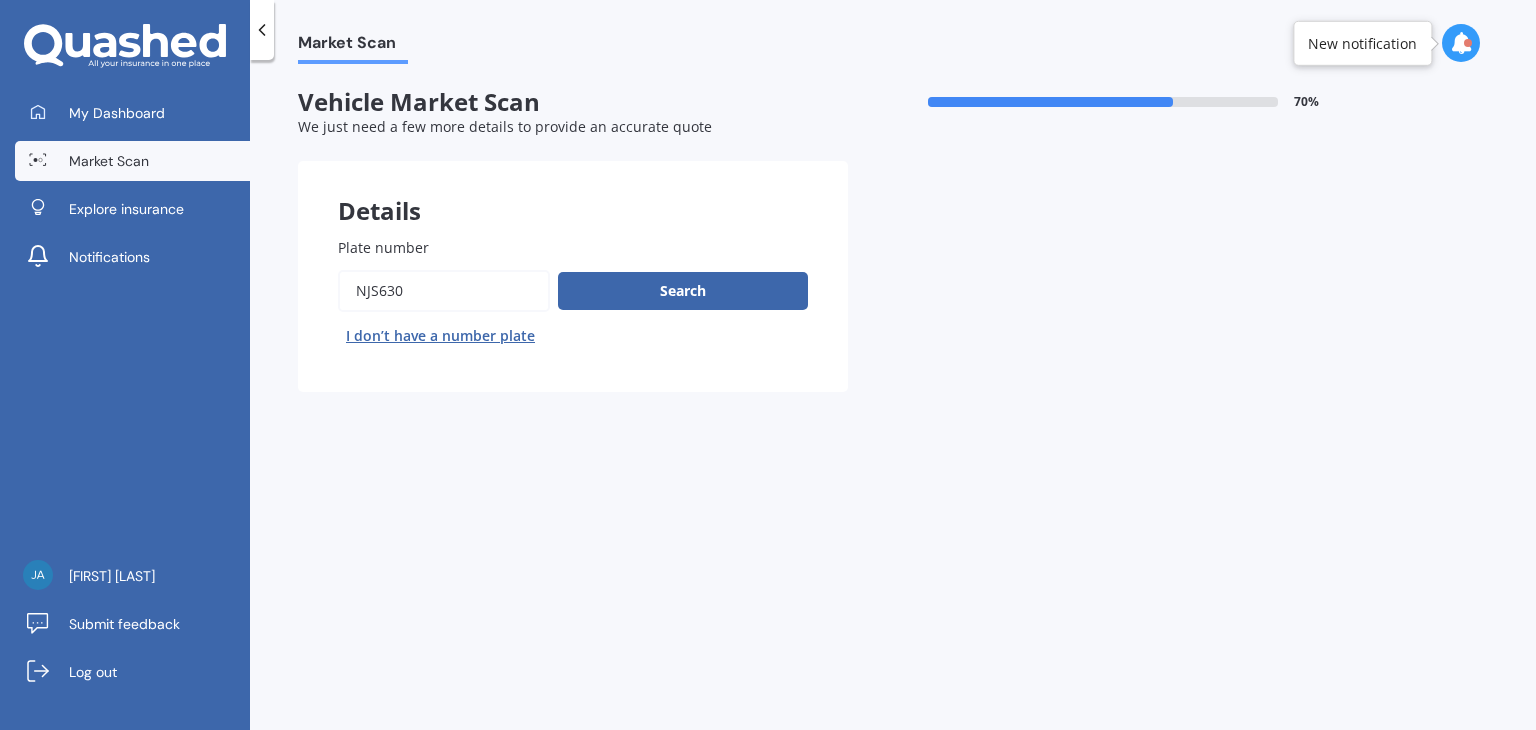 click on "Plate number" at bounding box center (444, 291) 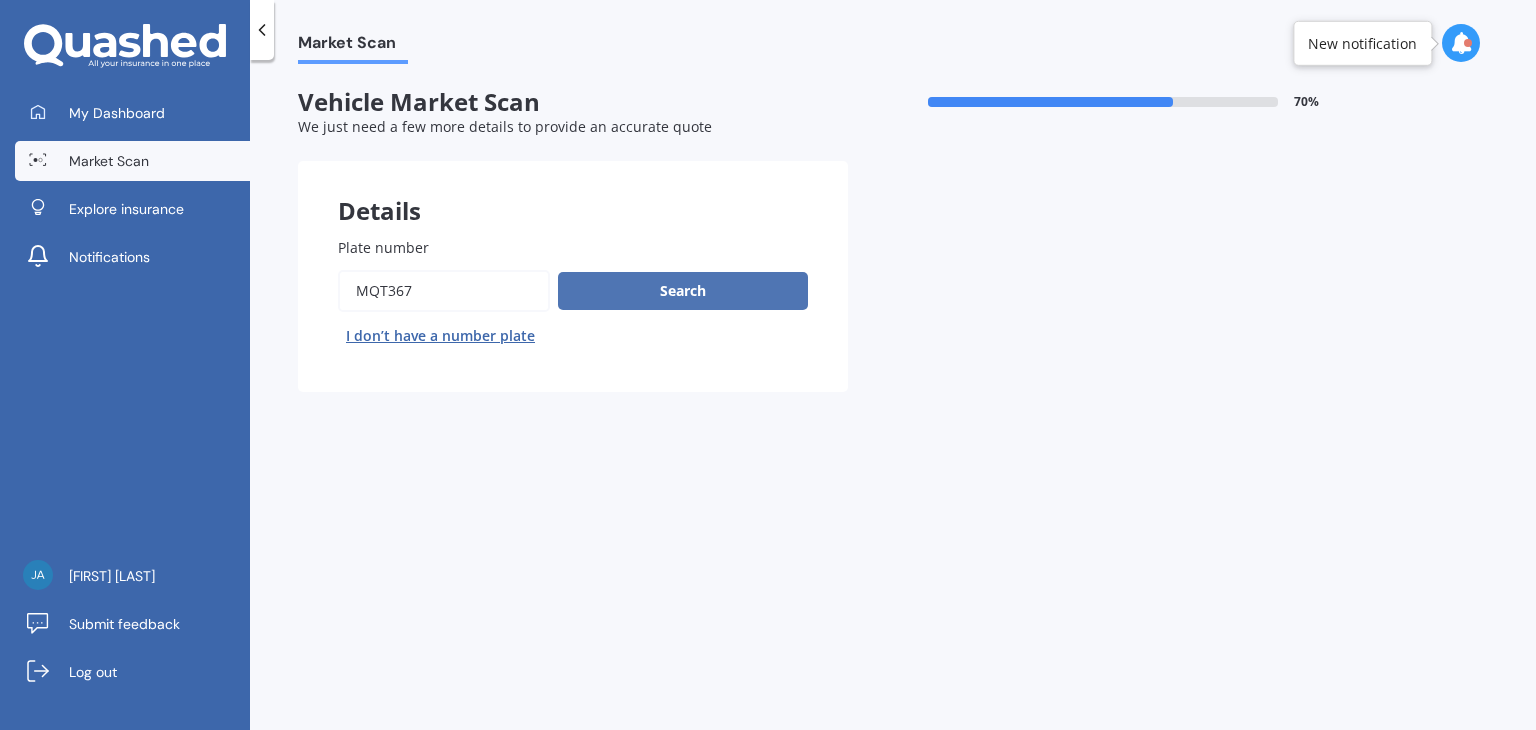 type on "mqt367" 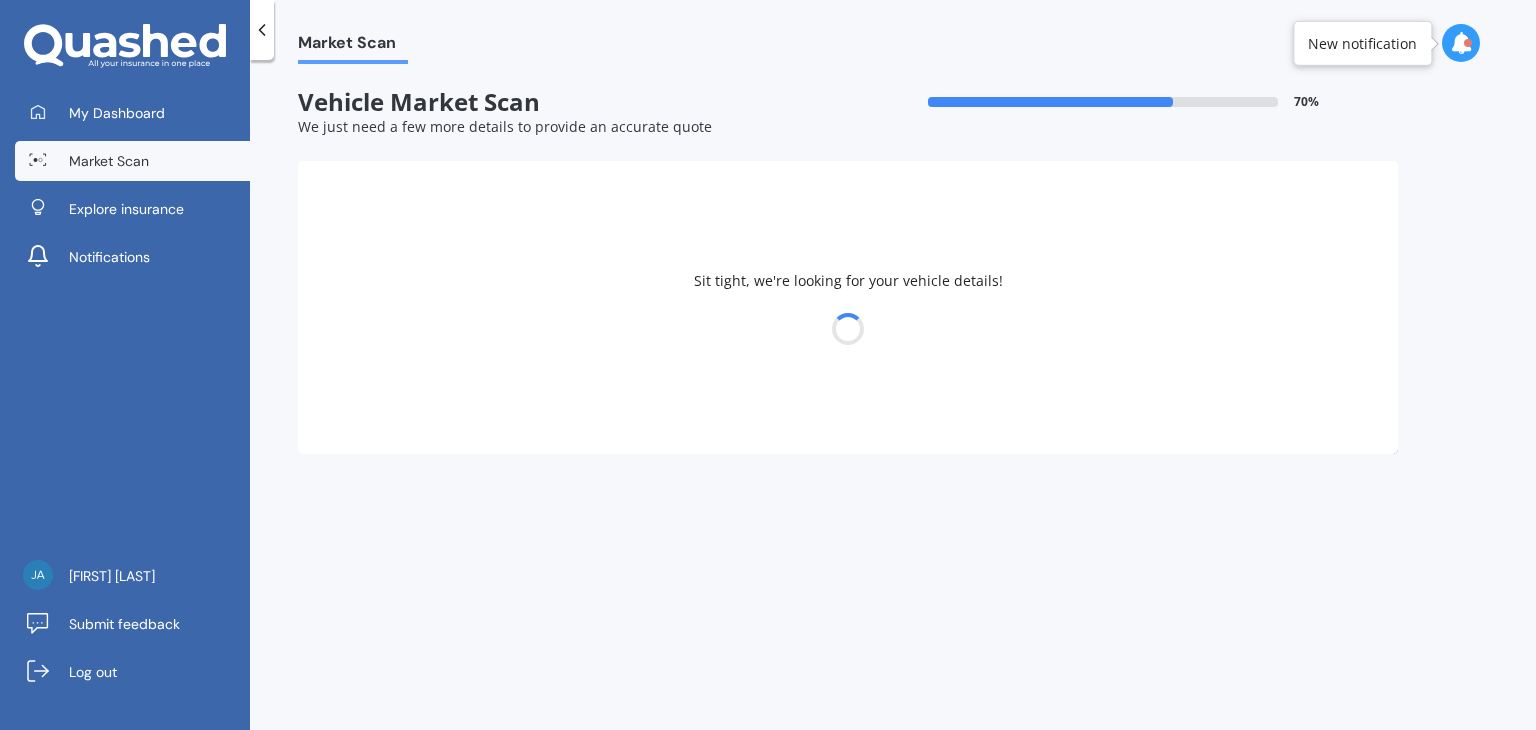 select on "VOLKSWAGEN" 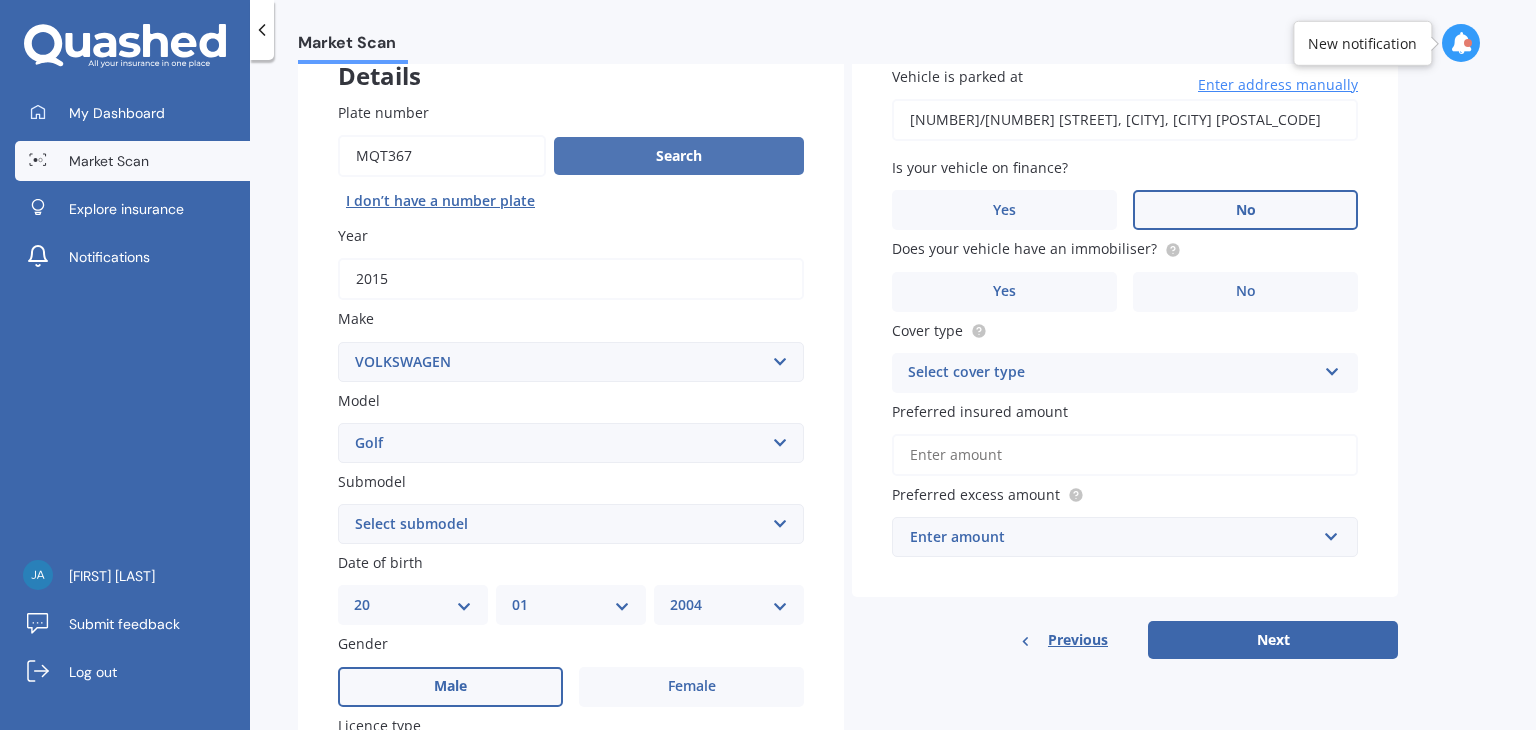 scroll, scrollTop: 136, scrollLeft: 0, axis: vertical 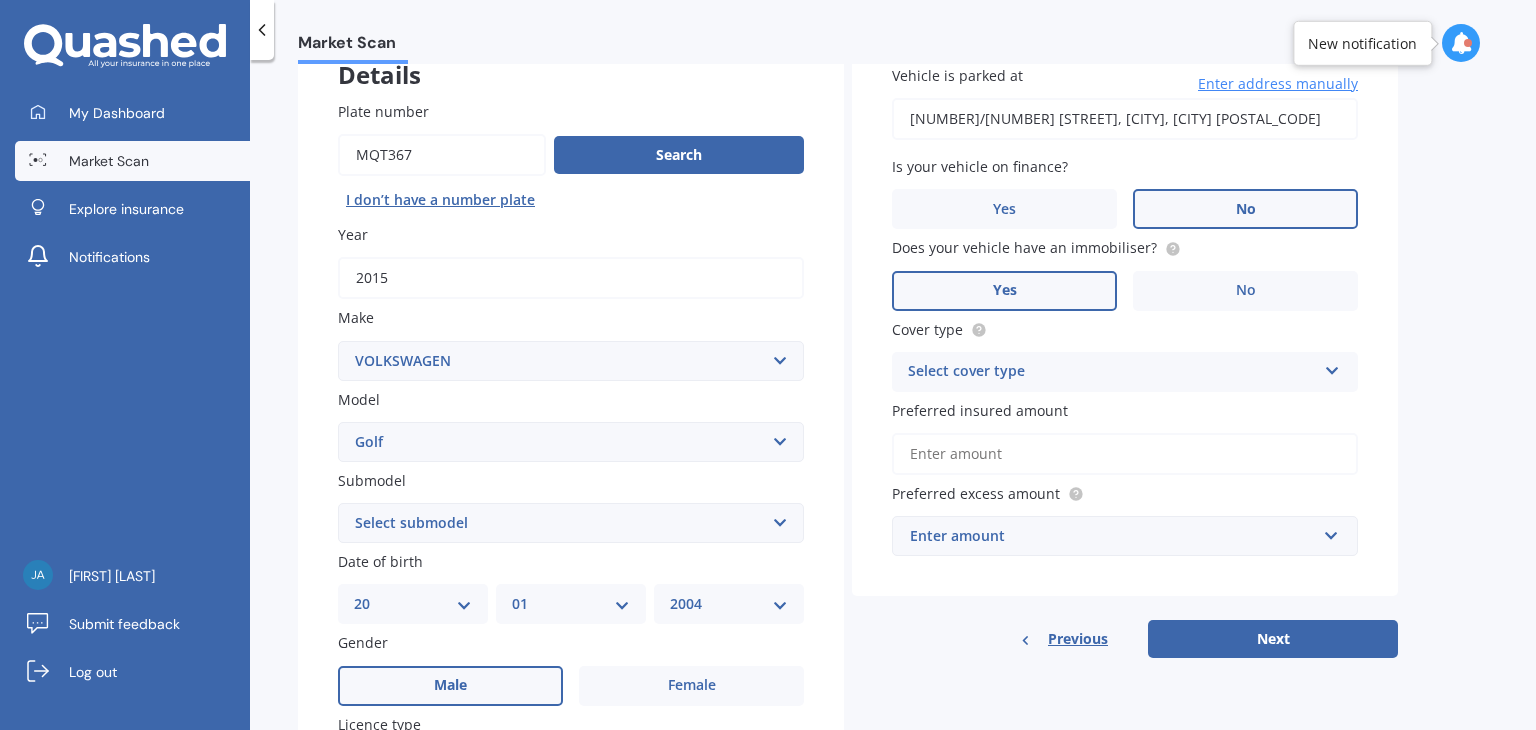 click on "Yes" at bounding box center (1004, 291) 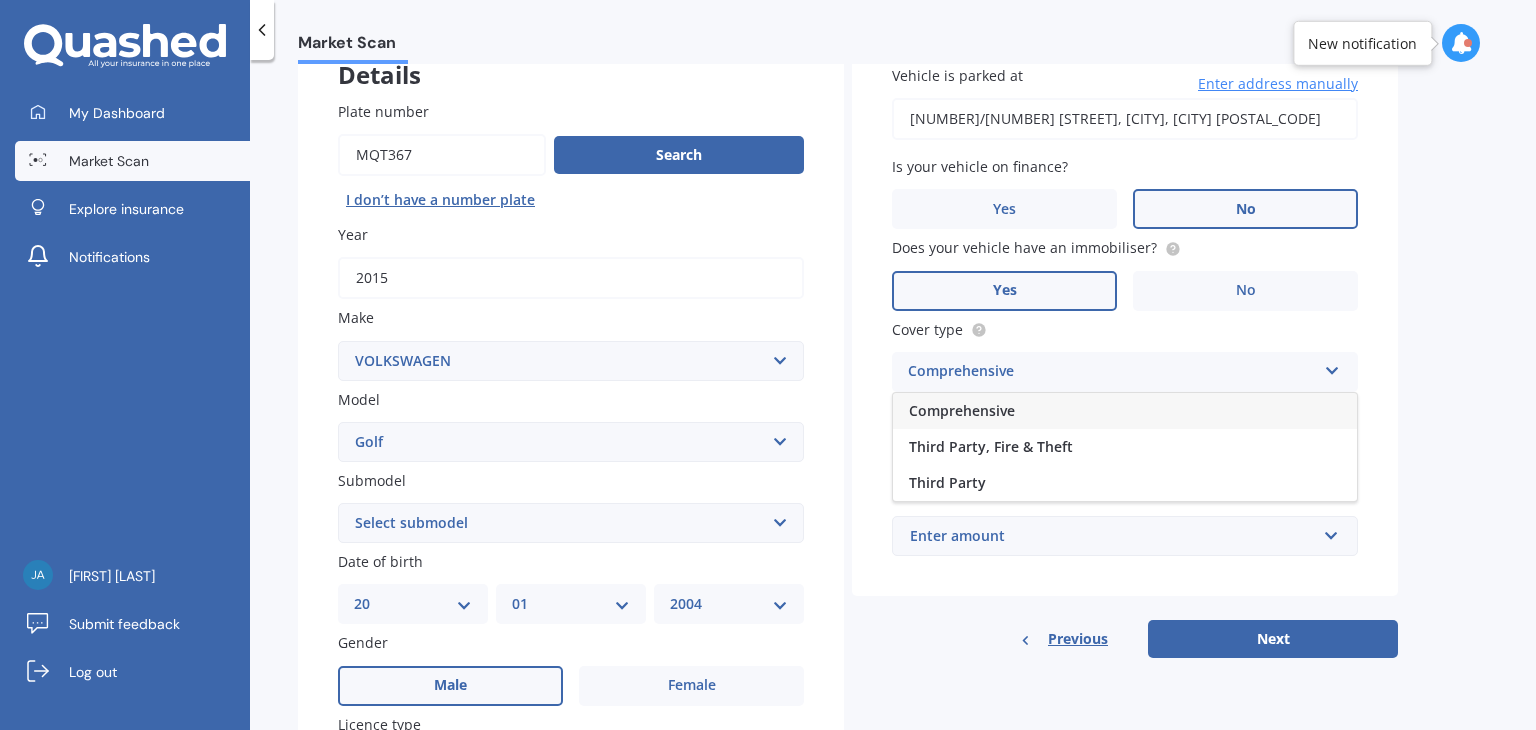 click on "Comprehensive" at bounding box center (962, 410) 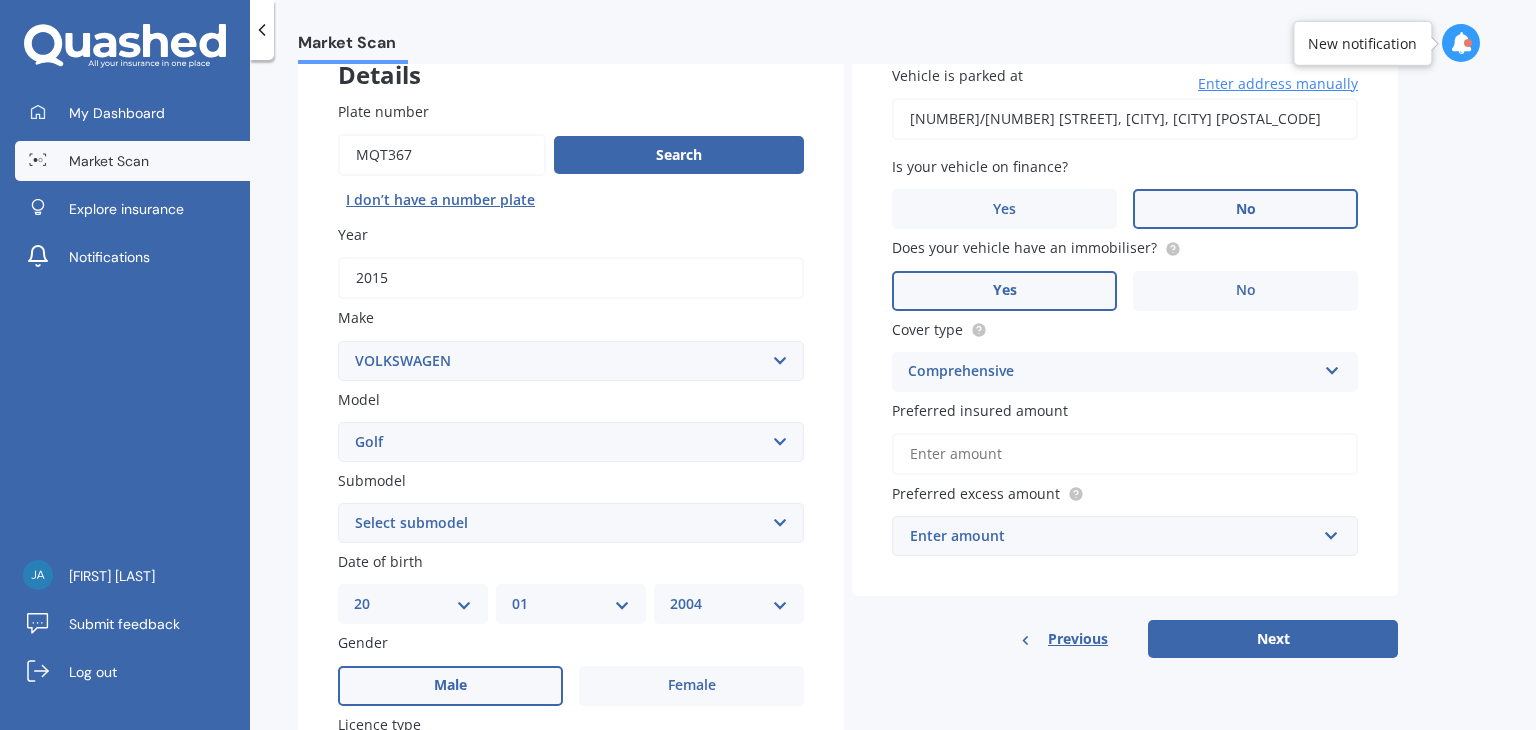 click on "Preferred insured amount" at bounding box center (1125, 454) 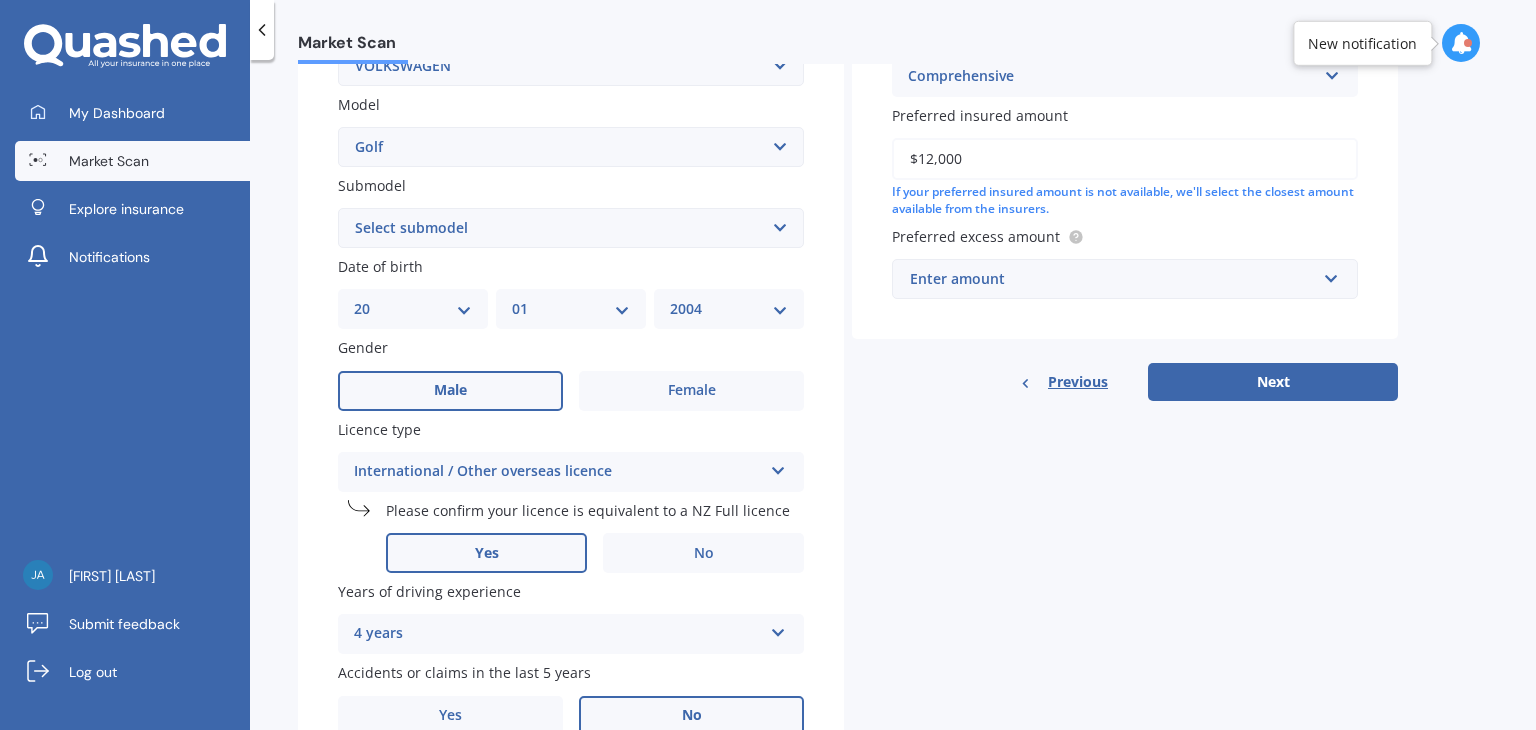 scroll, scrollTop: 400, scrollLeft: 0, axis: vertical 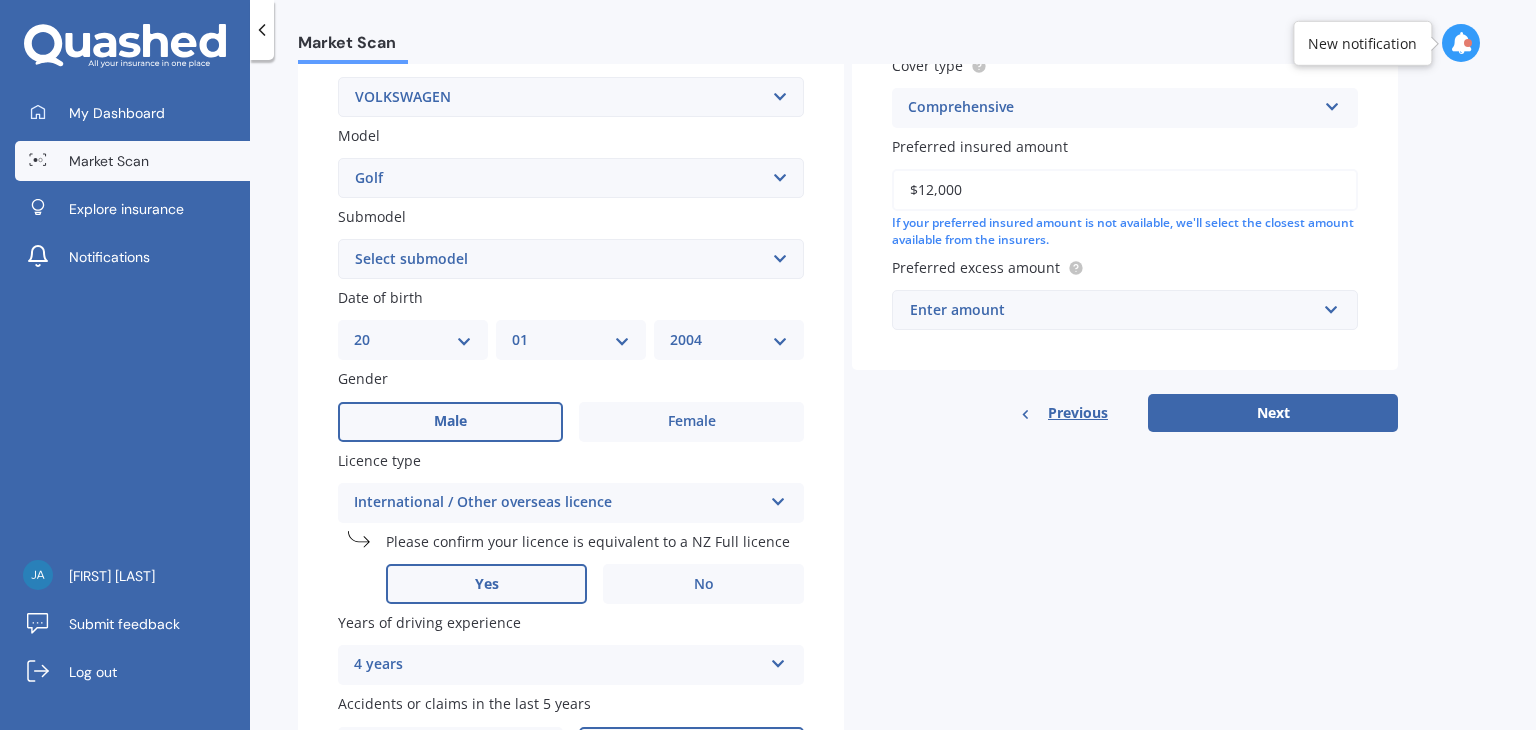type on "$12,000" 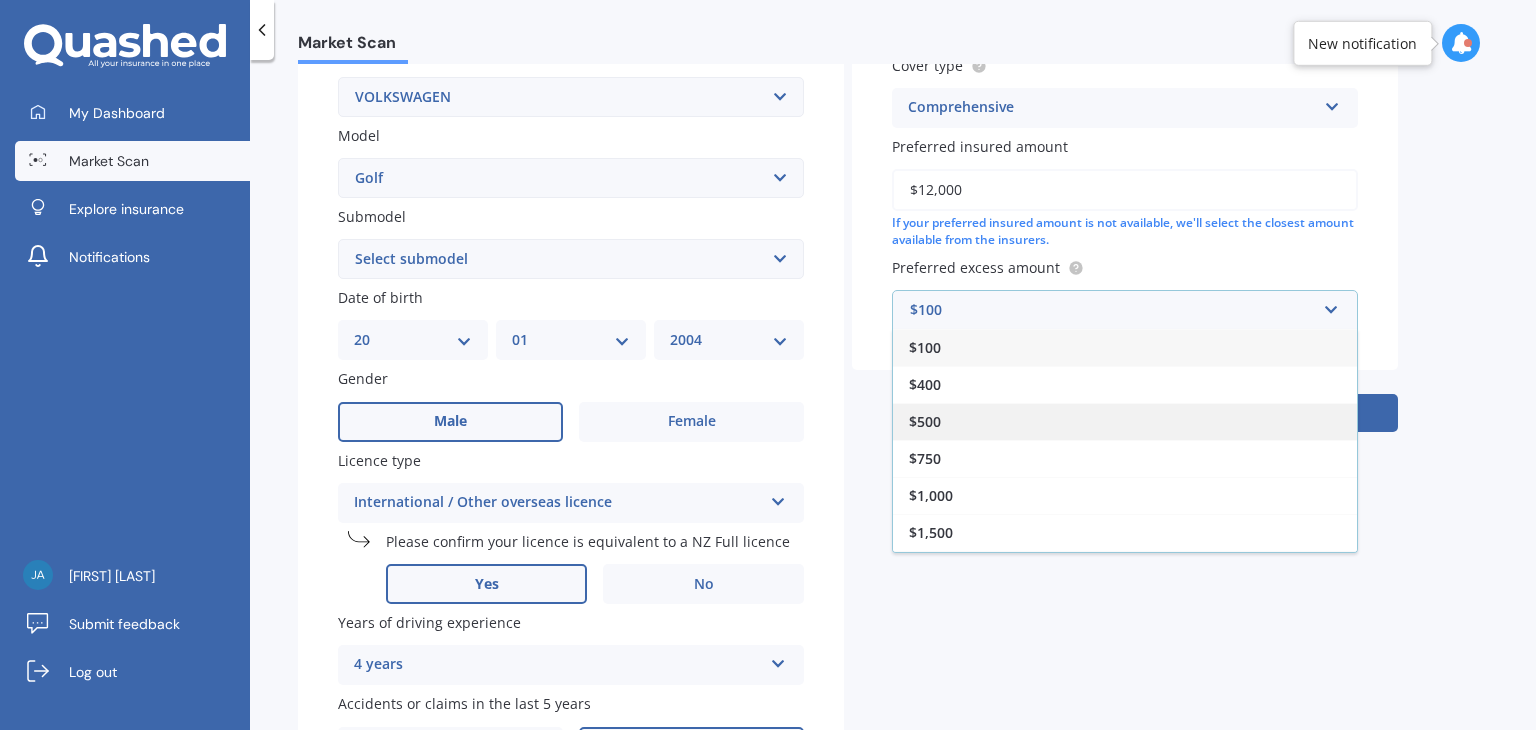 click on "$500" at bounding box center (1125, 421) 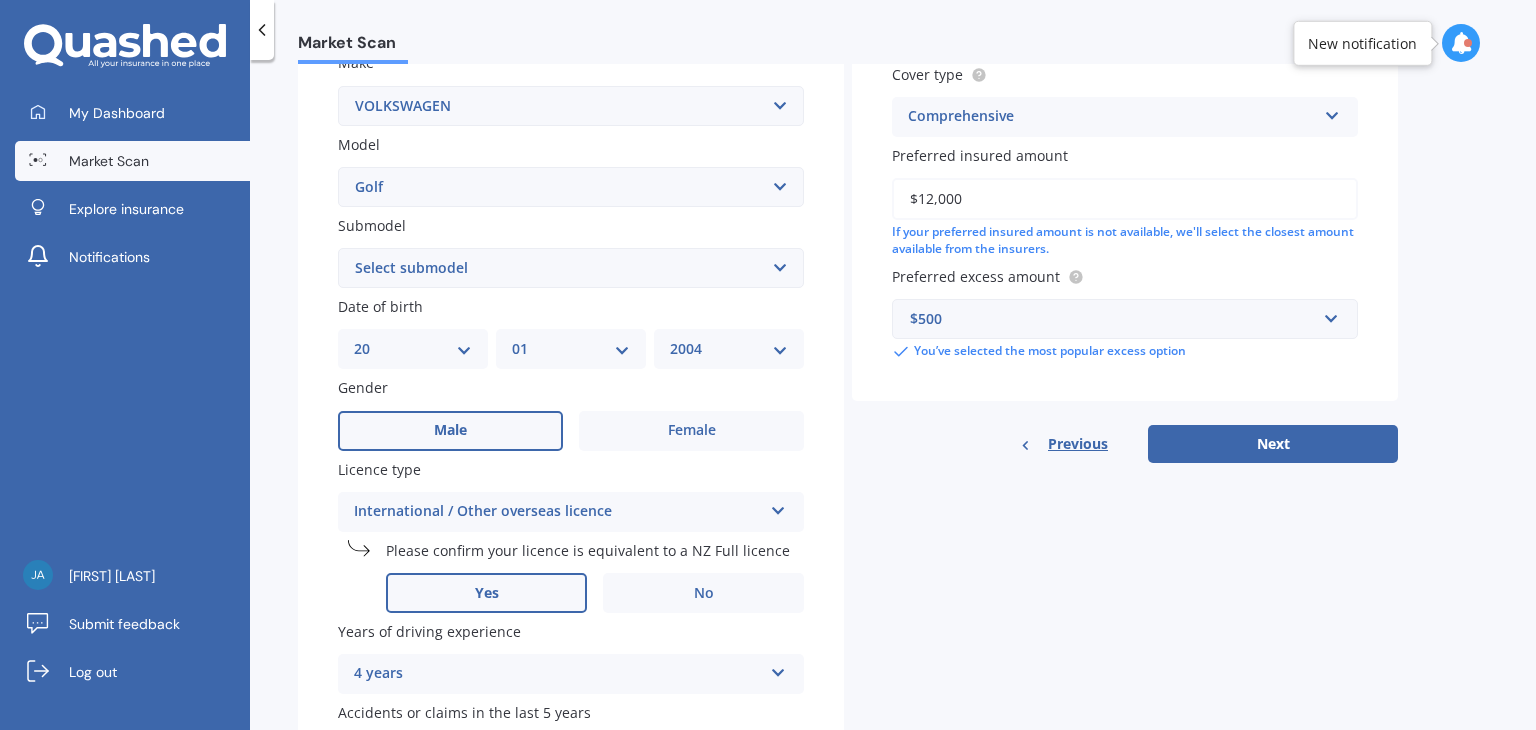 scroll, scrollTop: 392, scrollLeft: 0, axis: vertical 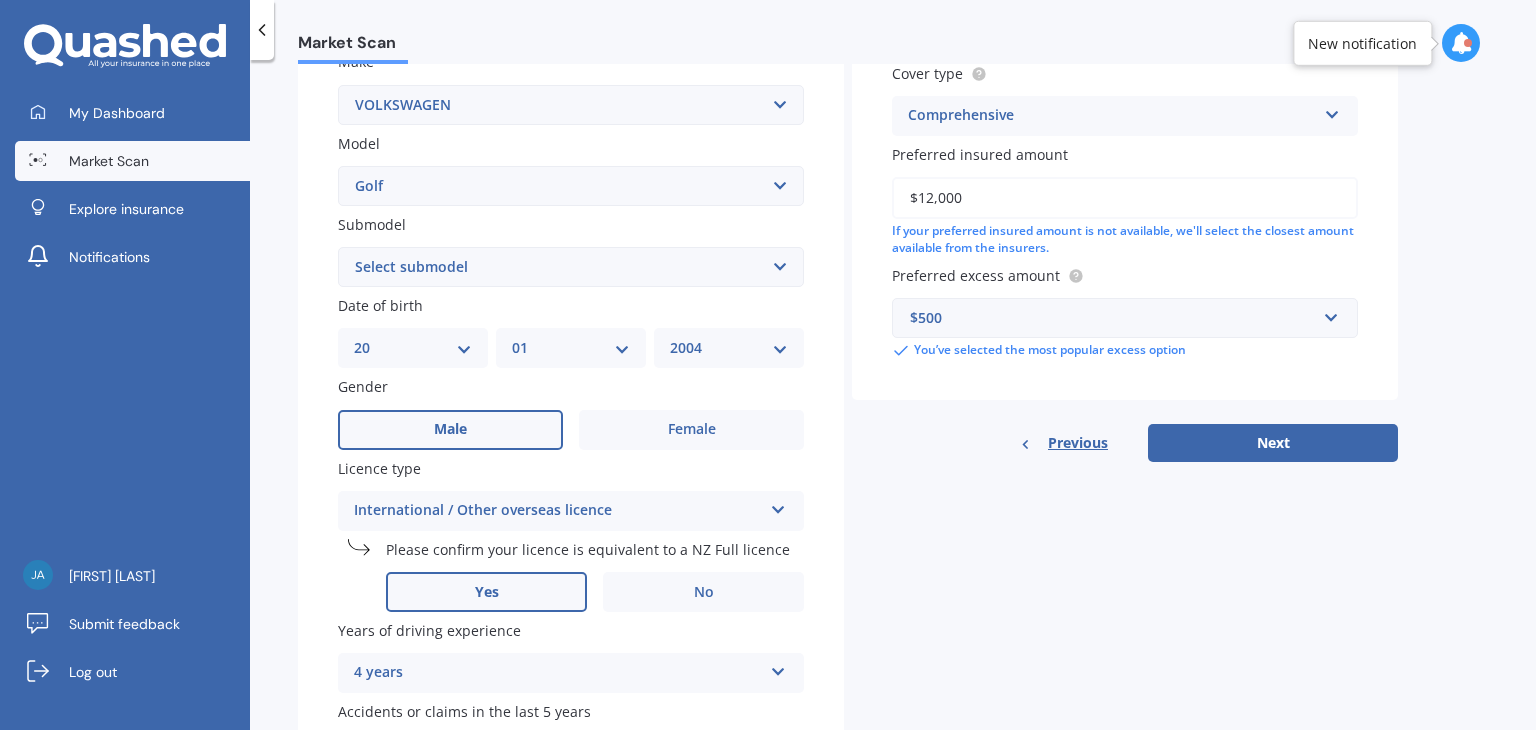 click on "Select submodel (All other) 1.4 GT TSI 1.4 TSI 1.6 1.6 FSI 1.6 TSI 1.8 1.9 TDI DSG 2.0 T GTI 2.0 TDI 4Motion 2.0 TDI 4Motion GT Sport 2.0 TDI DSG 2.0 TDI GT Sport 2.O 2.O FSI Cabriolet GT Turbo GTE Hybrid GTI Petrol Turbo 2WD GTI Turbo Hatchback 1.2T R R32 R32 turbo R36 TDI Comfortlinewagon 1.6 TSI 2.0L V5 V6 incl 4 Motion Variant 1.4 TSI" at bounding box center [571, 267] 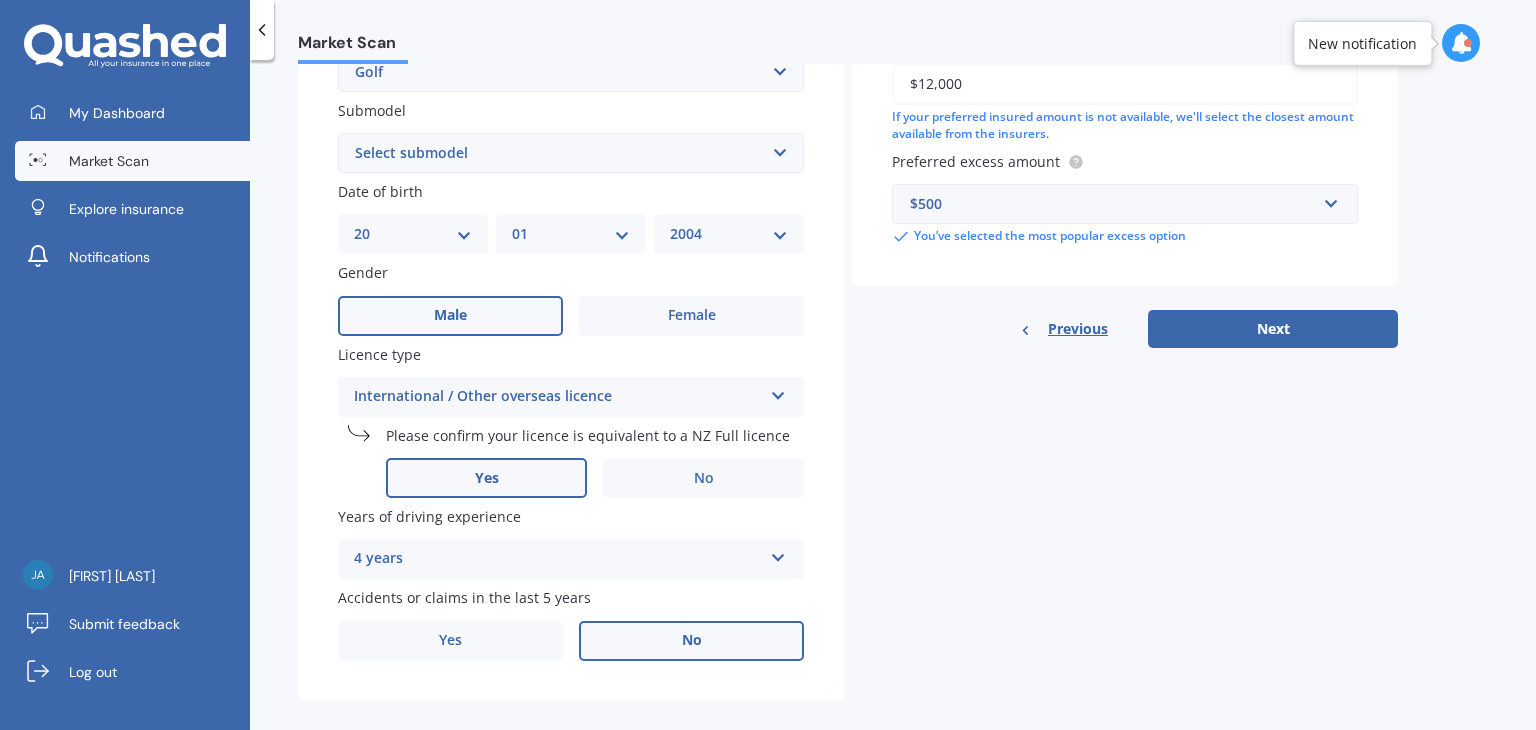 scroll, scrollTop: 508, scrollLeft: 0, axis: vertical 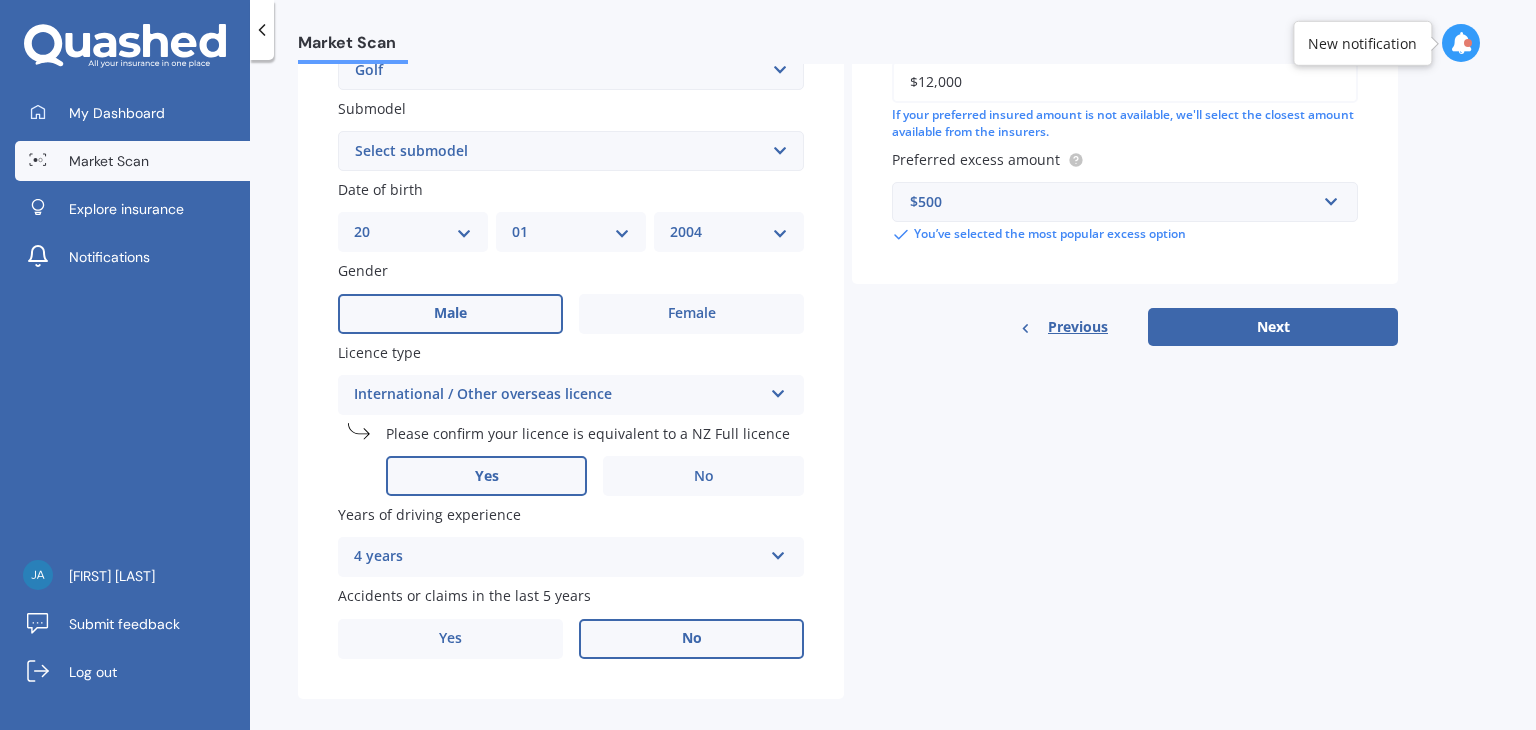 click on "Select submodel (All other) 1.4 GT TSI 1.4 TSI 1.6 1.6 FSI 1.6 TSI 1.8 1.9 TDI DSG 2.0 T GTI 2.0 TDI 4Motion 2.0 TDI 4Motion GT Sport 2.0 TDI DSG 2.0 TDI GT Sport 2.O 2.O FSI Cabriolet GT Turbo GTE Hybrid GTI Petrol Turbo 2WD GTI Turbo Hatchback 1.2T R R32 R32 turbo R36 TDI Comfortlinewagon 1.6 TSI 2.0L V5 V6 incl 4 Motion Variant 1.4 TSI" at bounding box center [571, 151] 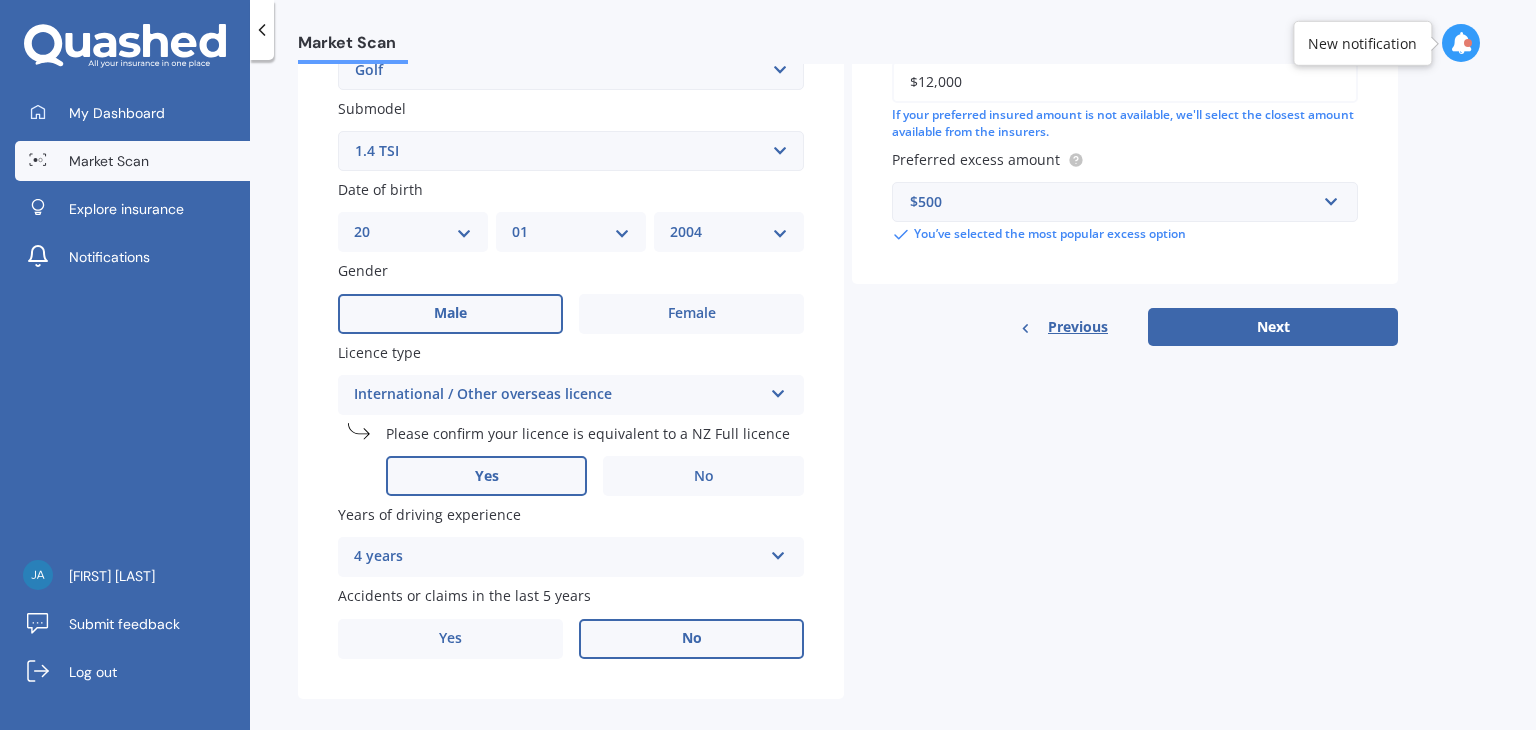 click on "Select submodel (All other) 1.4 GT TSI 1.4 TSI 1.6 1.6 FSI 1.6 TSI 1.8 1.9 TDI DSG 2.0 T GTI 2.0 TDI 4Motion 2.0 TDI 4Motion GT Sport 2.0 TDI DSG 2.0 TDI GT Sport 2.O 2.O FSI Cabriolet GT Turbo GTE Hybrid GTI Petrol Turbo 2WD GTI Turbo Hatchback 1.2T R R32 R32 turbo R36 TDI Comfortlinewagon 1.6 TSI 2.0L V5 V6 incl 4 Motion Variant 1.4 TSI" at bounding box center [571, 151] 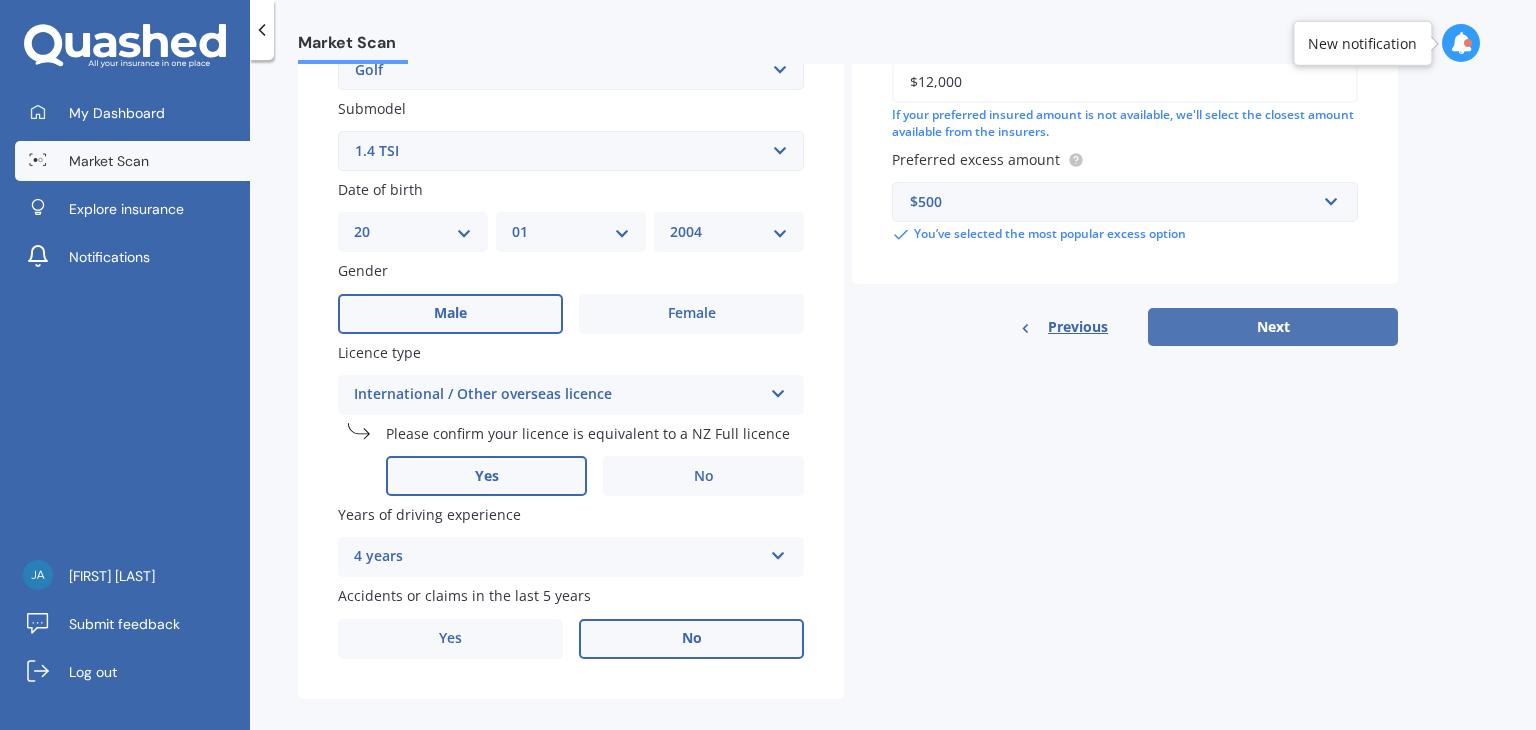 click on "Next" at bounding box center [1273, 327] 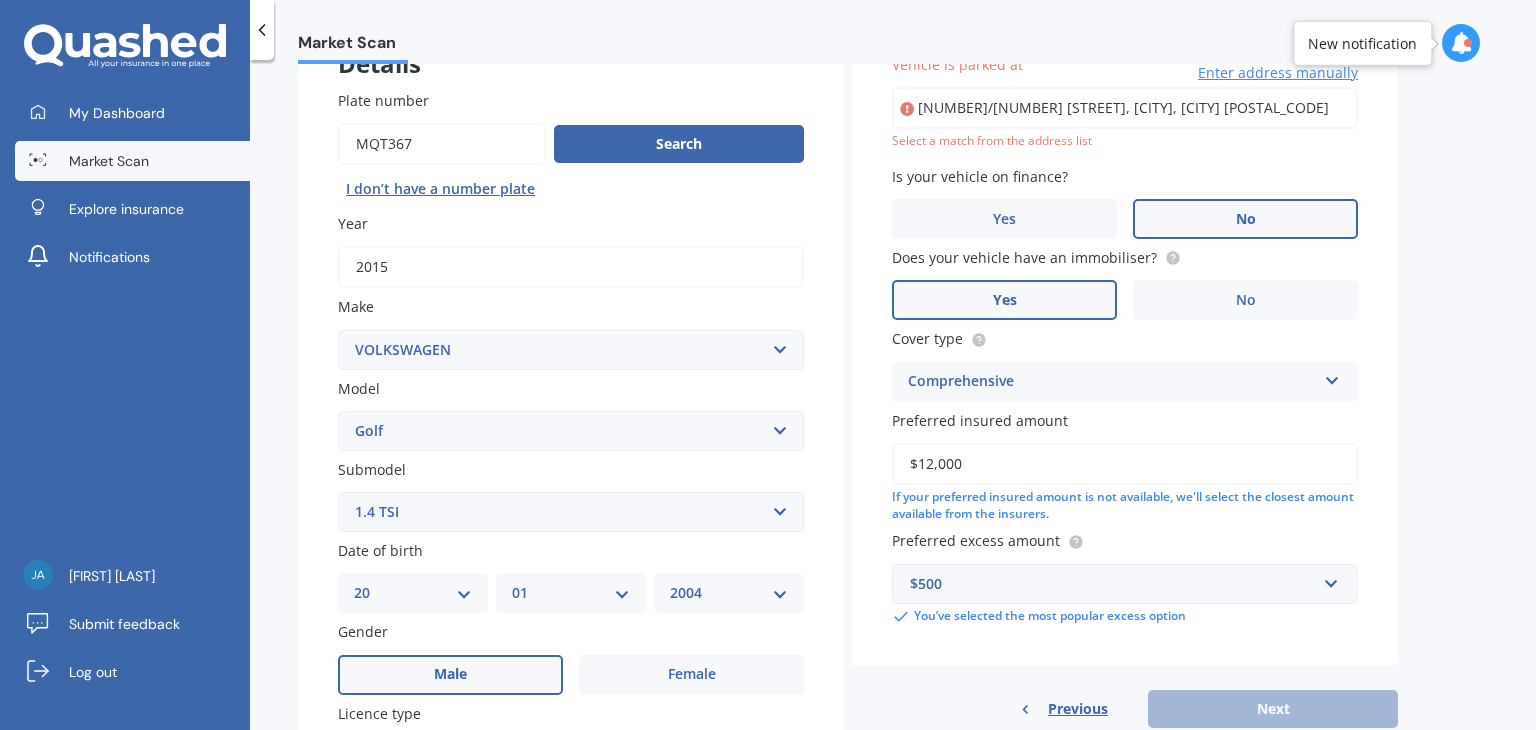 scroll, scrollTop: 136, scrollLeft: 0, axis: vertical 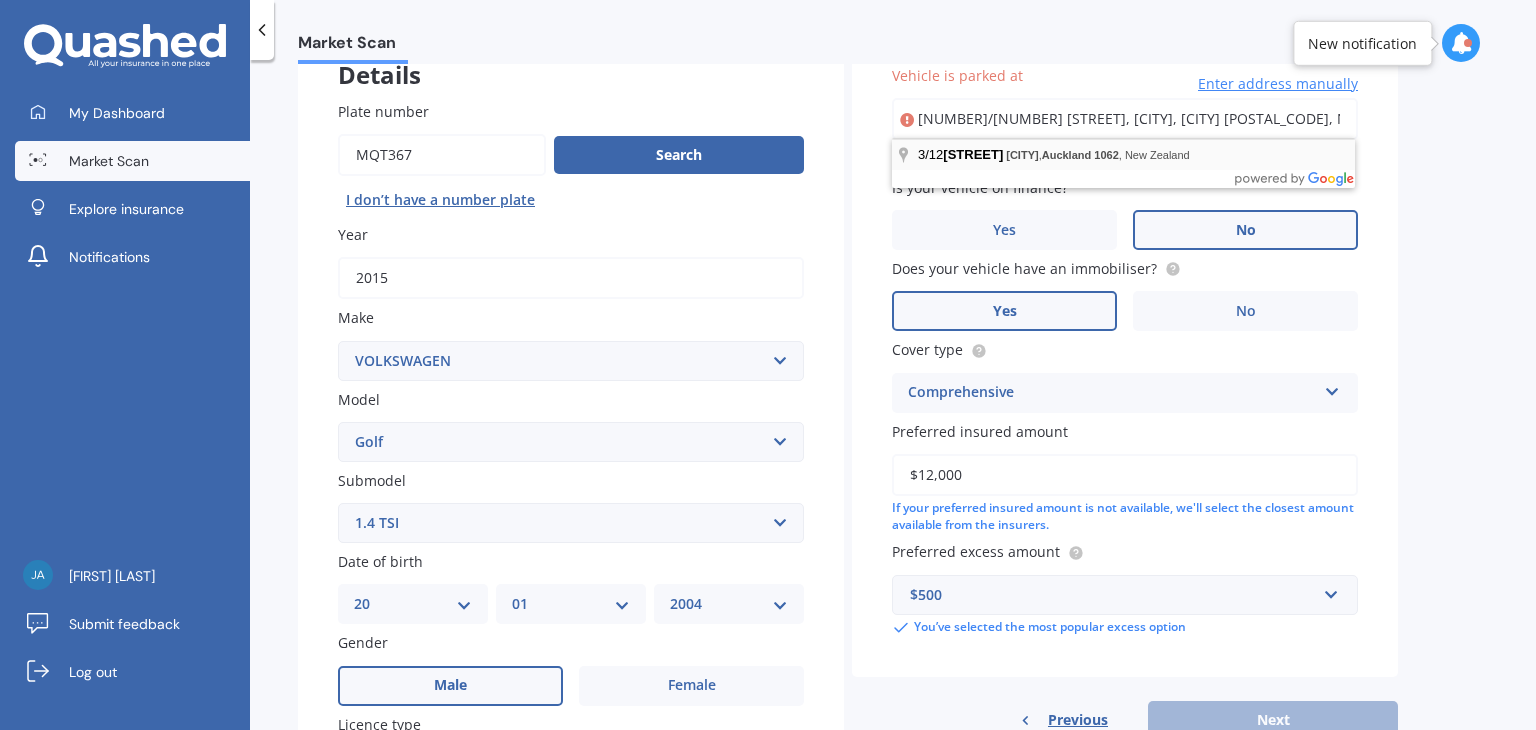 type on "[NUMBER]/[NUMBER] [STREET], [CITY], [CITY] [POSTAL_CODE]" 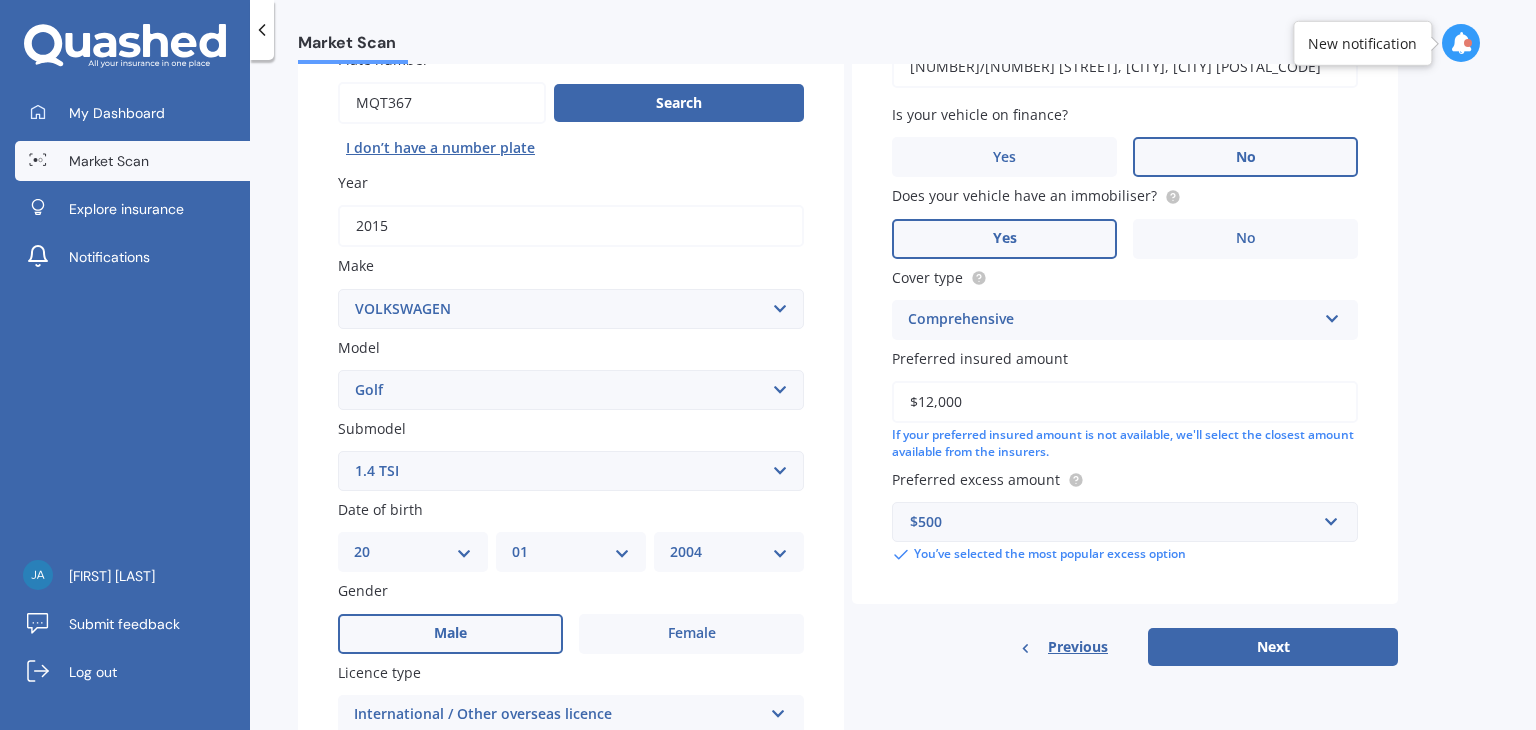 scroll, scrollTop: 199, scrollLeft: 0, axis: vertical 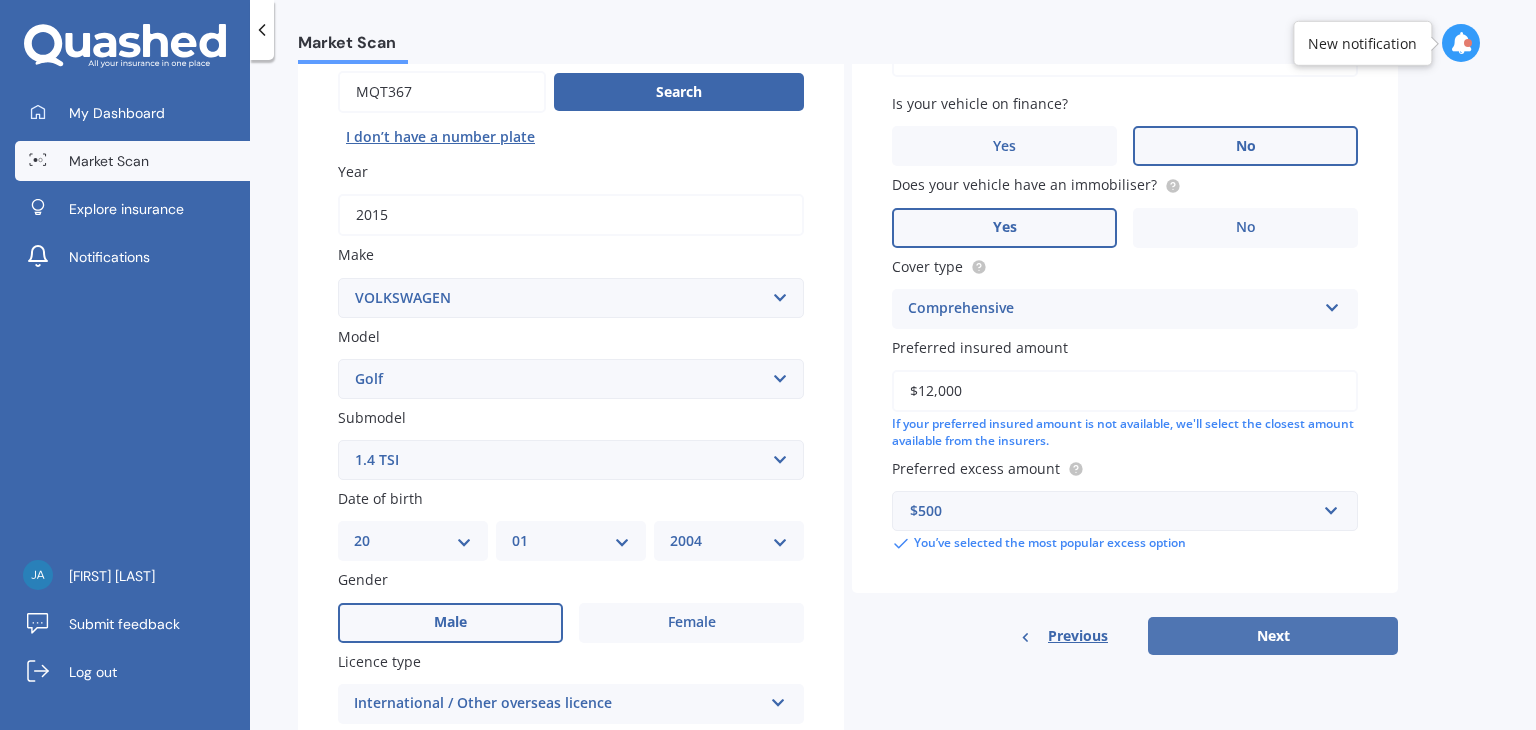 click on "Next" at bounding box center (1273, 636) 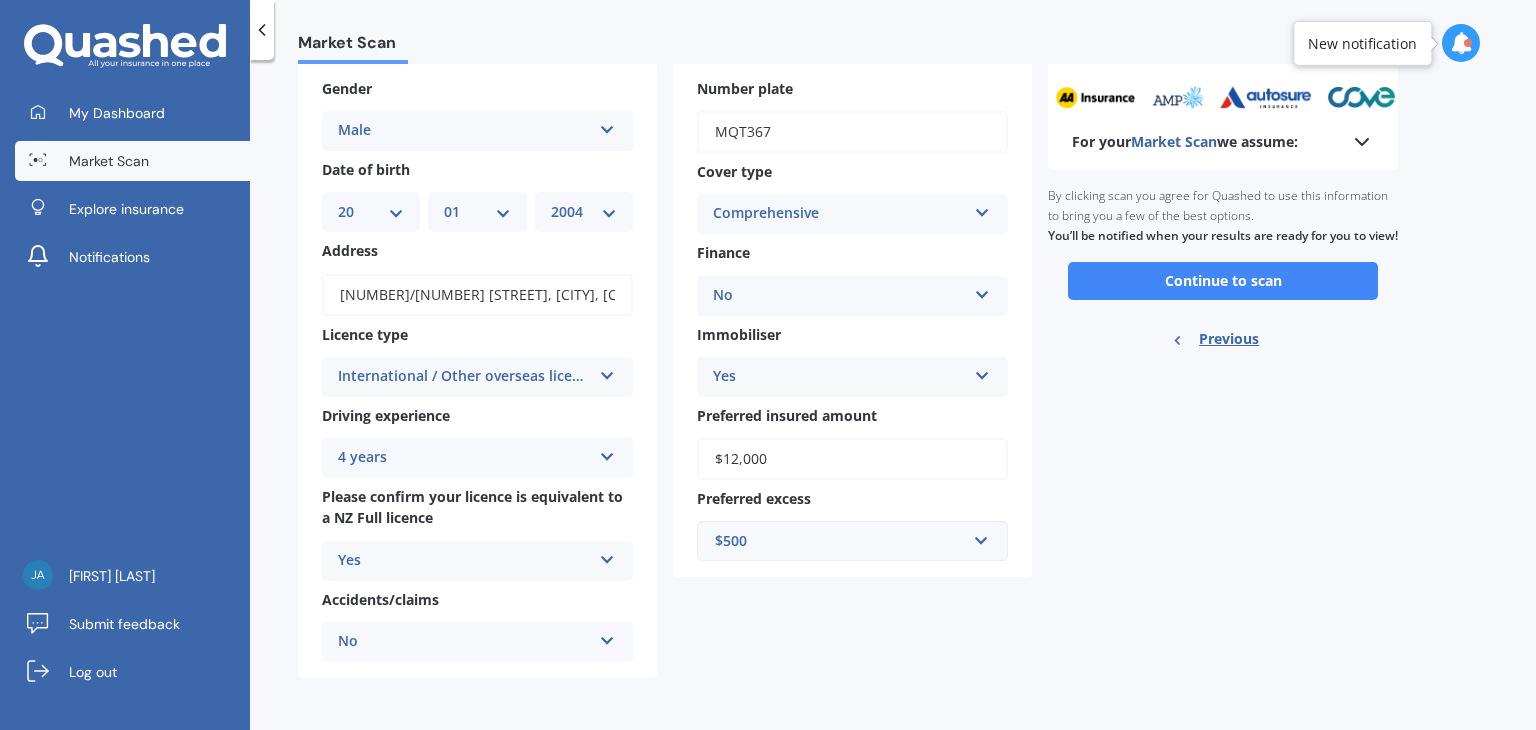 scroll, scrollTop: 0, scrollLeft: 0, axis: both 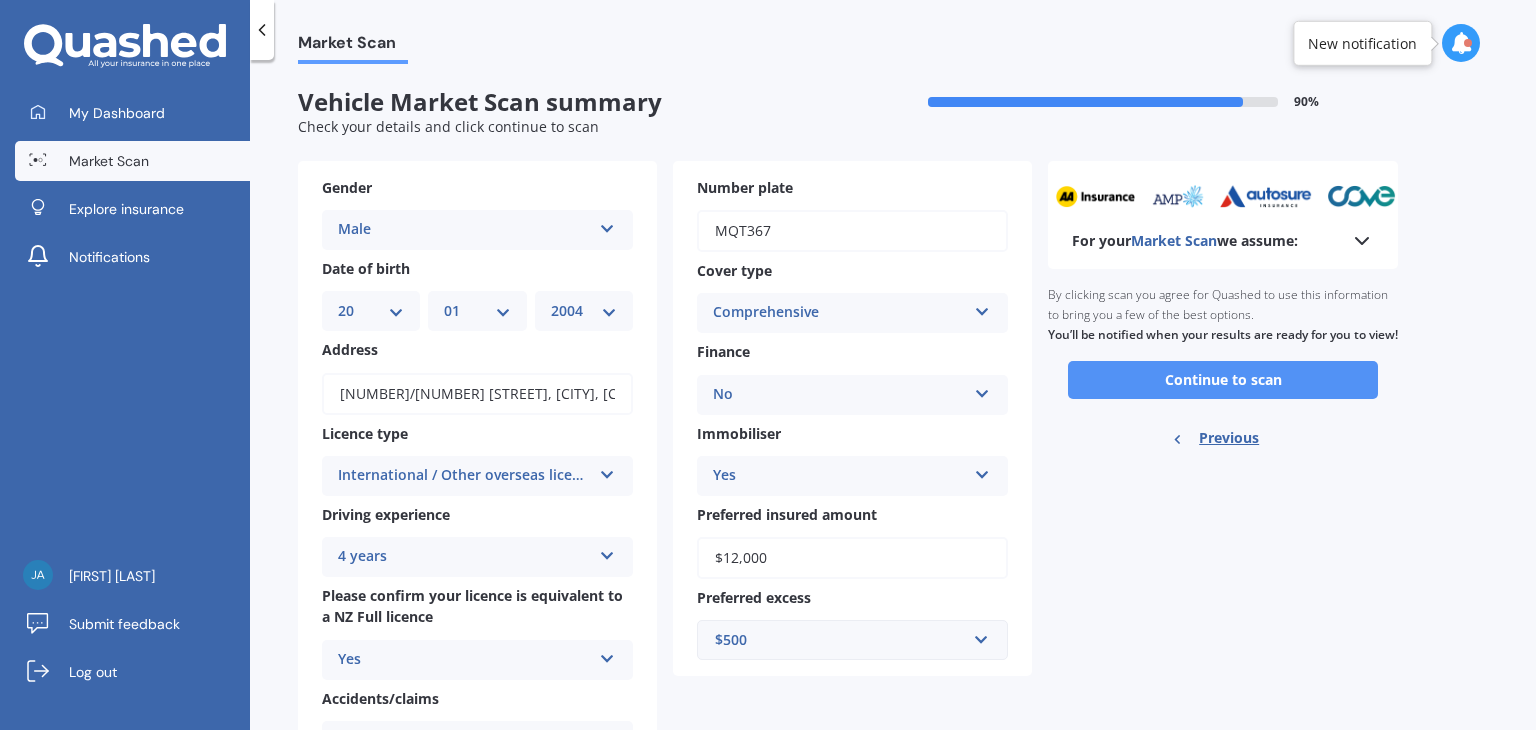 click on "Continue to scan" at bounding box center [1223, 380] 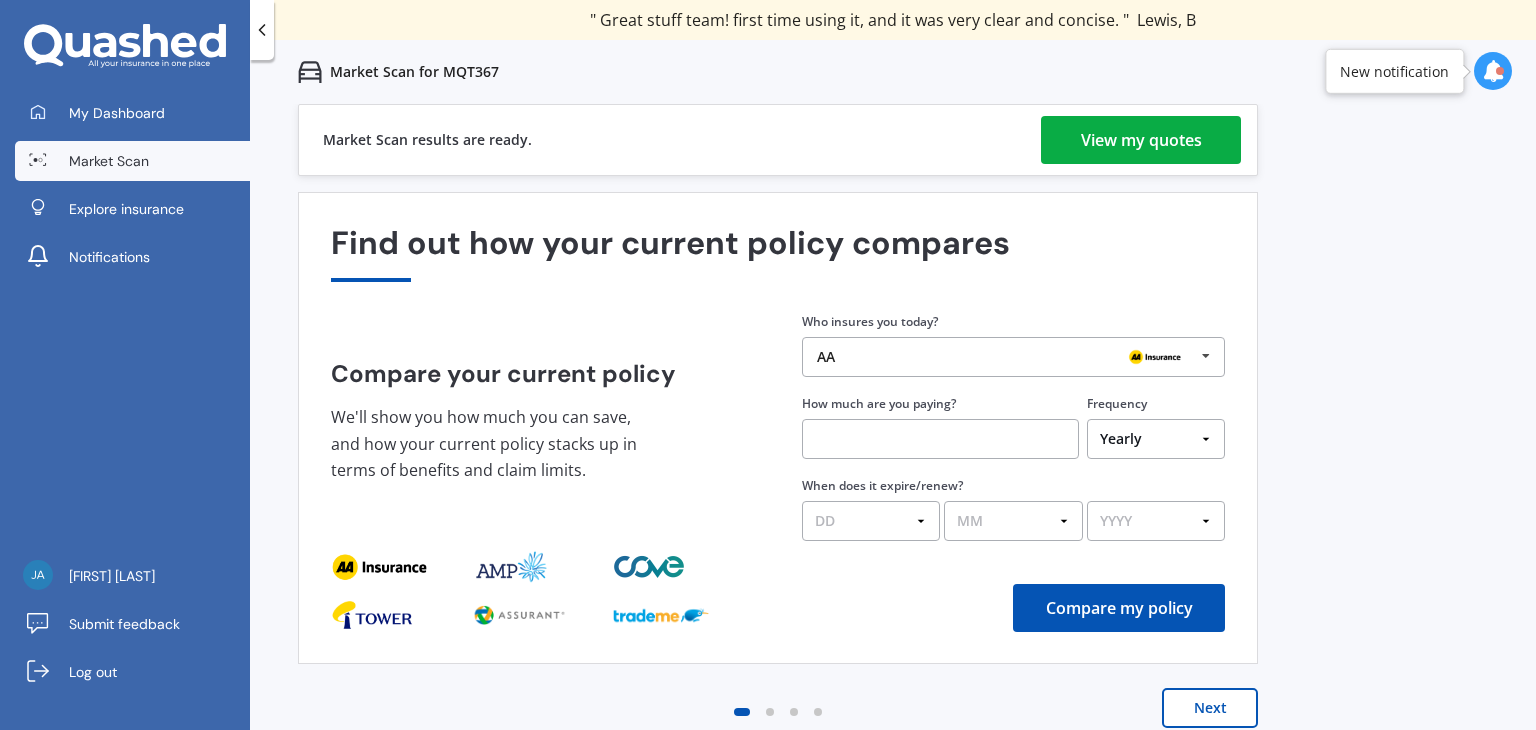 click on "View my quotes" at bounding box center (1141, 140) 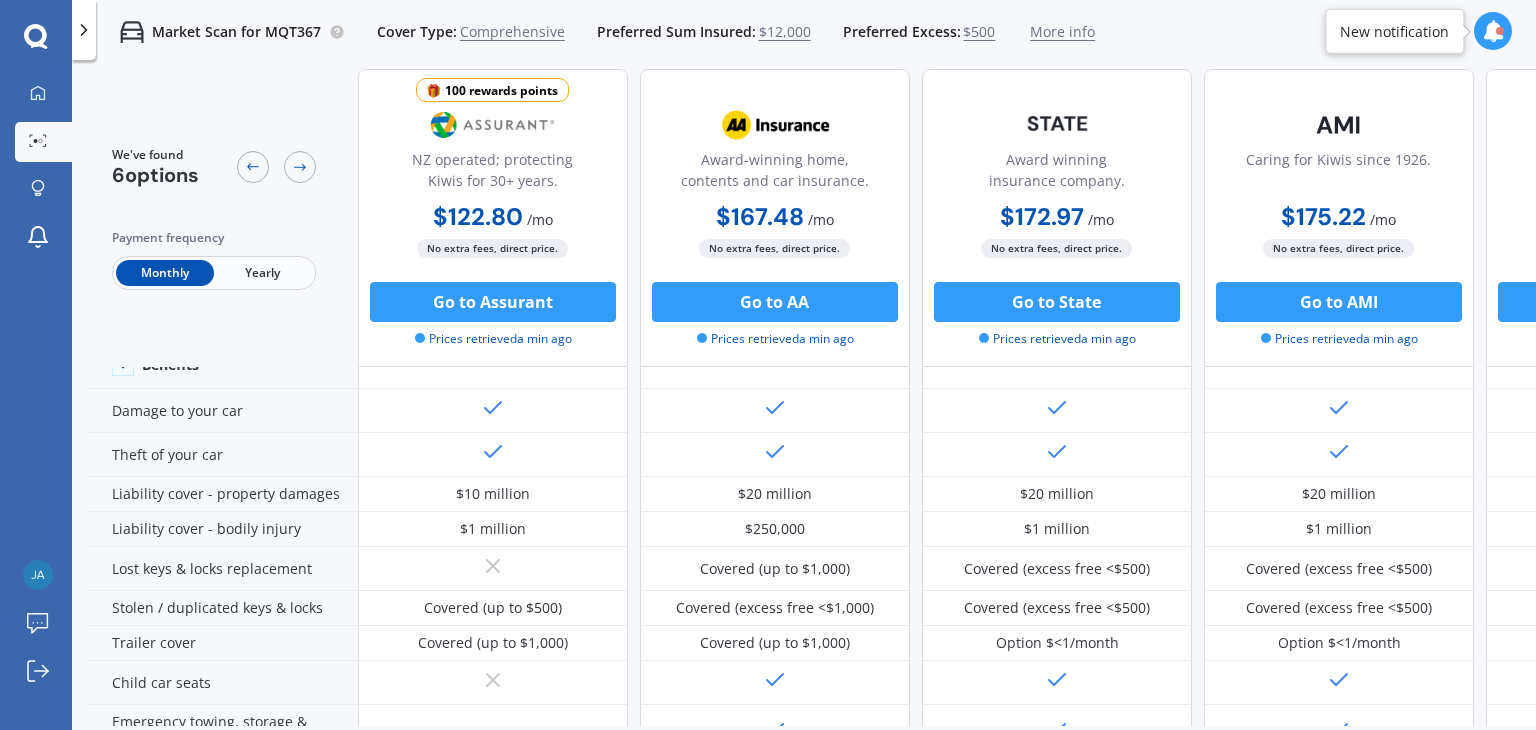scroll, scrollTop: 0, scrollLeft: 0, axis: both 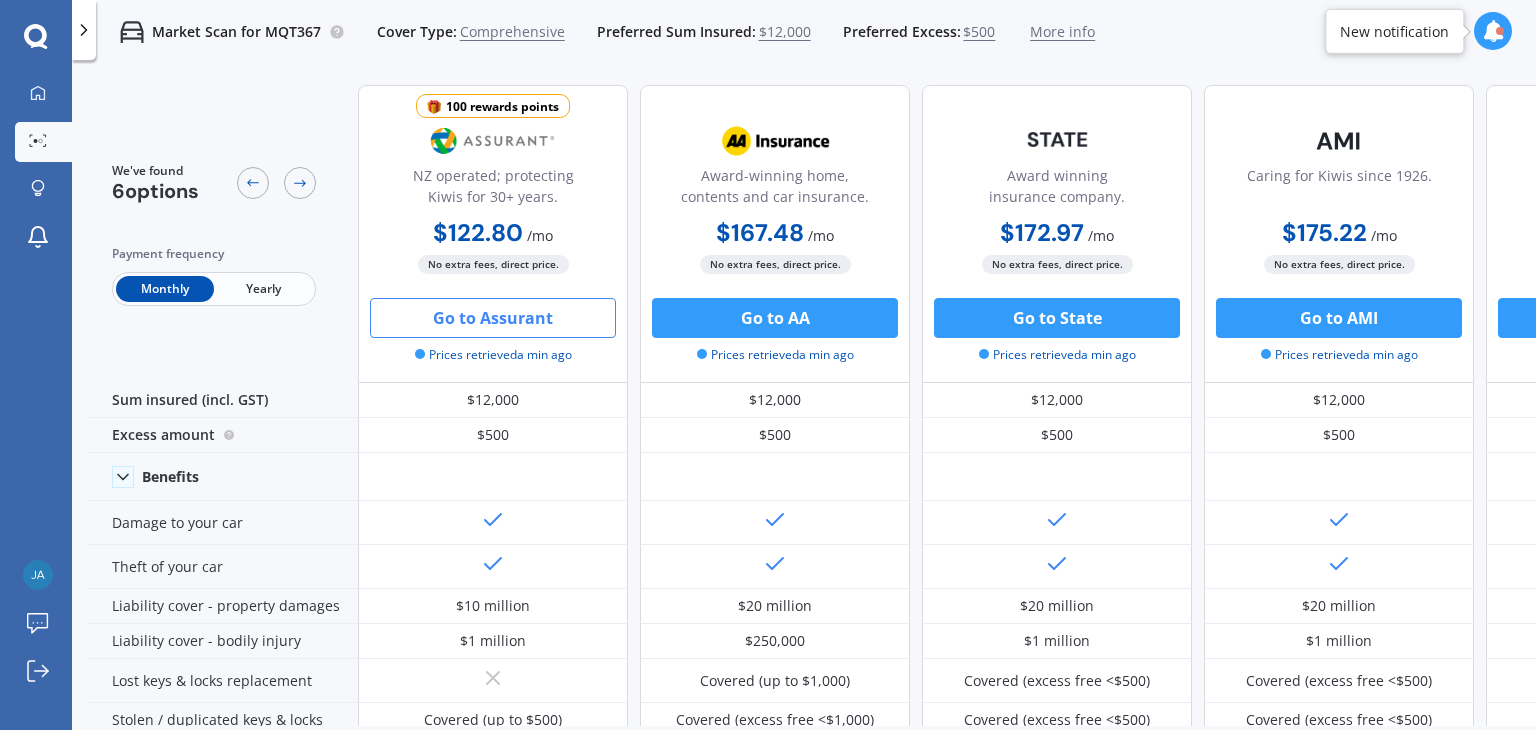 click on "Go to Assurant" at bounding box center (493, 318) 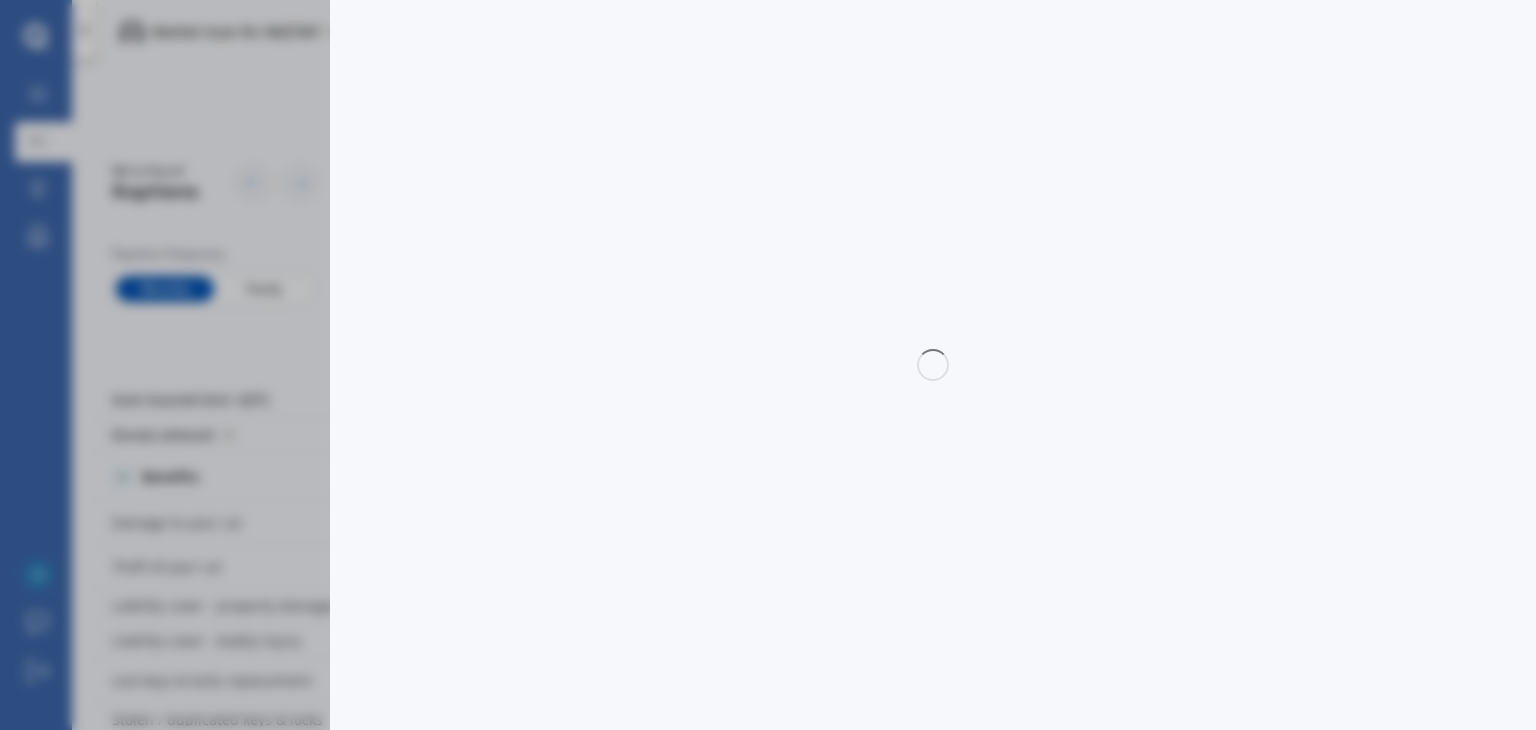select on "Monthly" 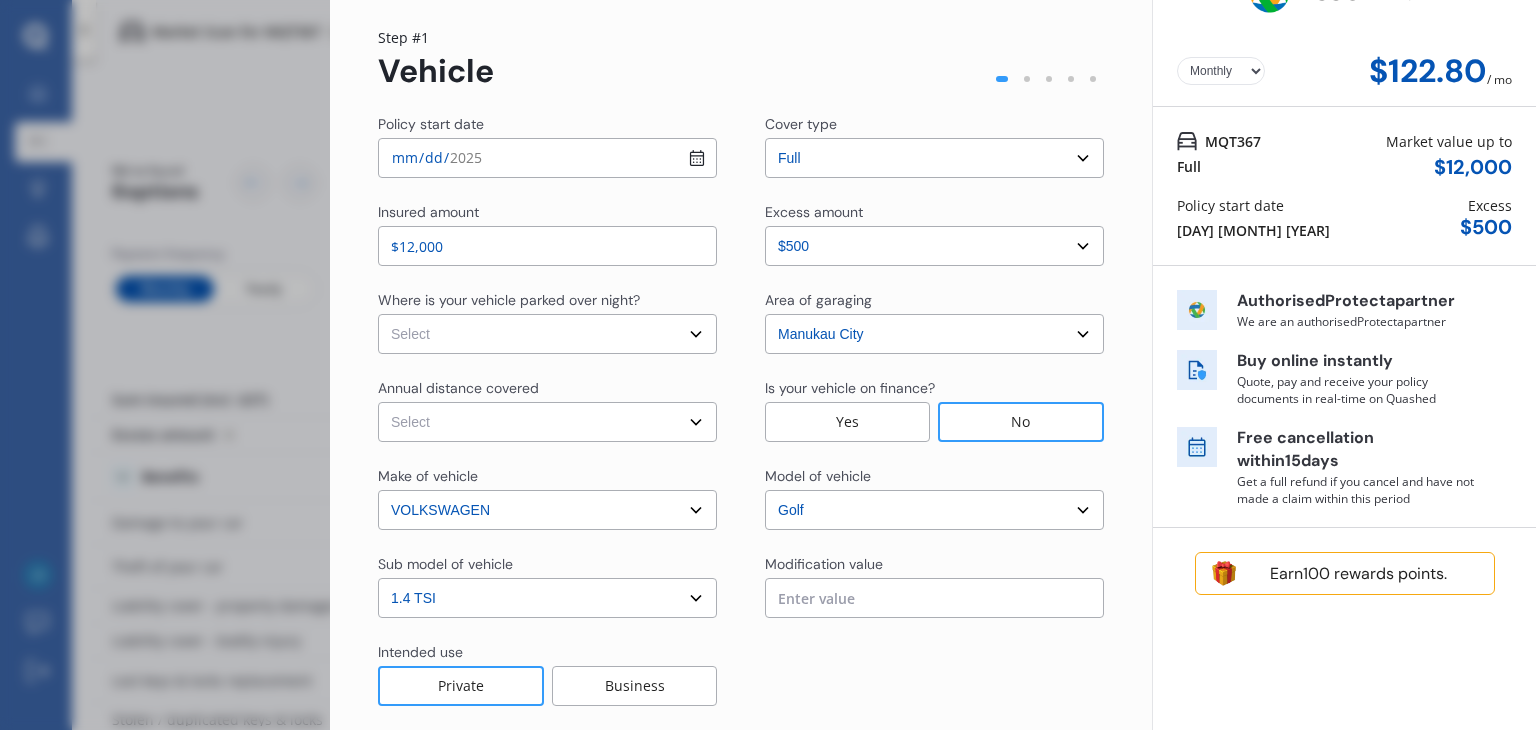 scroll, scrollTop: 60, scrollLeft: 0, axis: vertical 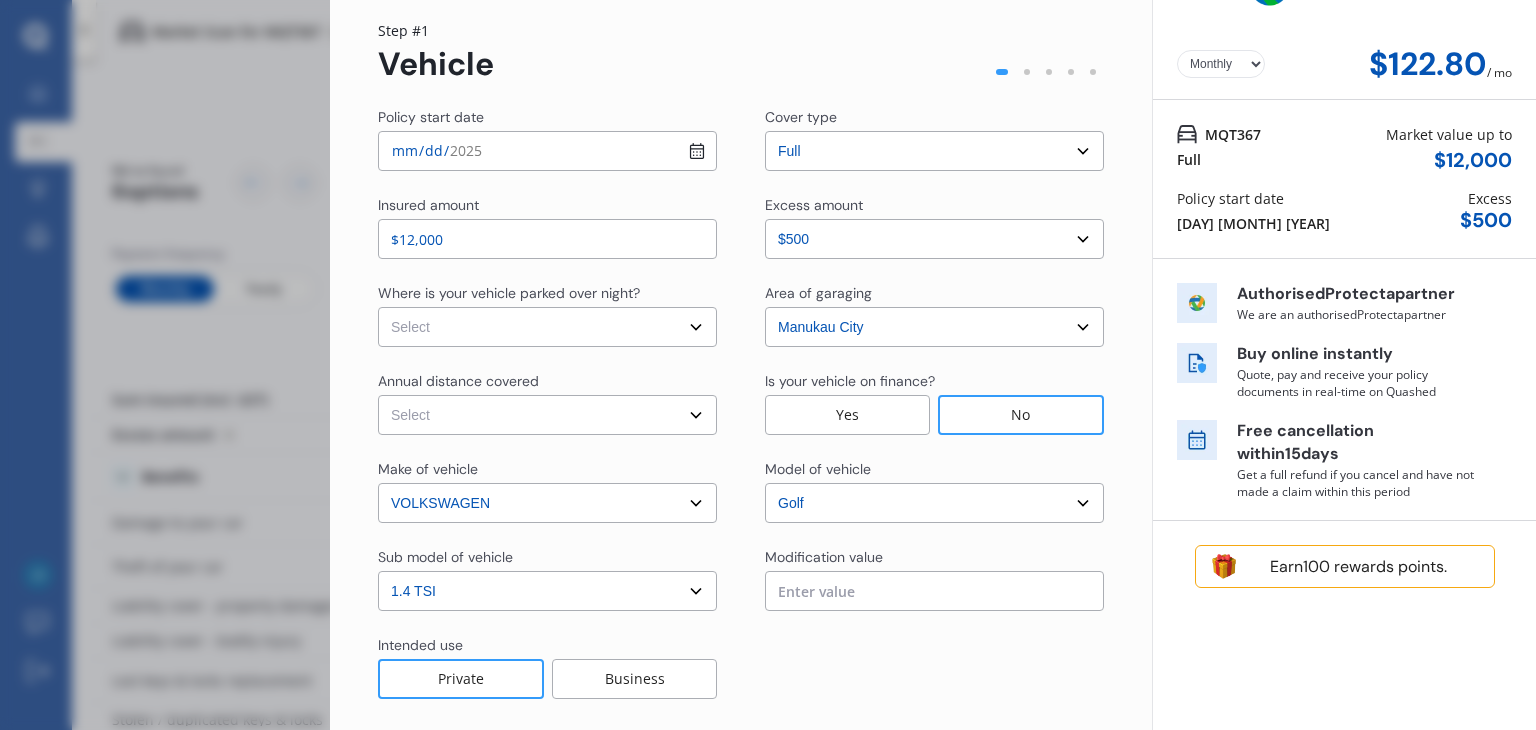 click on "Select In a garage On own property On street or road" at bounding box center [547, 327] 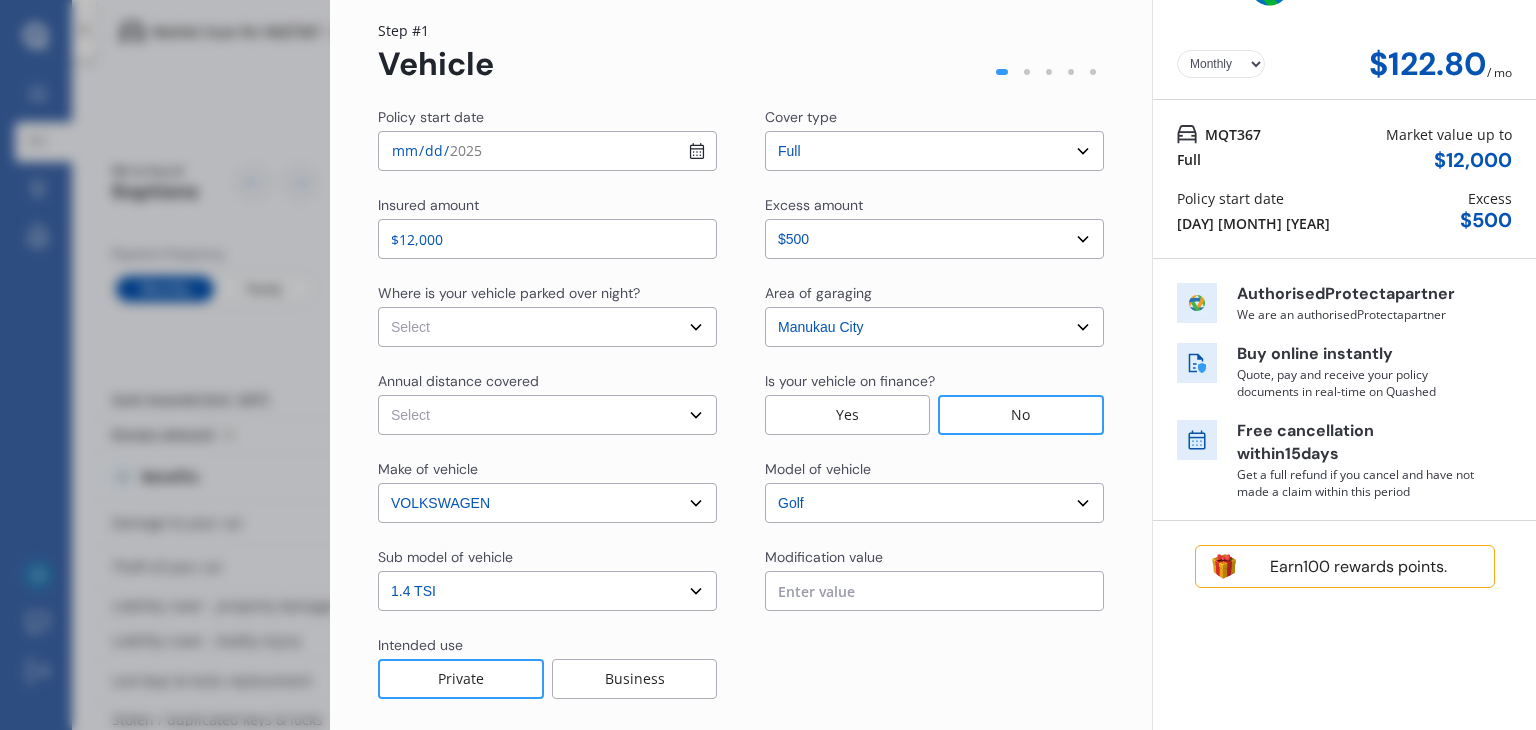 select on "On street or road" 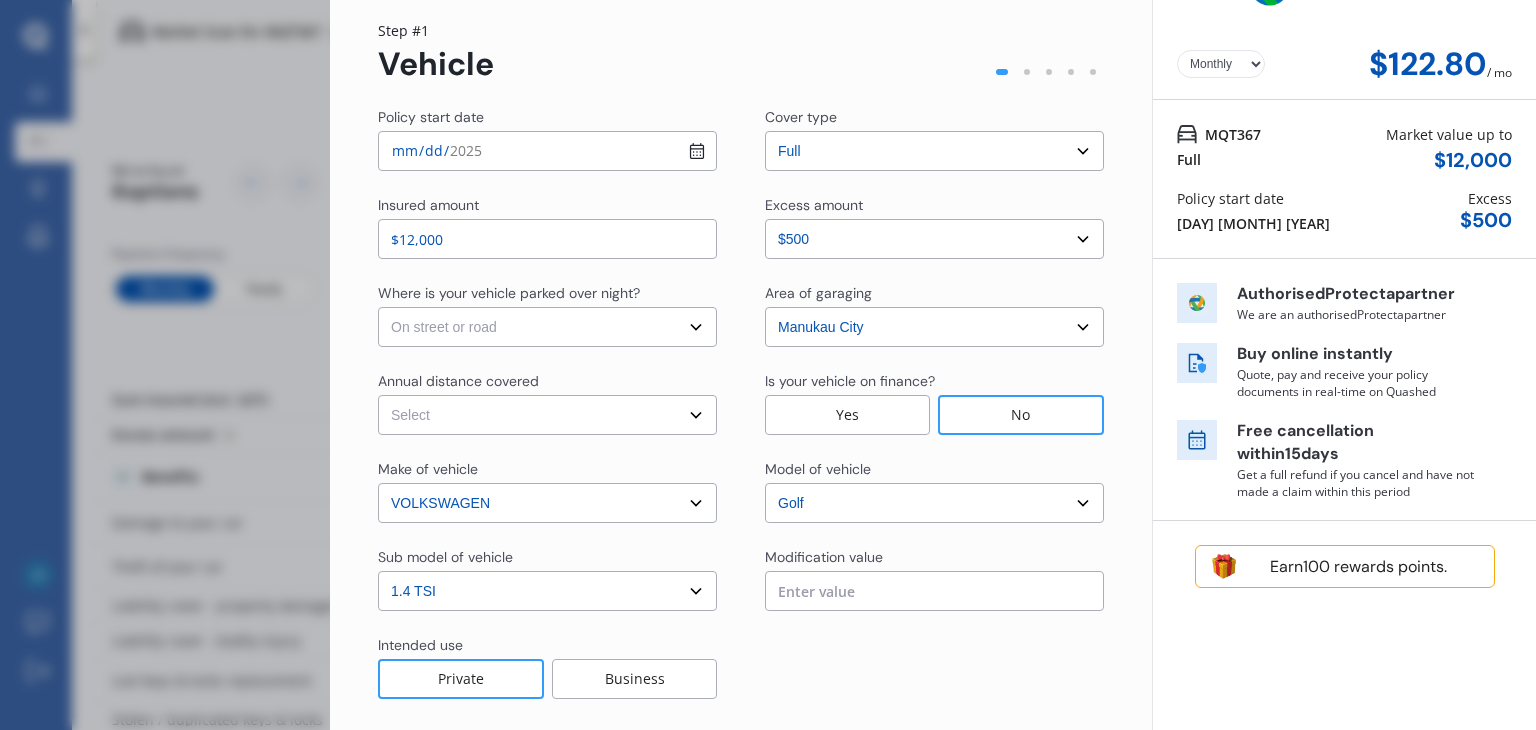 click on "Select In a garage On own property On street or road" at bounding box center [547, 327] 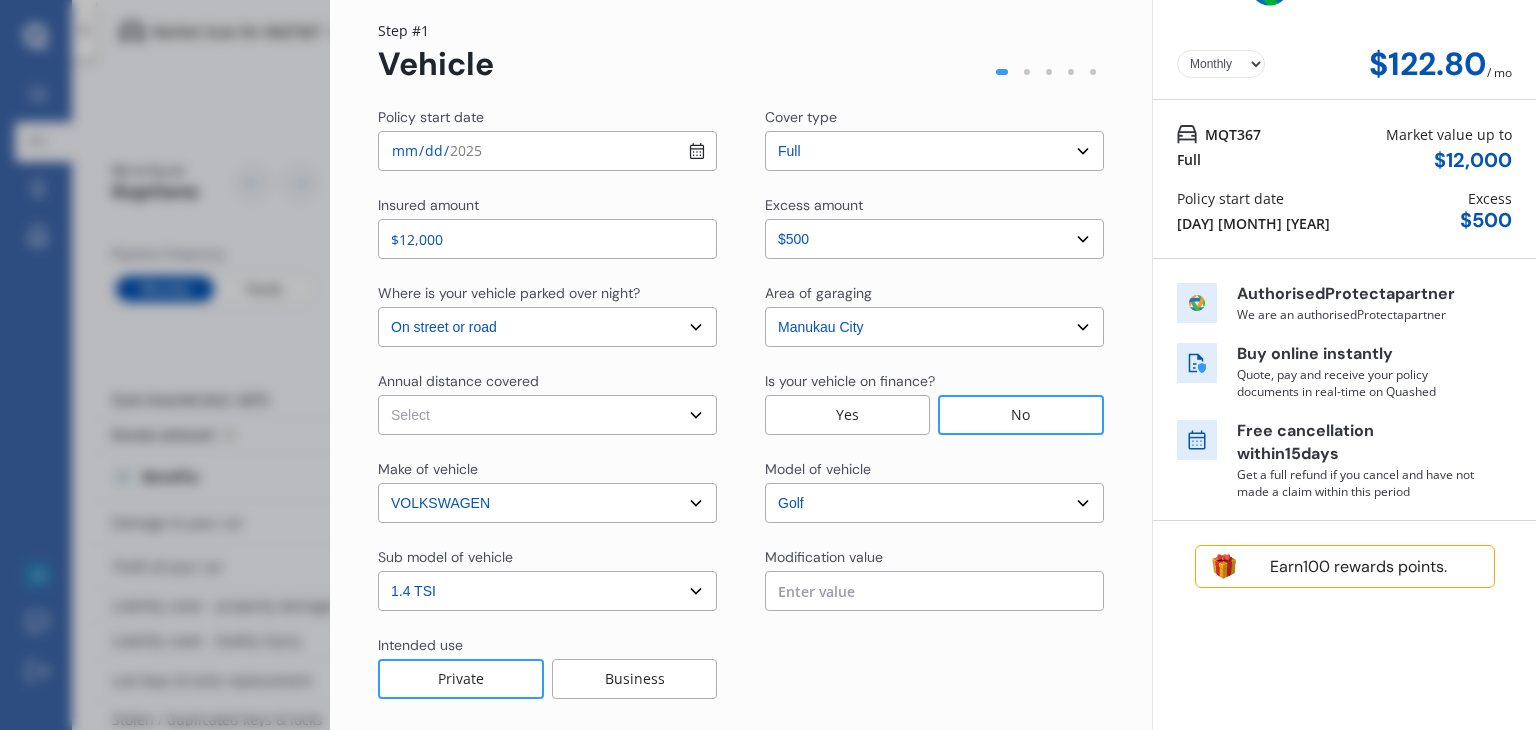 click on "[DATE]" at bounding box center [547, 151] 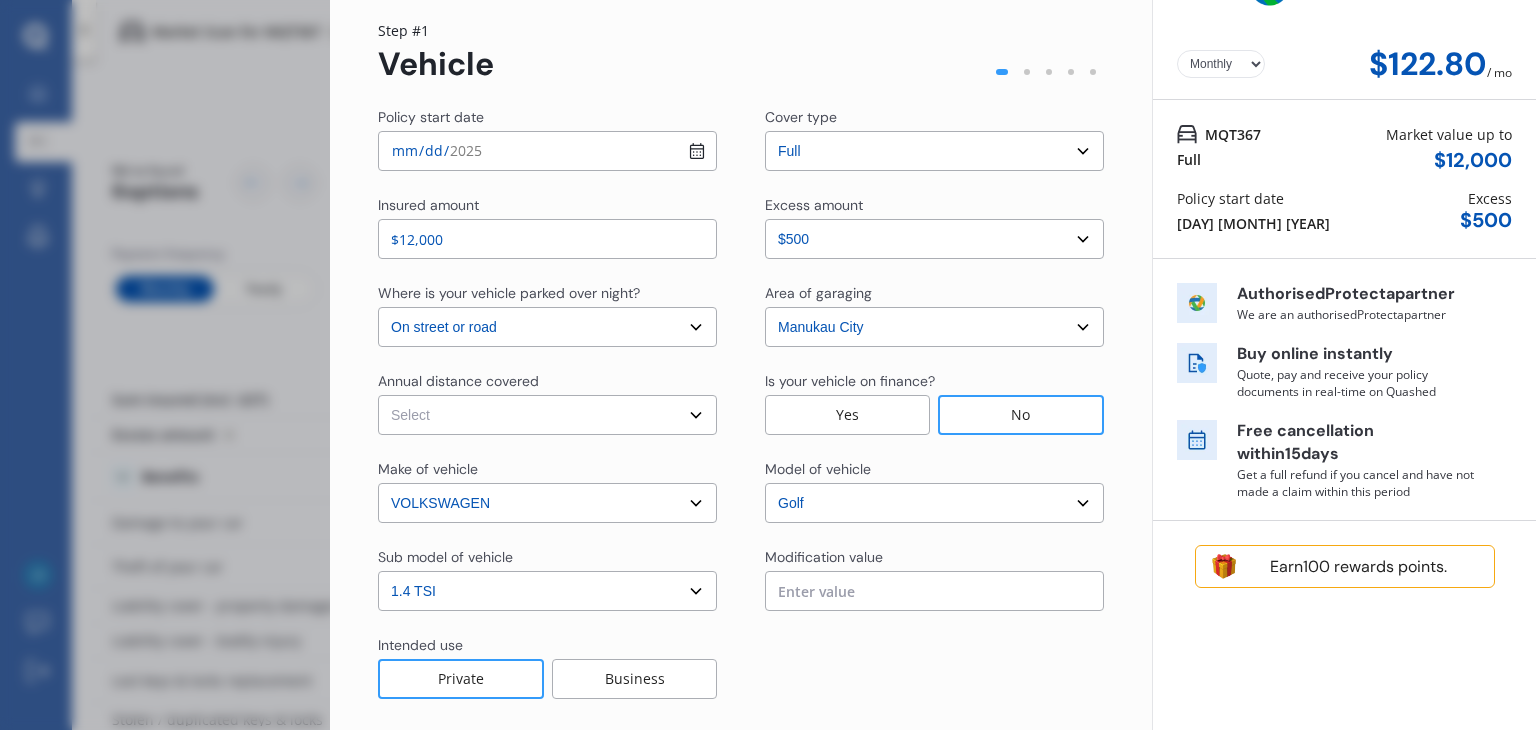 type on "[DATE]" 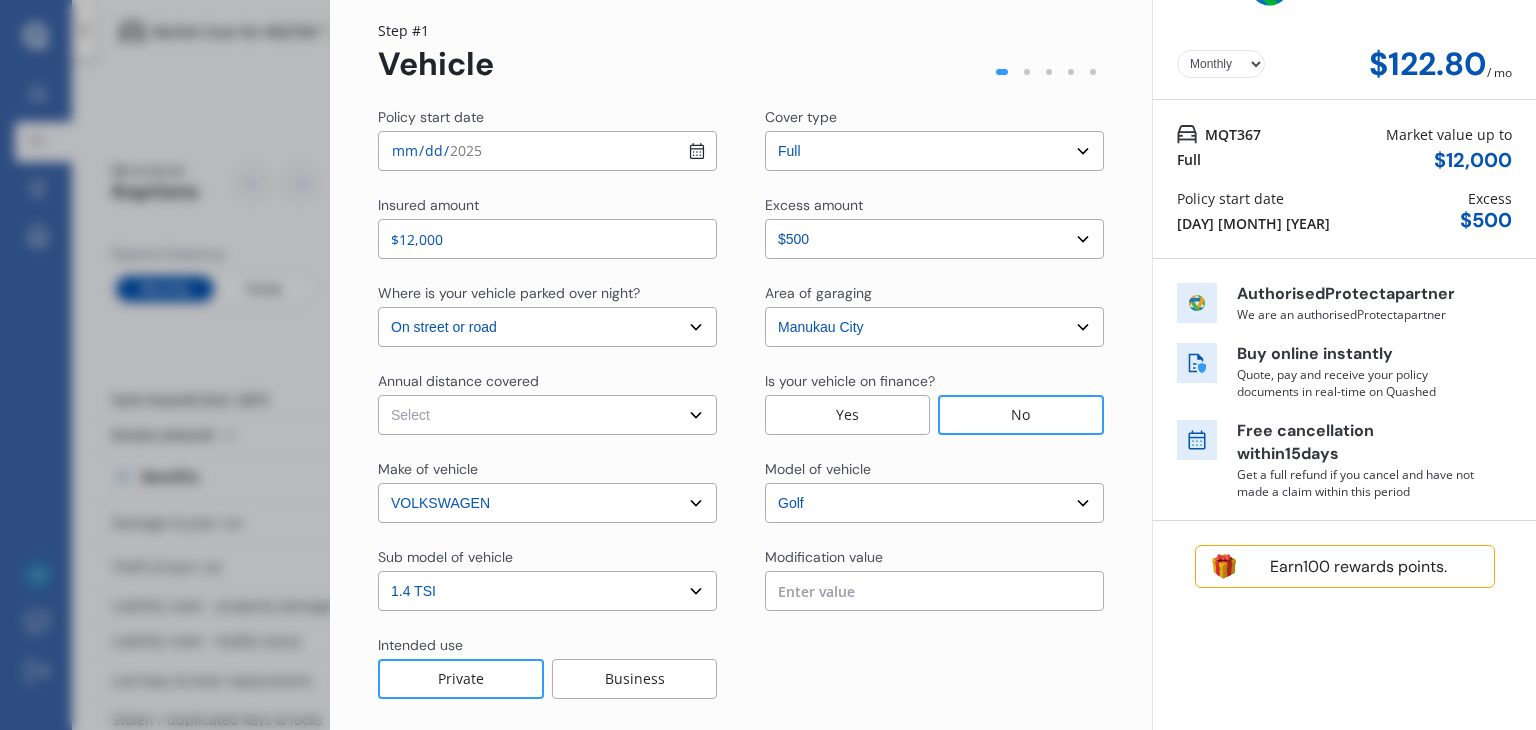 click on "Select In a garage On own property On street or road" at bounding box center (547, 327) 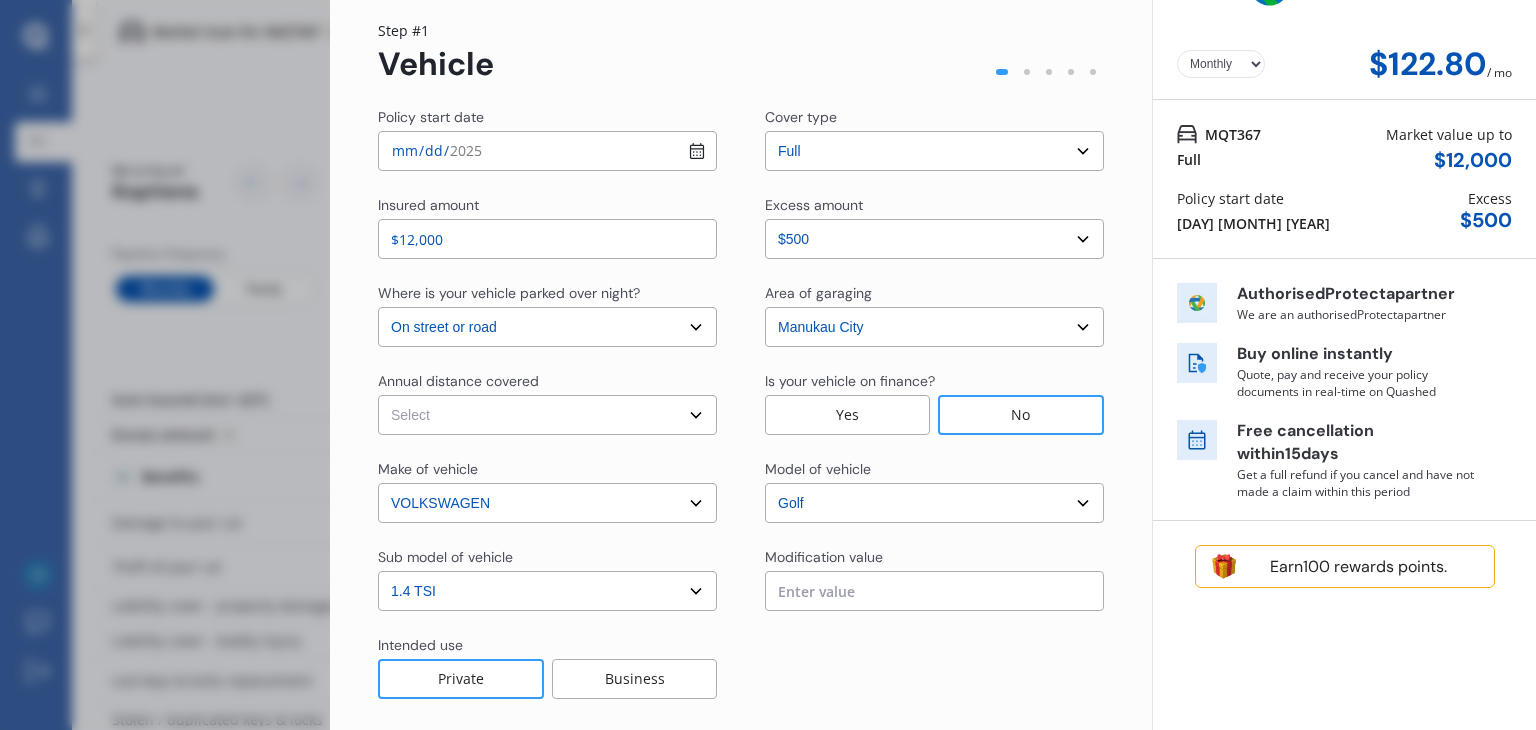 select on "On own property" 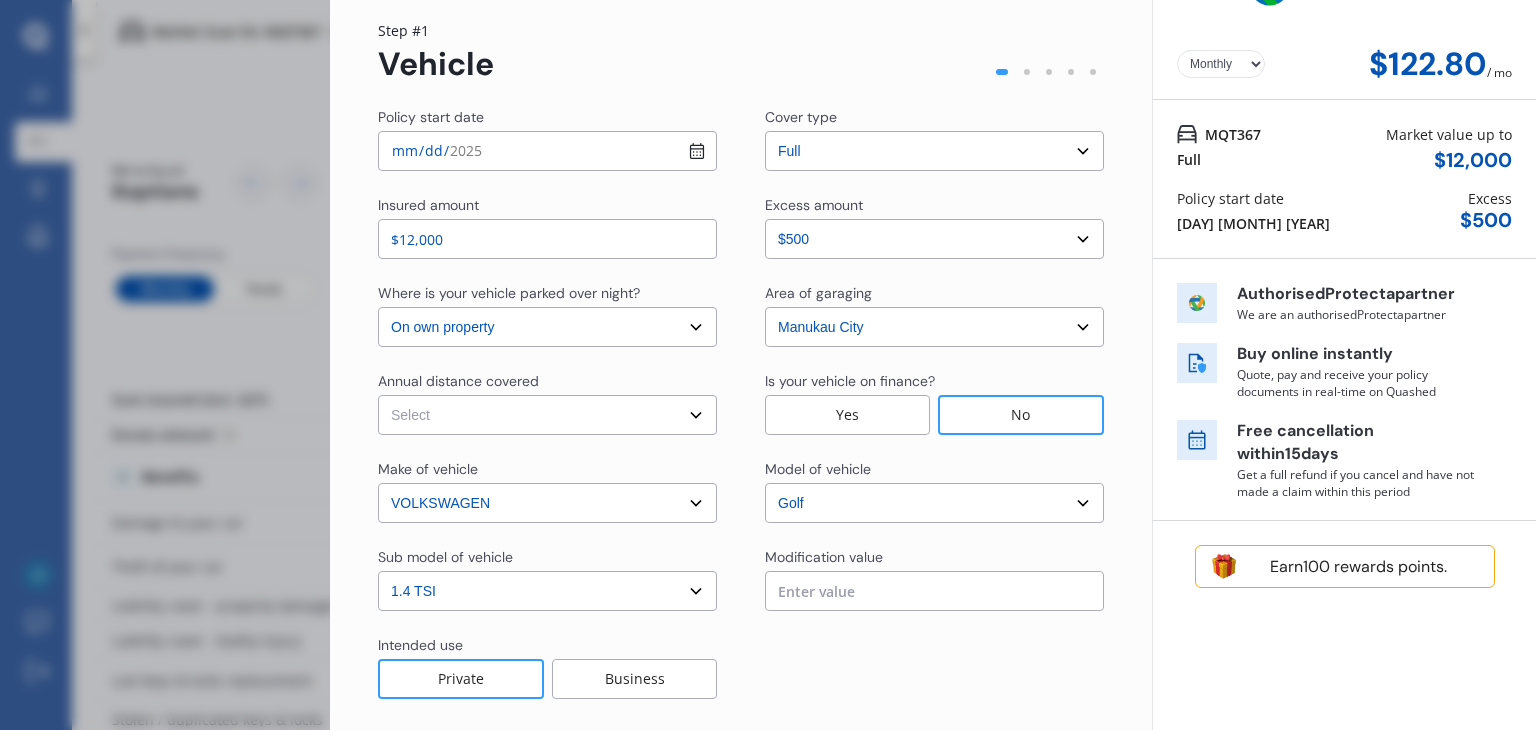click on "Select In a garage On own property On street or road" at bounding box center [547, 327] 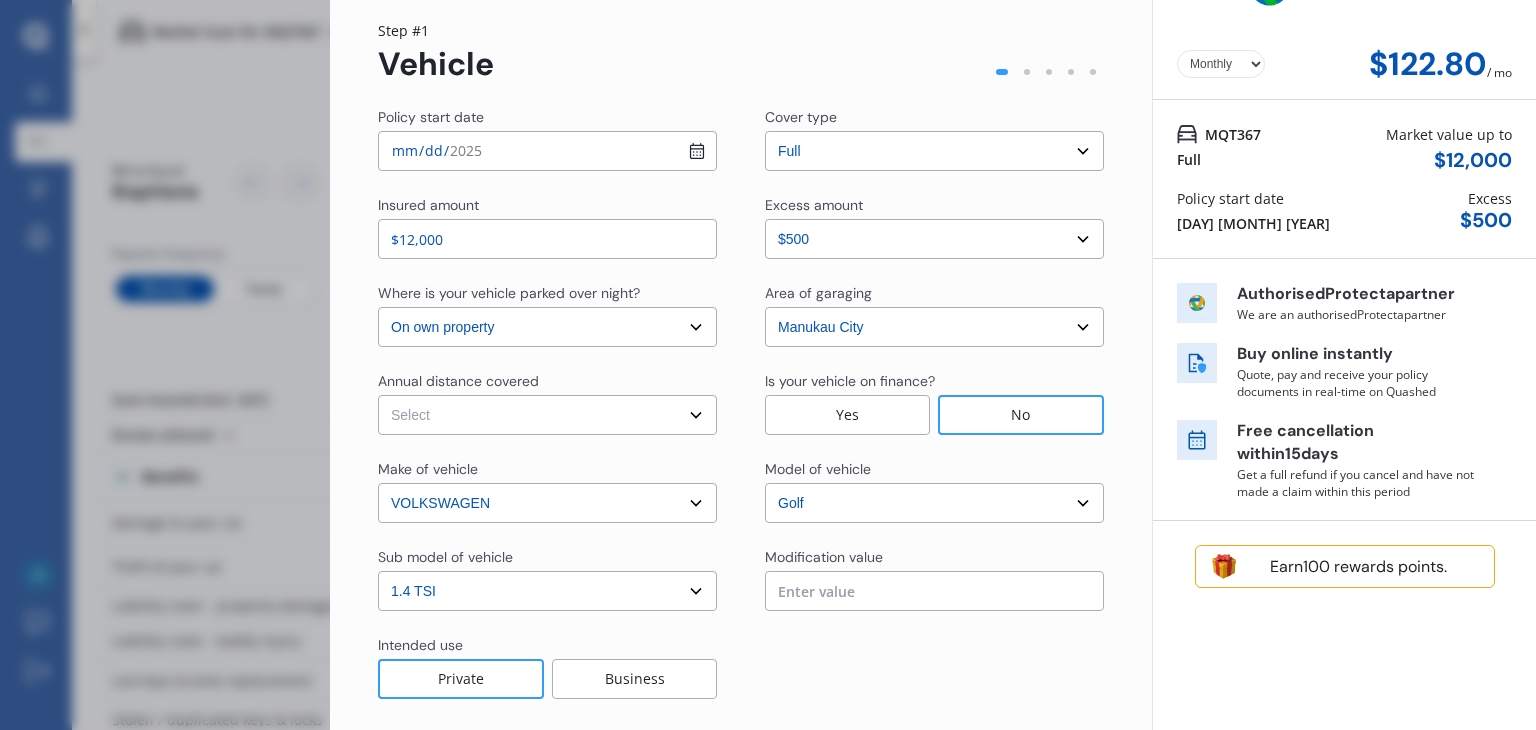 click on "Select Low (less than 15,000km per year) Average (15,000-30,000km per year) High (30,000+km per year)" at bounding box center [547, 415] 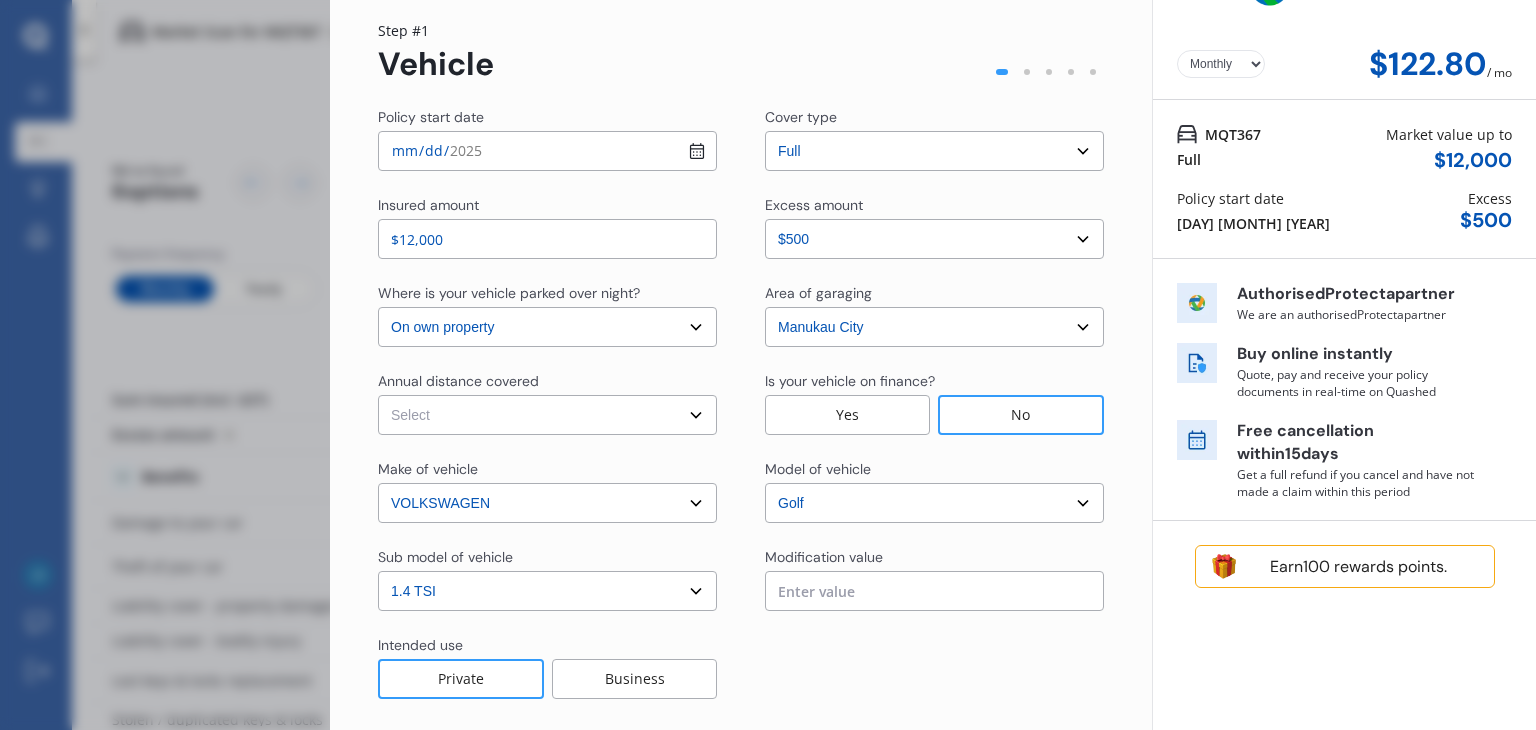 select on "20000" 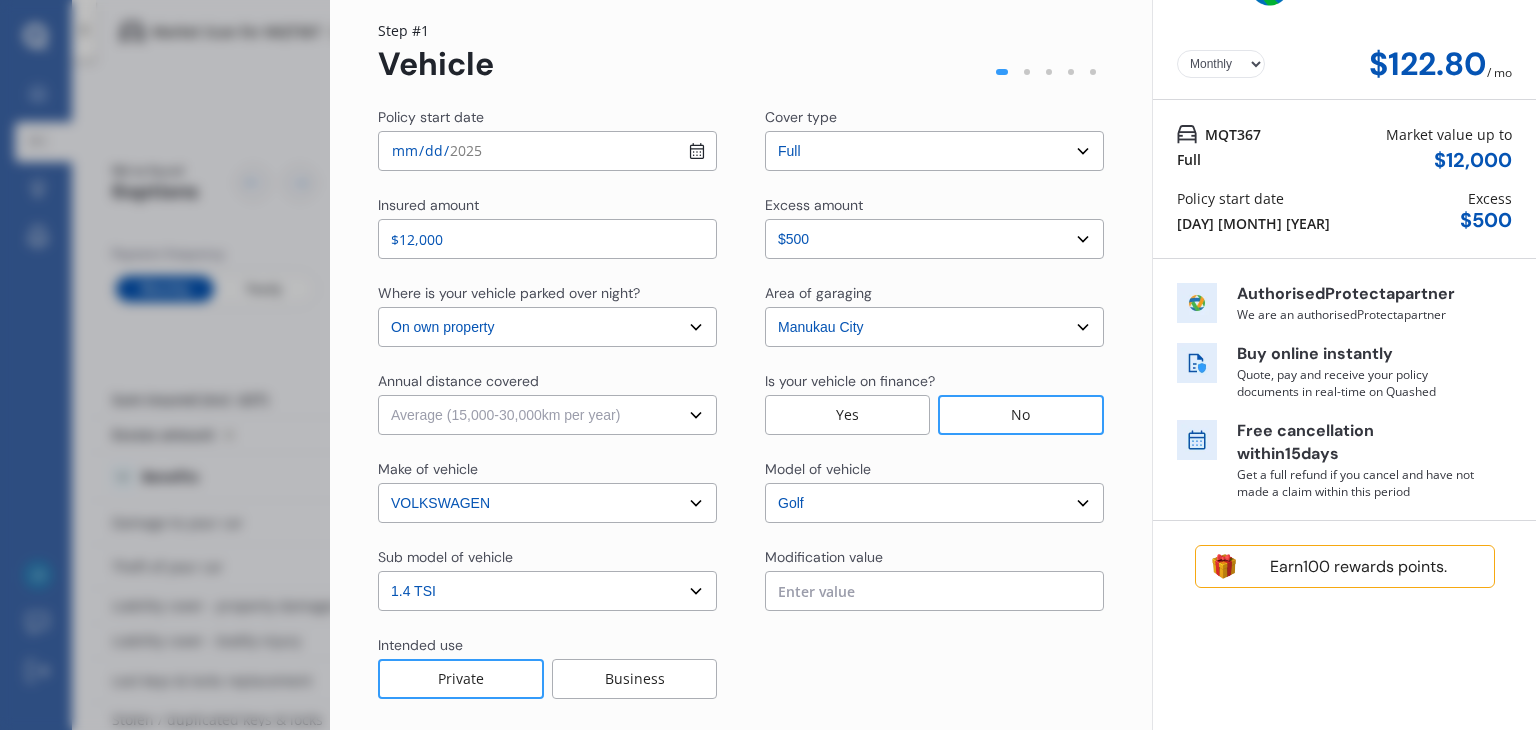 click on "Select Low (less than 15,000km per year) Average (15,000-30,000km per year) High (30,000+km per year)" at bounding box center [547, 415] 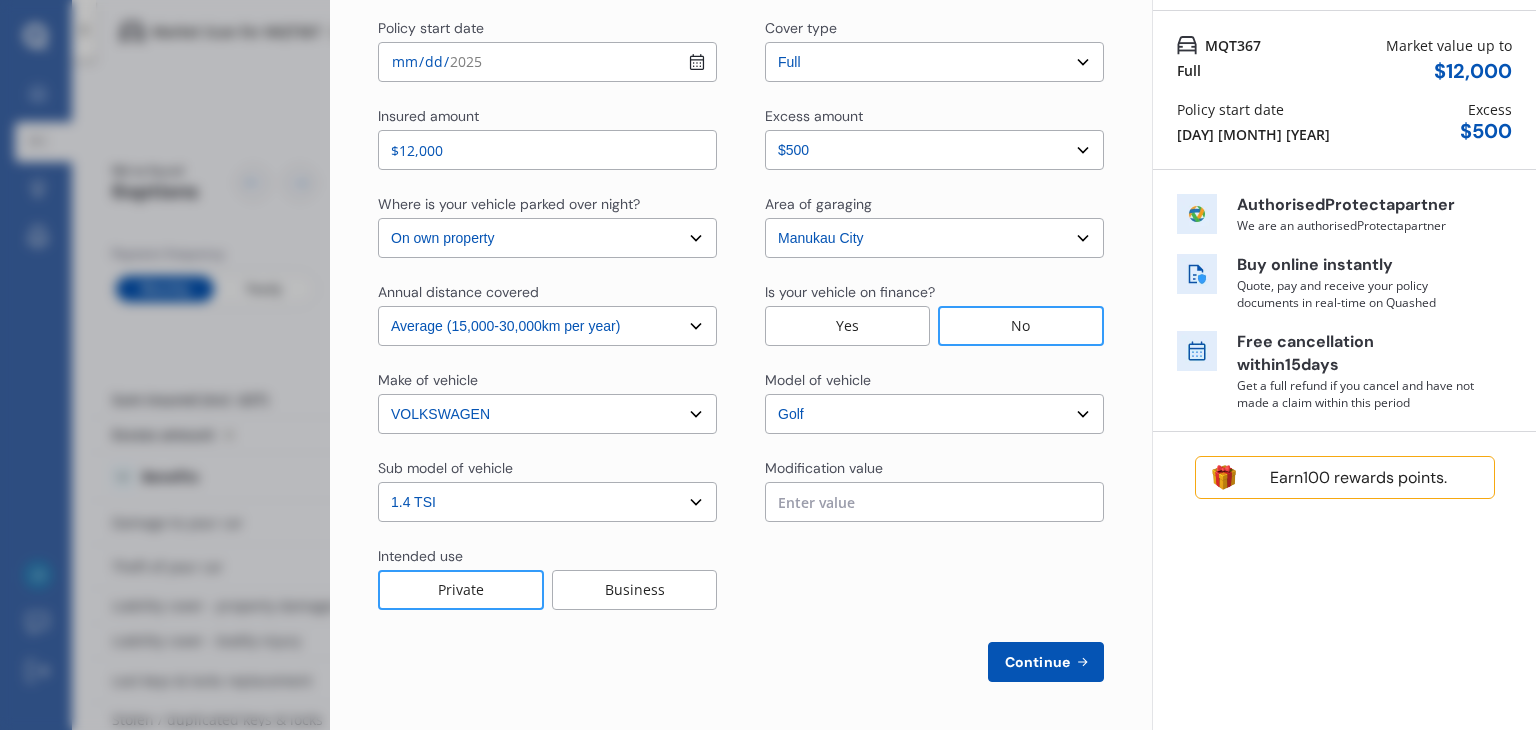 scroll, scrollTop: 0, scrollLeft: 0, axis: both 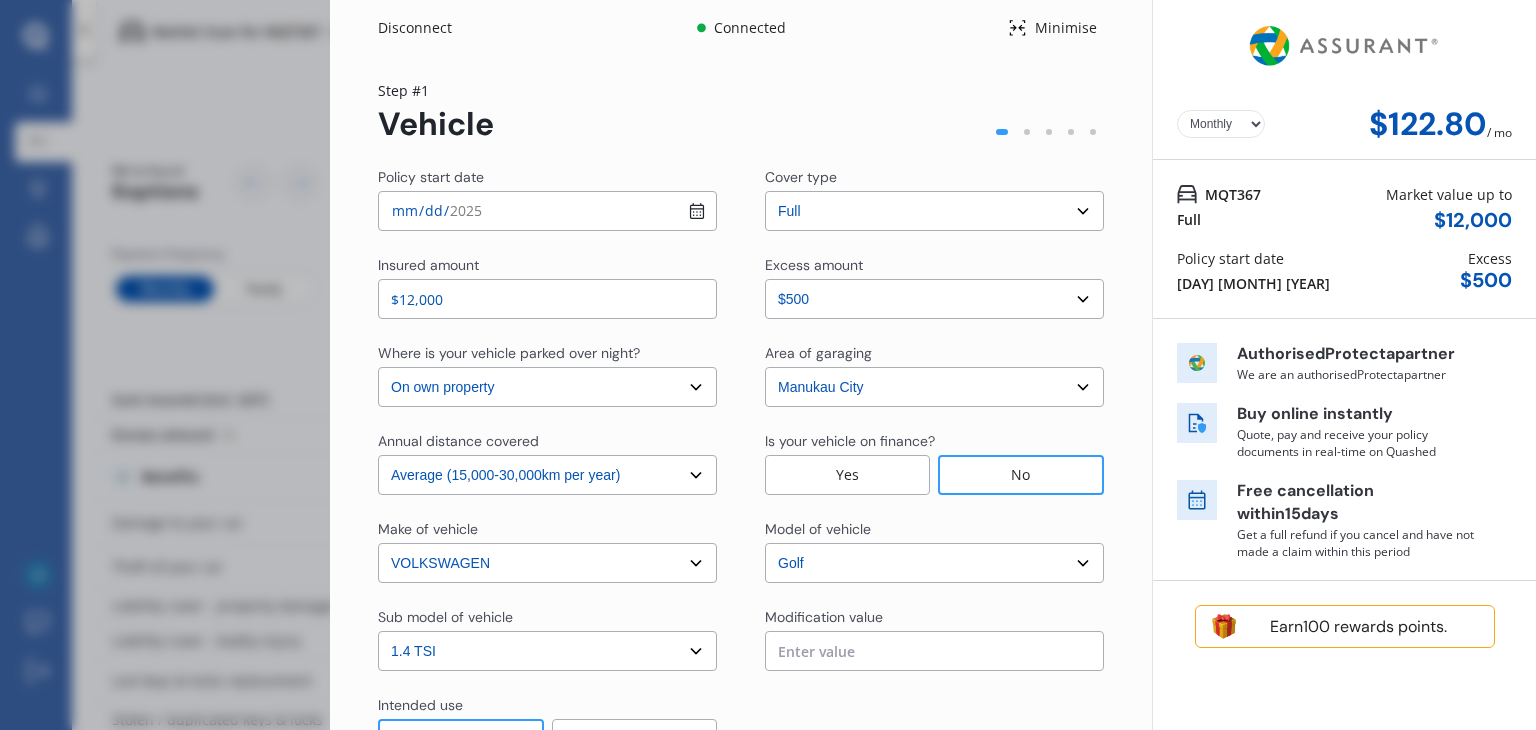 click on "Select [CITY] [CITY] [CITY] / Rodney / Gulf Islands Bay Of Plenty Canterbury Hawkes Bay Howick / Pakuranga / Beachlands Manawatu / Wanganui Manukau City Marlborough Nelson North Shore Northland Otago Poverty Bay Pukekohe / Franklin Southland Taranaki Waikato Wairarapa Waitakere Wellington West Coast" at bounding box center (934, 387) 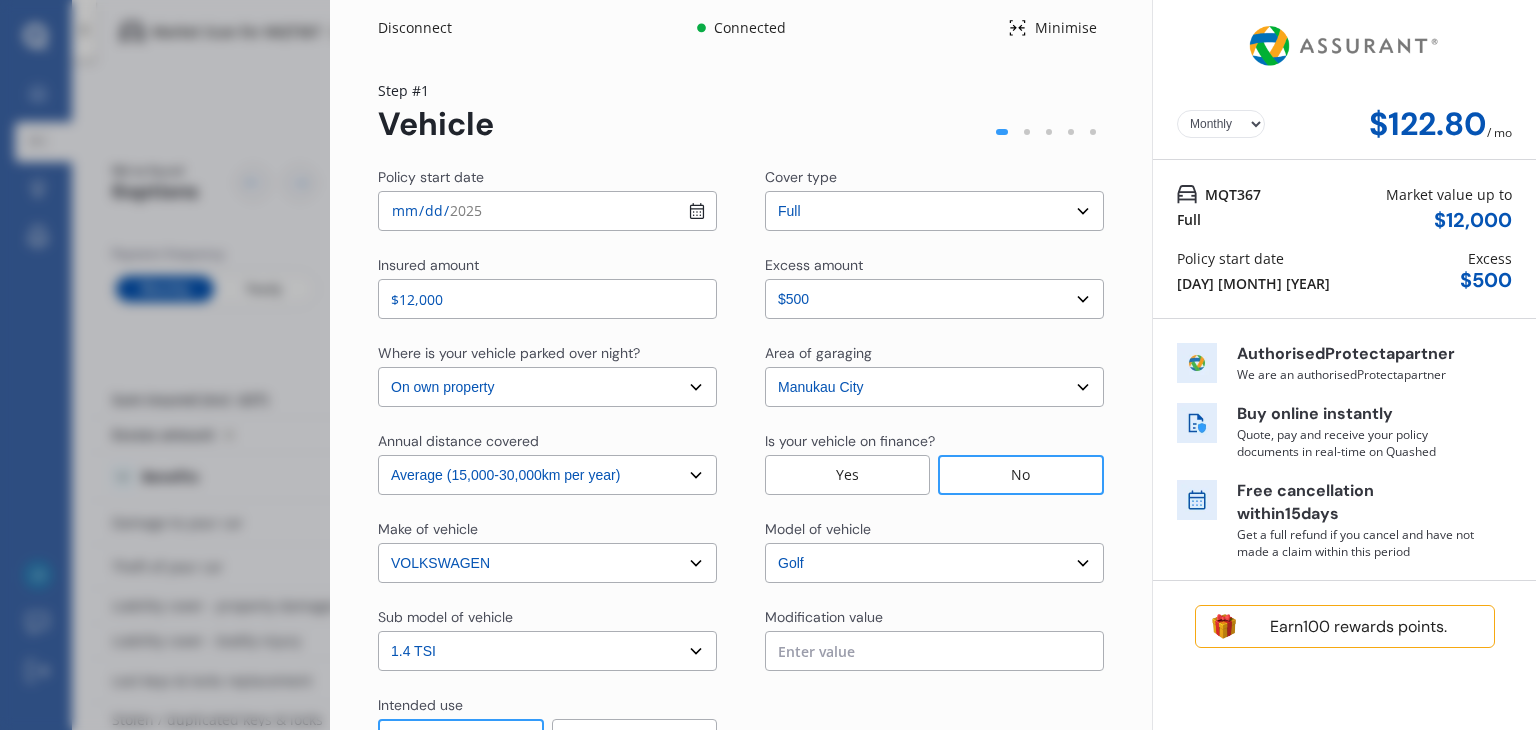select on "Auckland City" 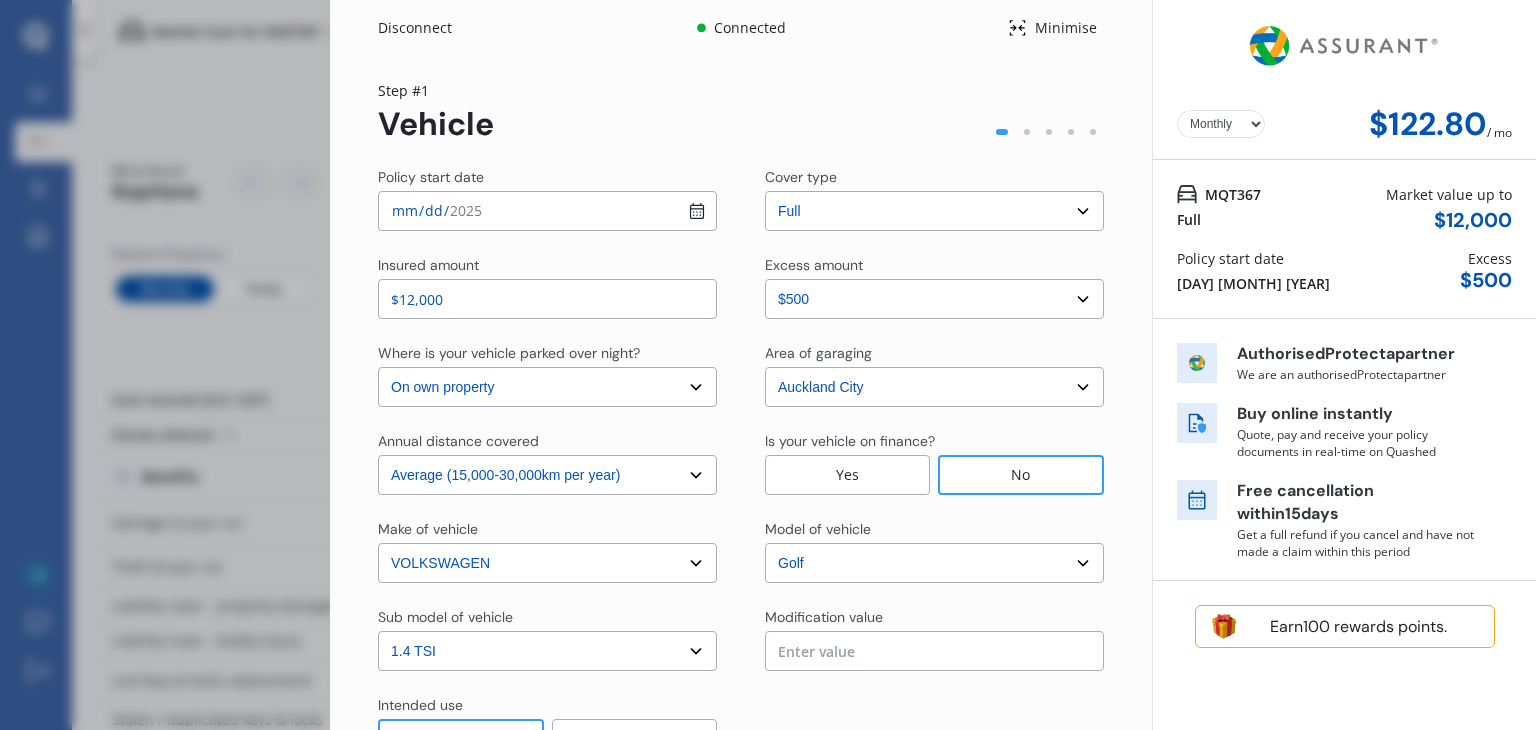 click on "Select [CITY] [CITY] [CITY] / Rodney / Gulf Islands Bay Of Plenty Canterbury Hawkes Bay Howick / Pakuranga / Beachlands Manawatu / Wanganui Manukau City Marlborough Nelson North Shore Northland Otago Poverty Bay Pukekohe / Franklin Southland Taranaki Waikato Wairarapa Waitakere Wellington West Coast" at bounding box center [934, 387] 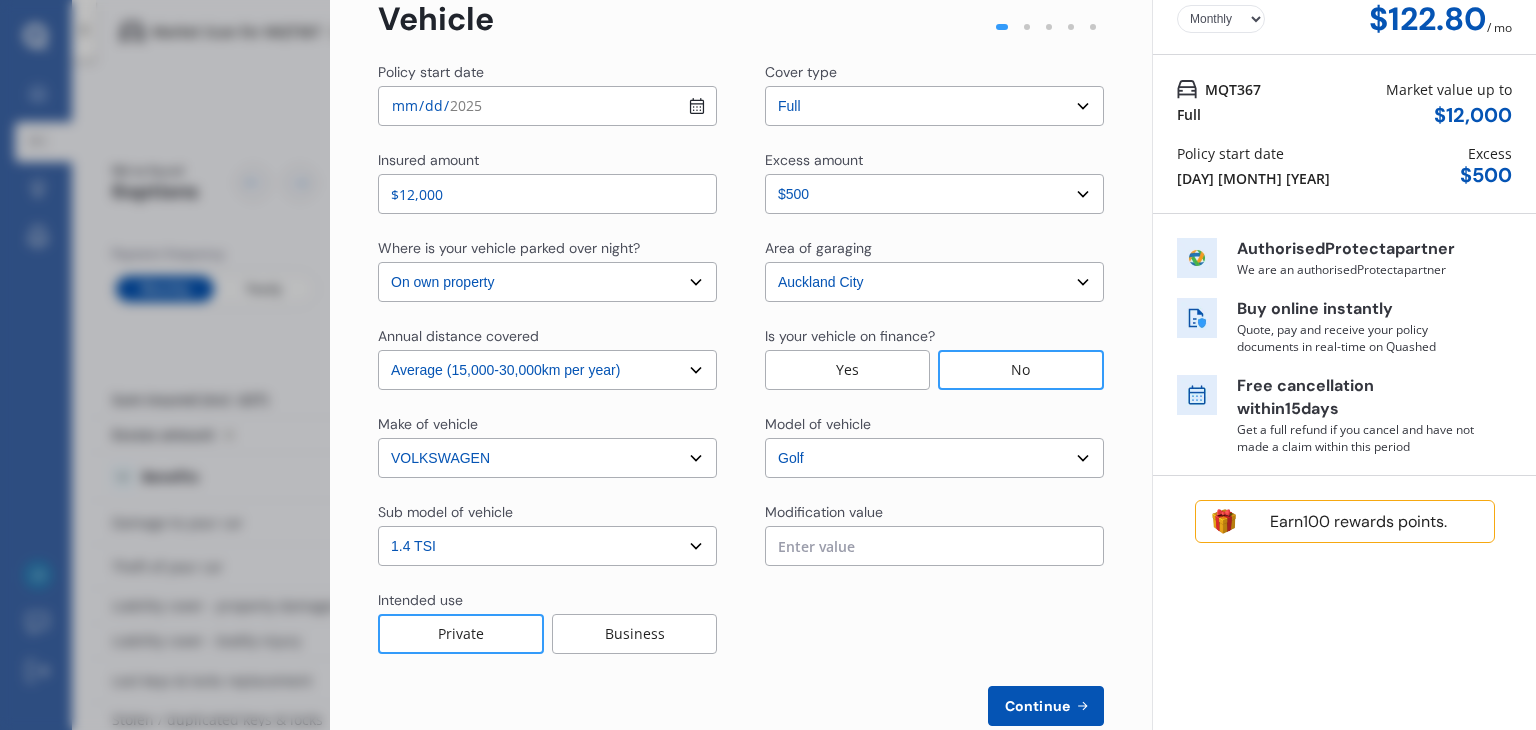 scroll, scrollTop: 149, scrollLeft: 0, axis: vertical 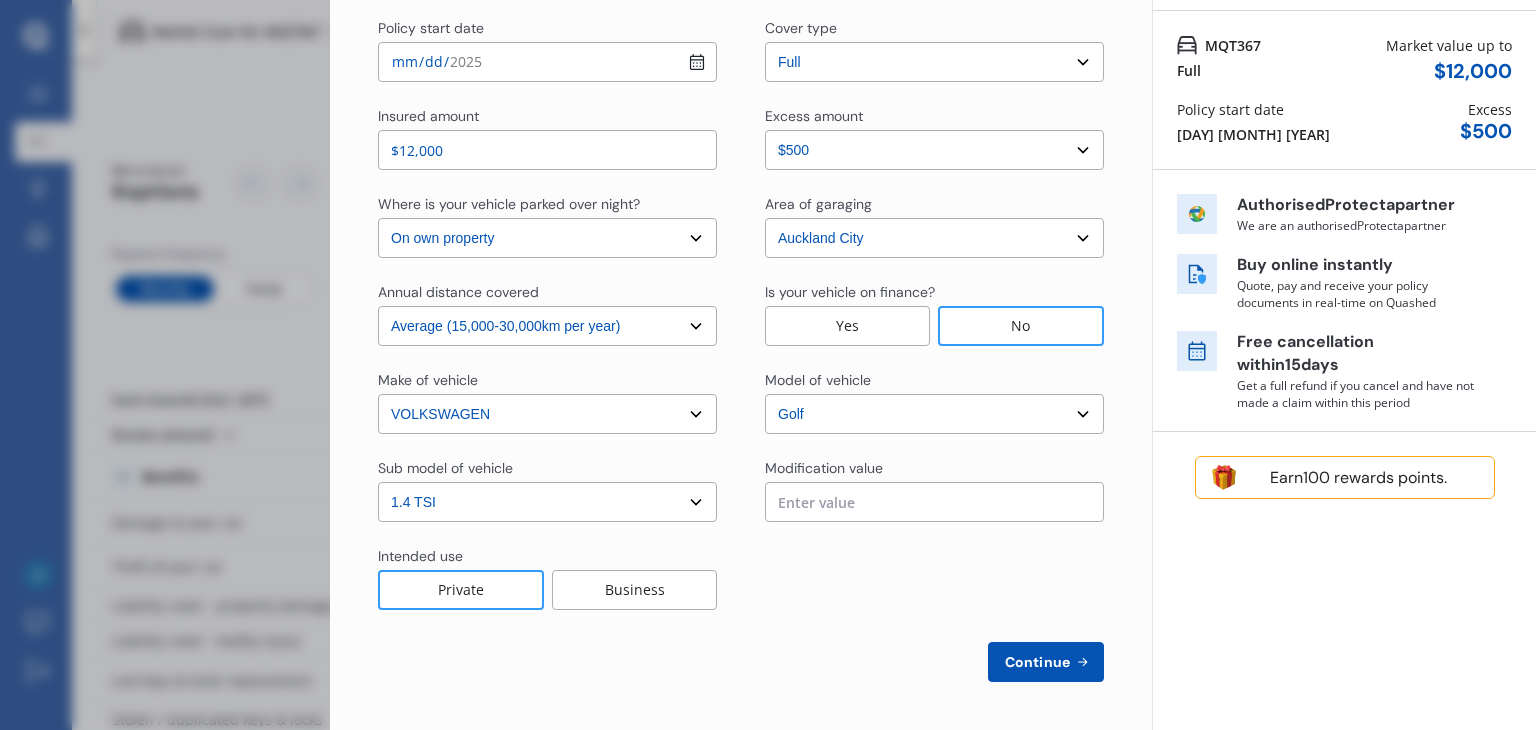 click on "Continue" at bounding box center [1046, 662] 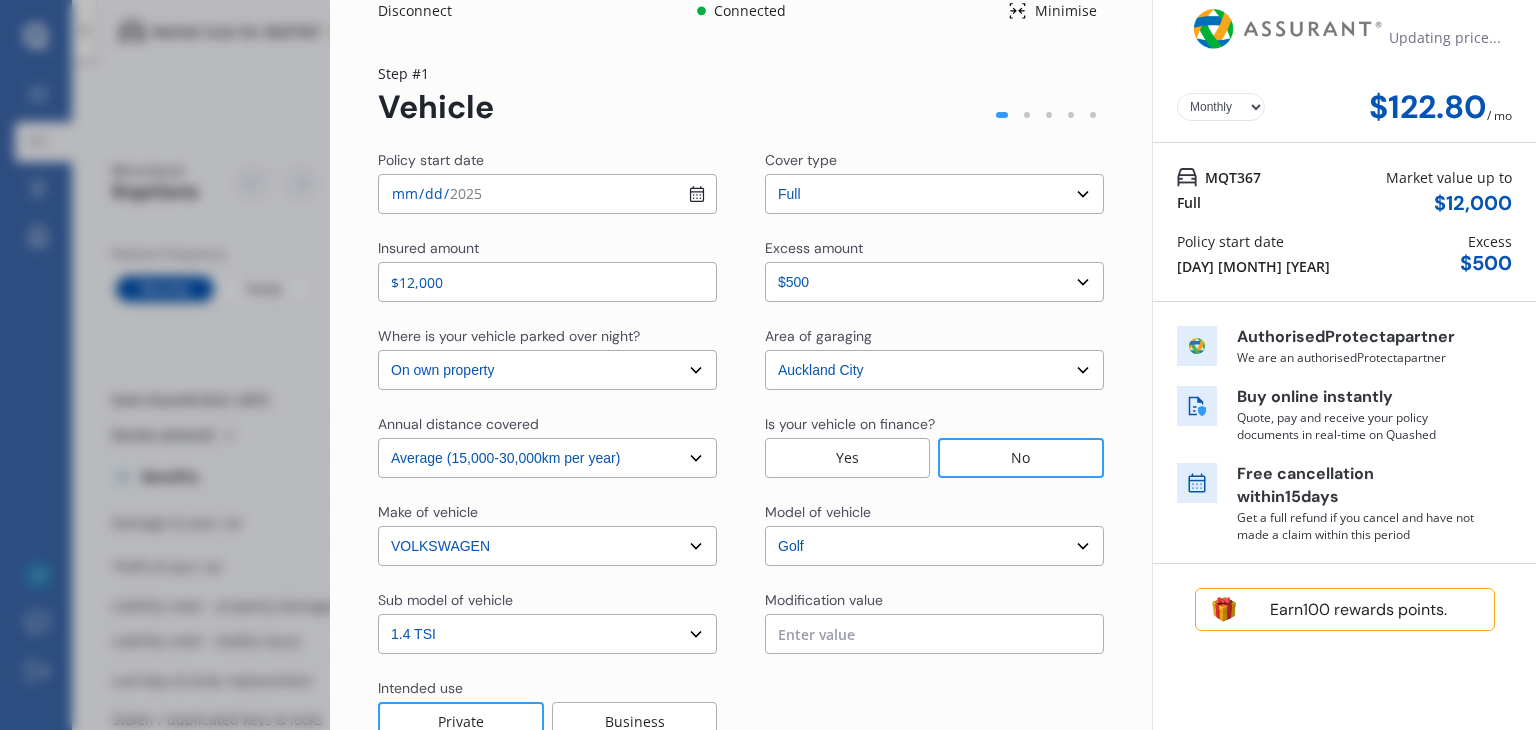 scroll, scrollTop: 16, scrollLeft: 0, axis: vertical 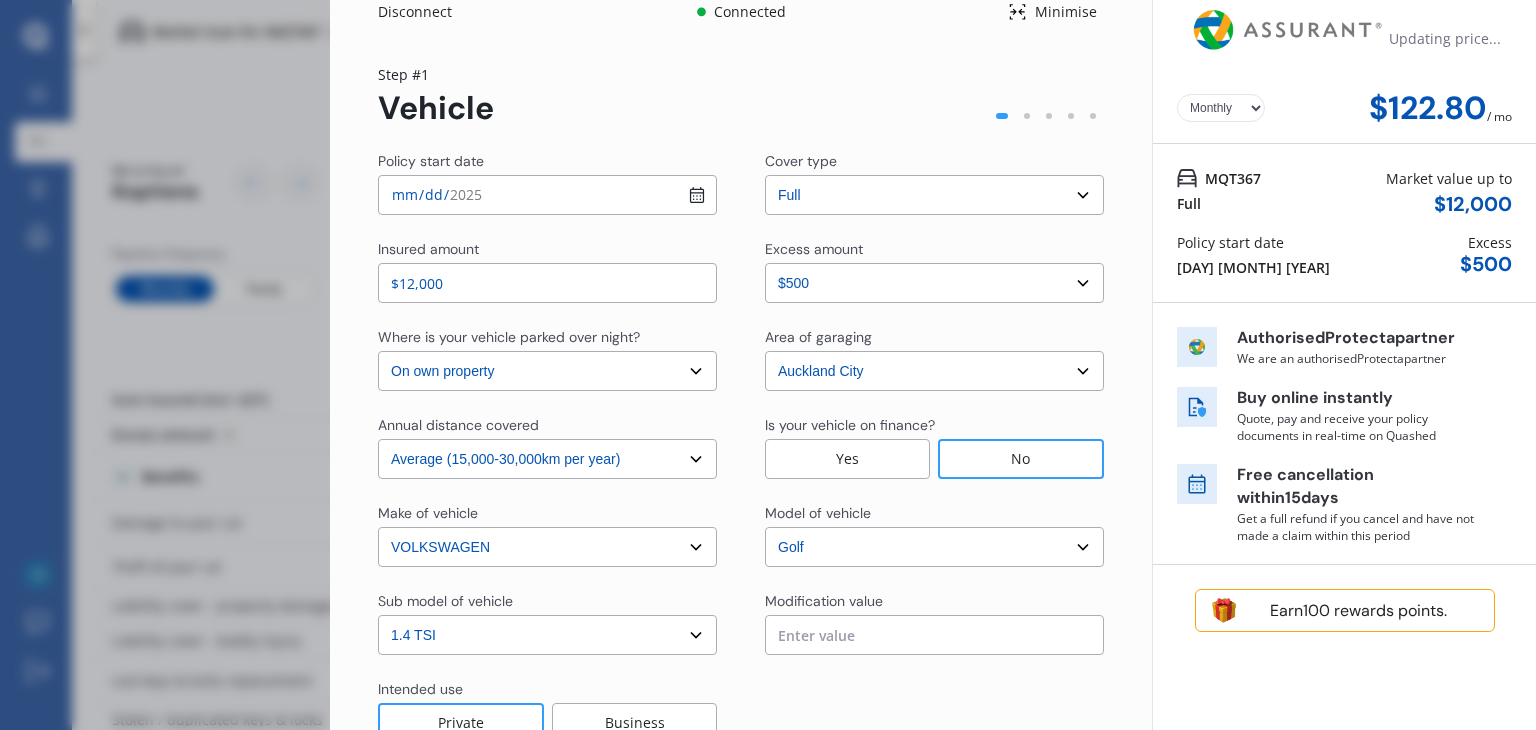 select on "Mr" 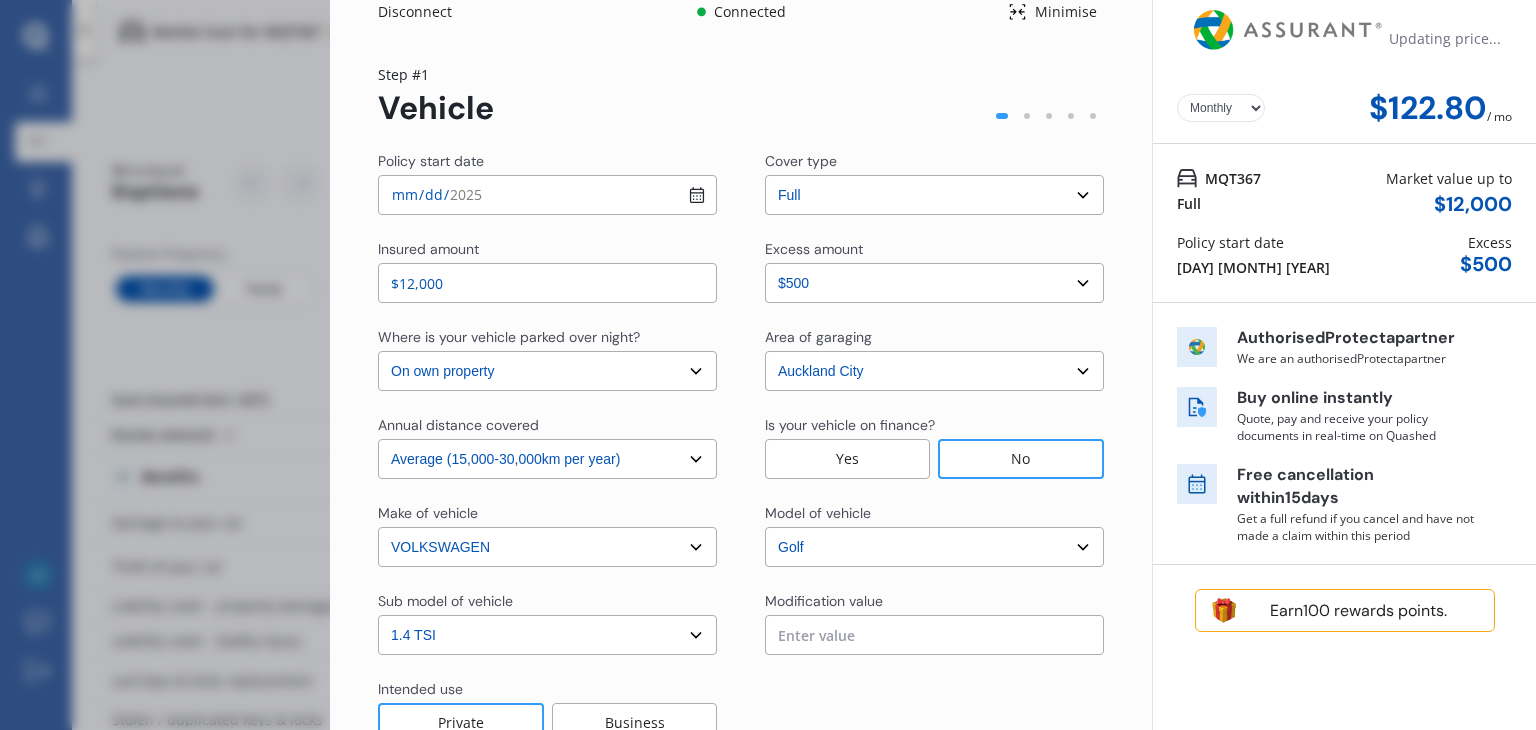select on "20" 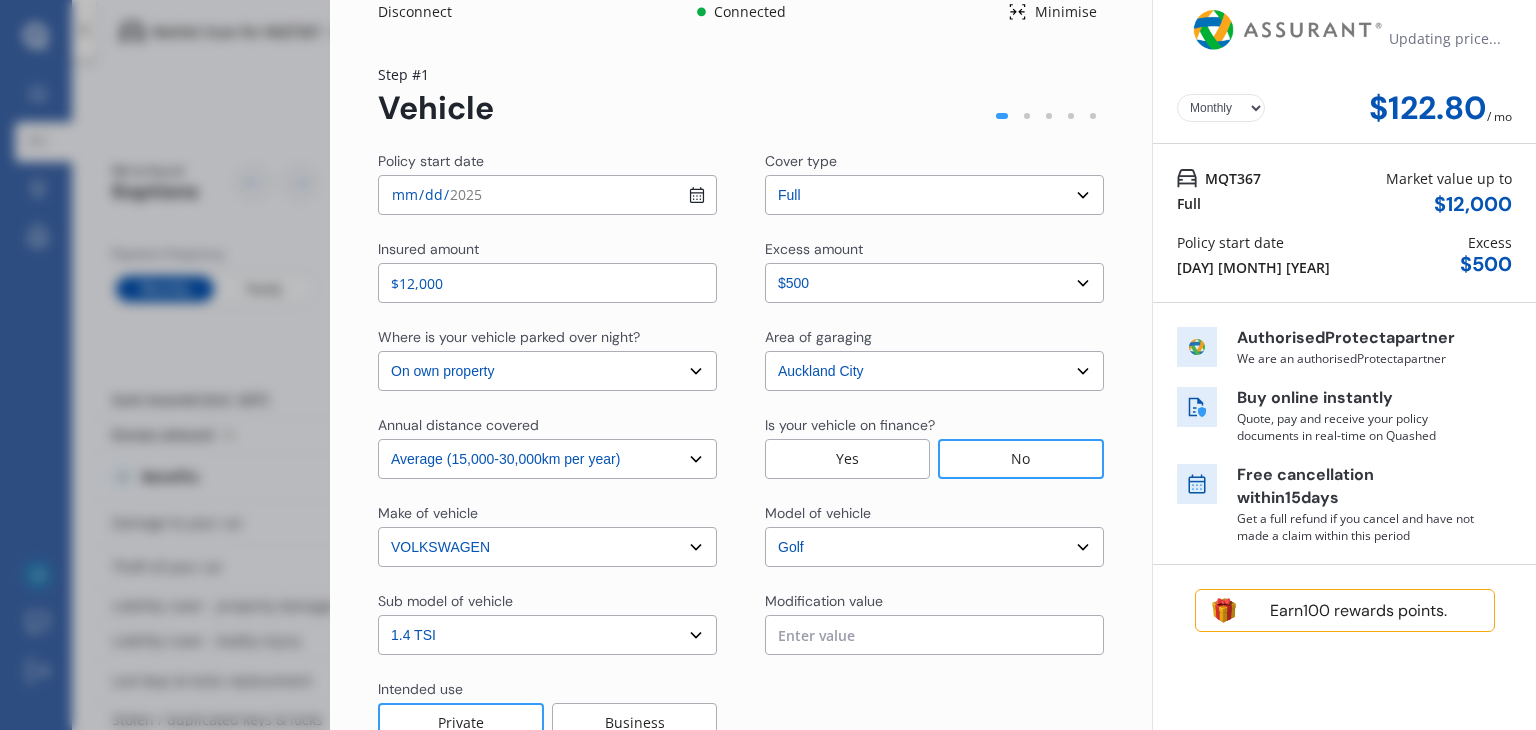 select on "01" 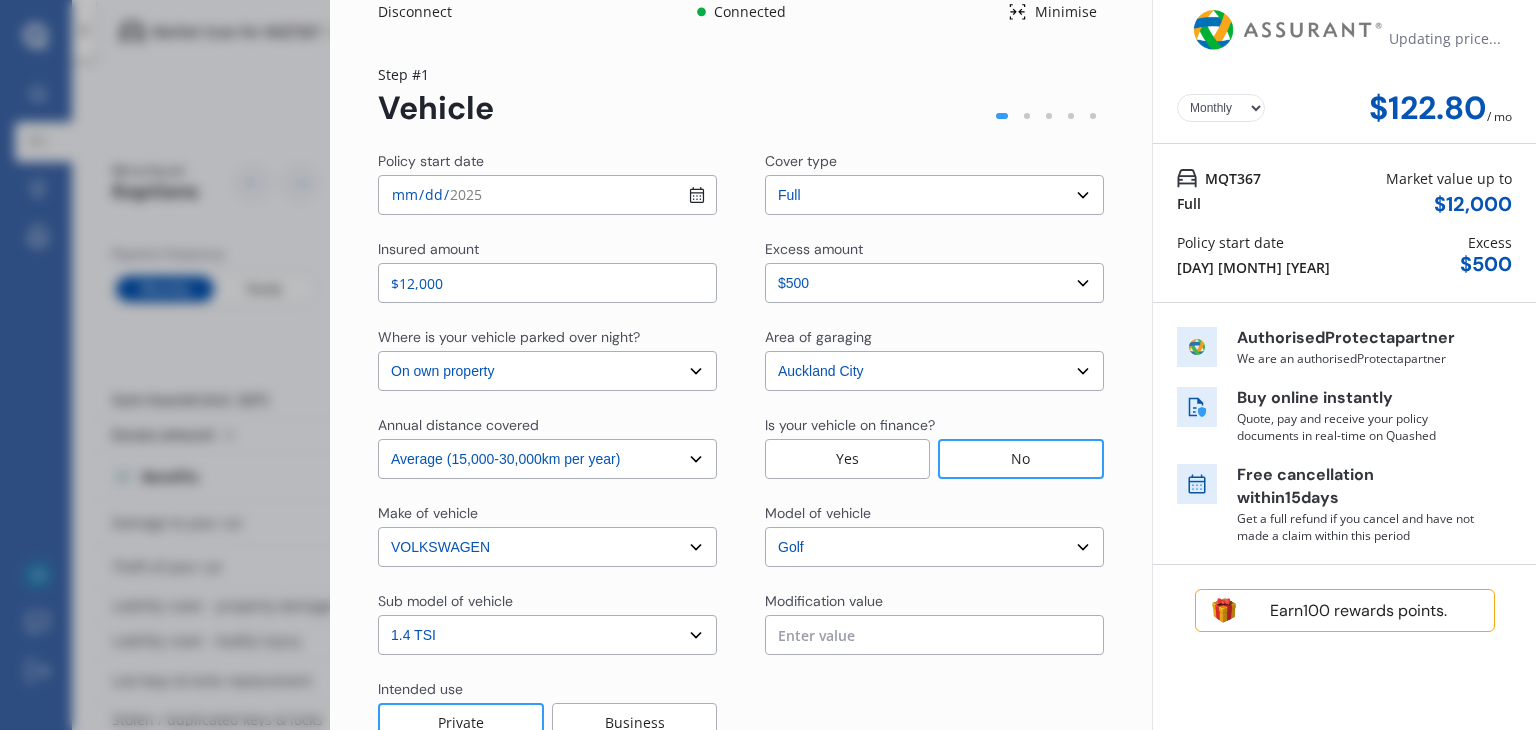 select on "2004" 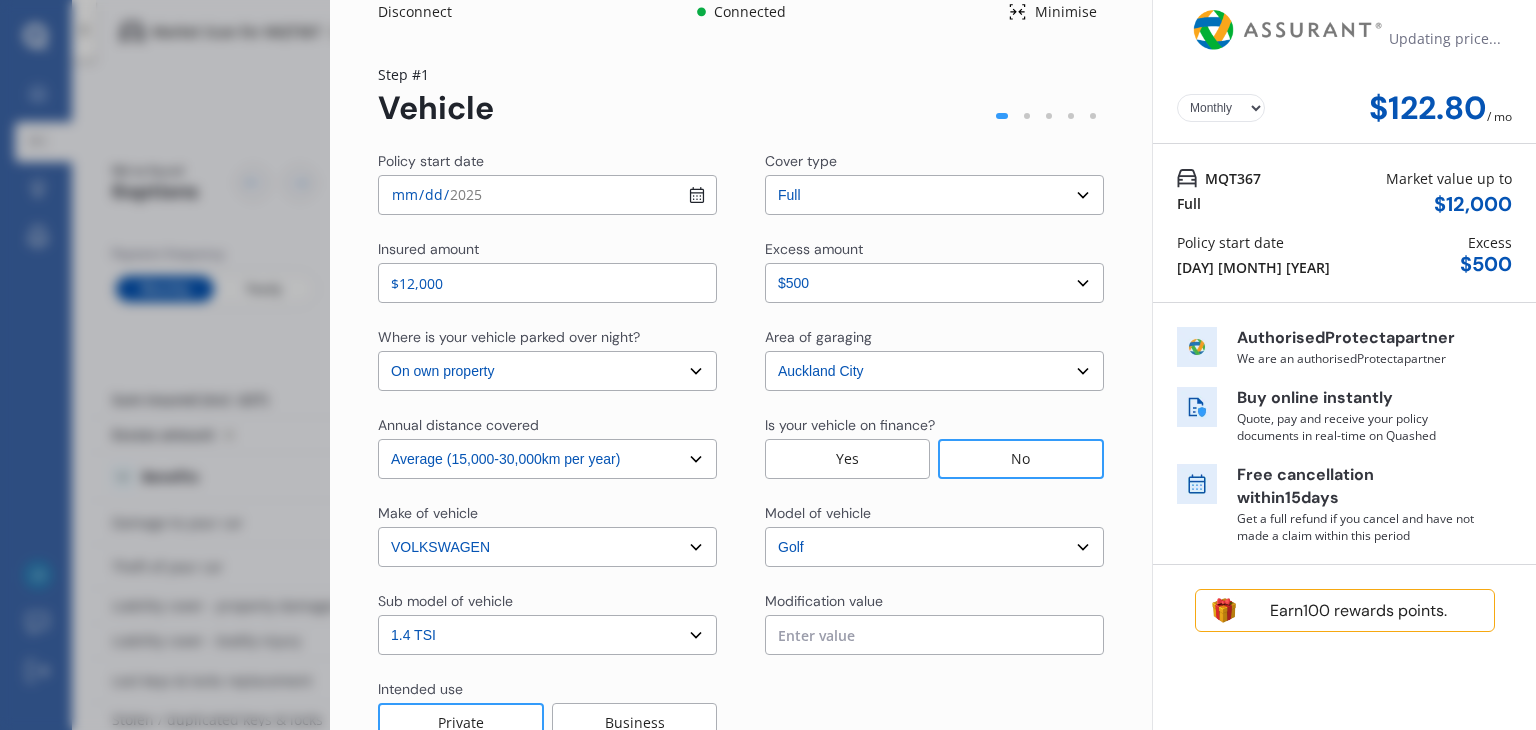 select on "full" 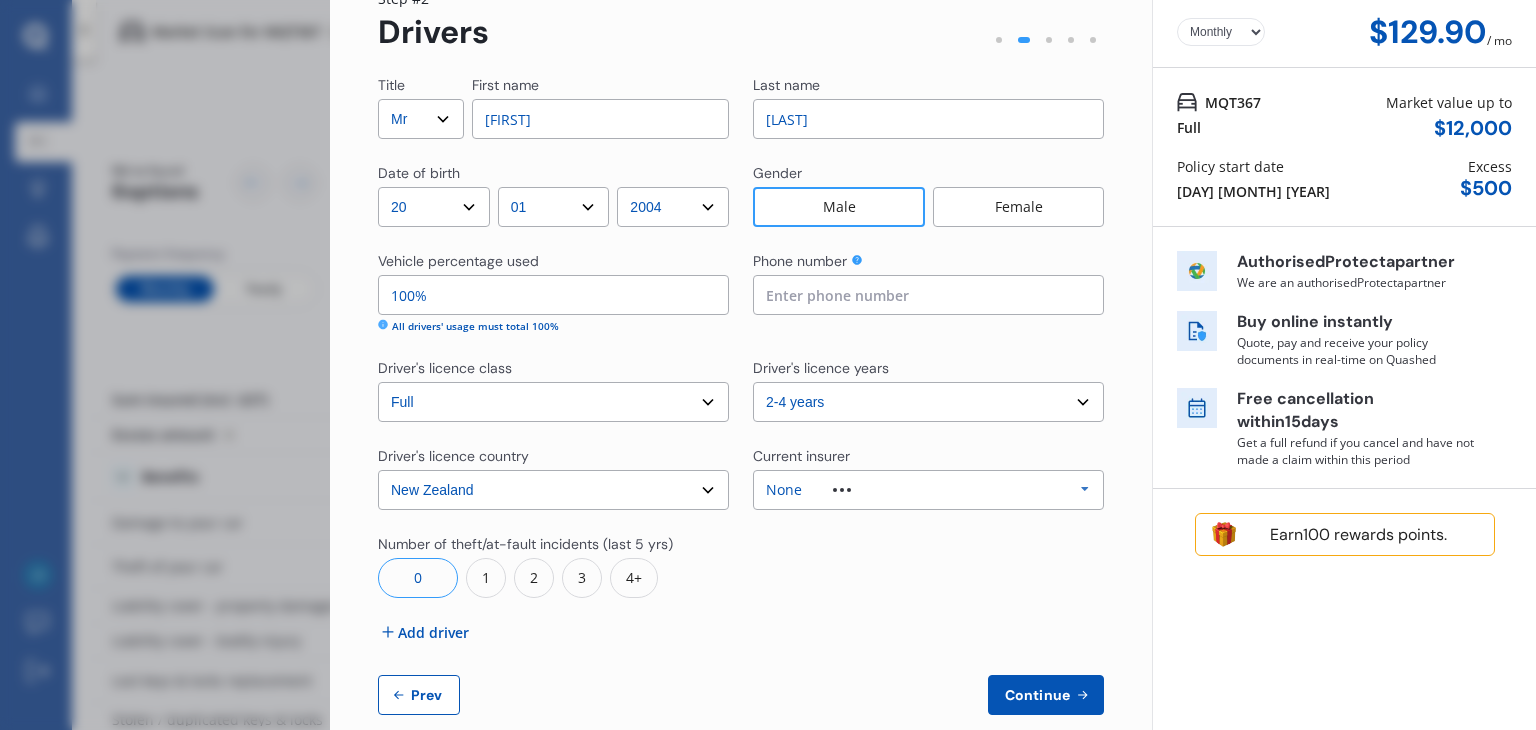 scroll, scrollTop: 96, scrollLeft: 0, axis: vertical 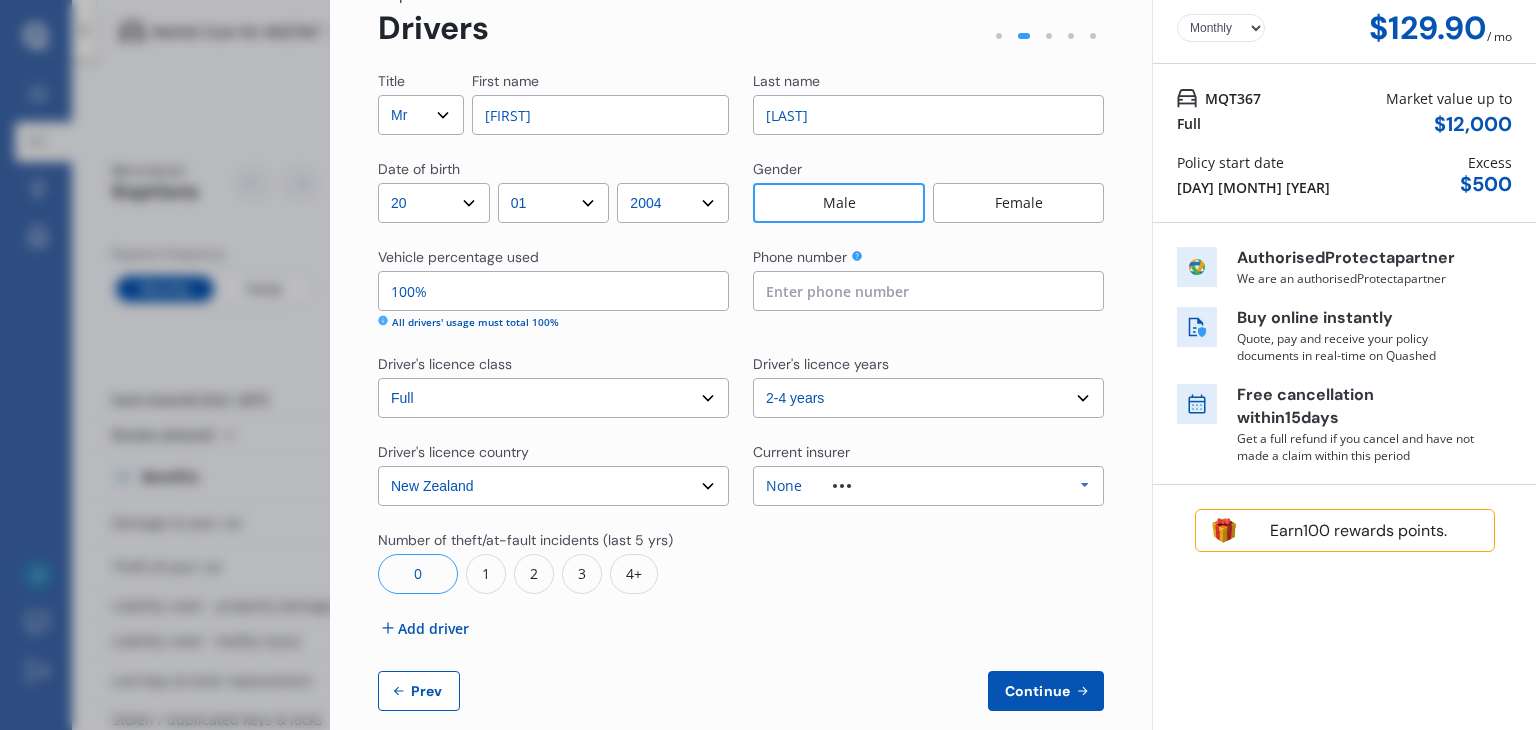 click on "Select driver's licence years Less than [NUMBER] year [NUMBER]-[NUMBER] years [NUMBER]-[NUMBER] years More than [NUMBER] years" at bounding box center [928, 398] 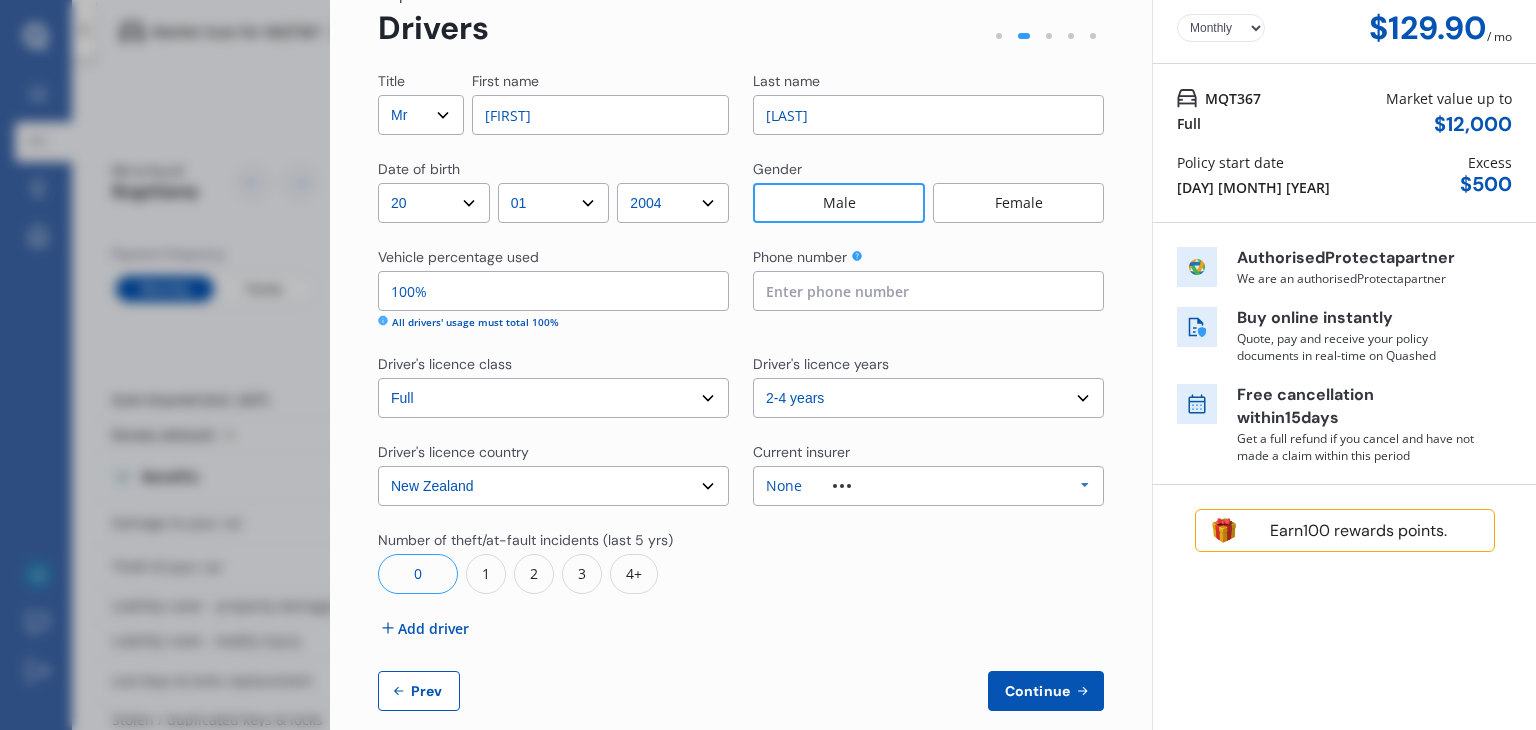 click on "Select driver's licence country New Zealand Australia Canada Japan Singapore South Africa UK USA Other Country Not Applicable Europe Pacific Island Nations" at bounding box center [553, 486] 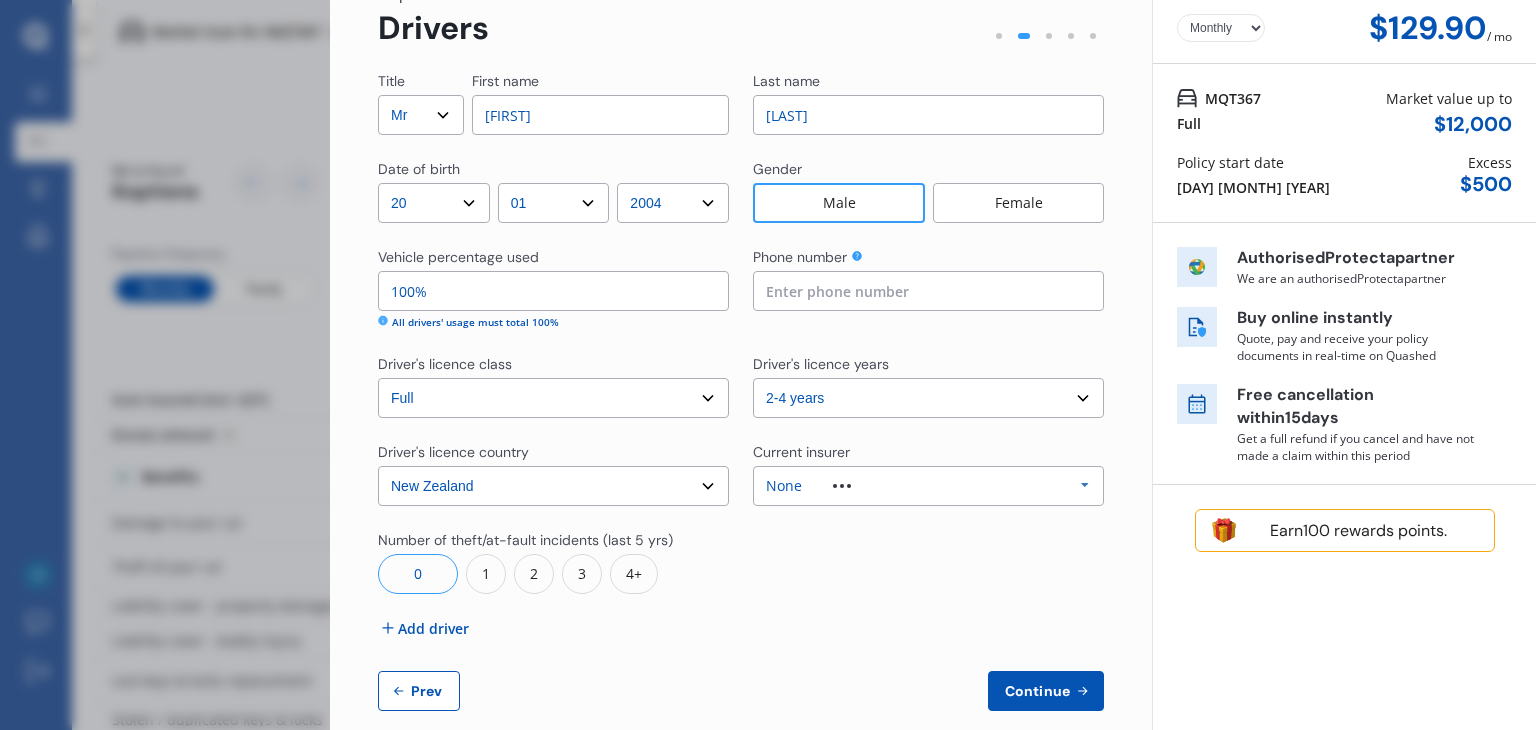 select on "UK" 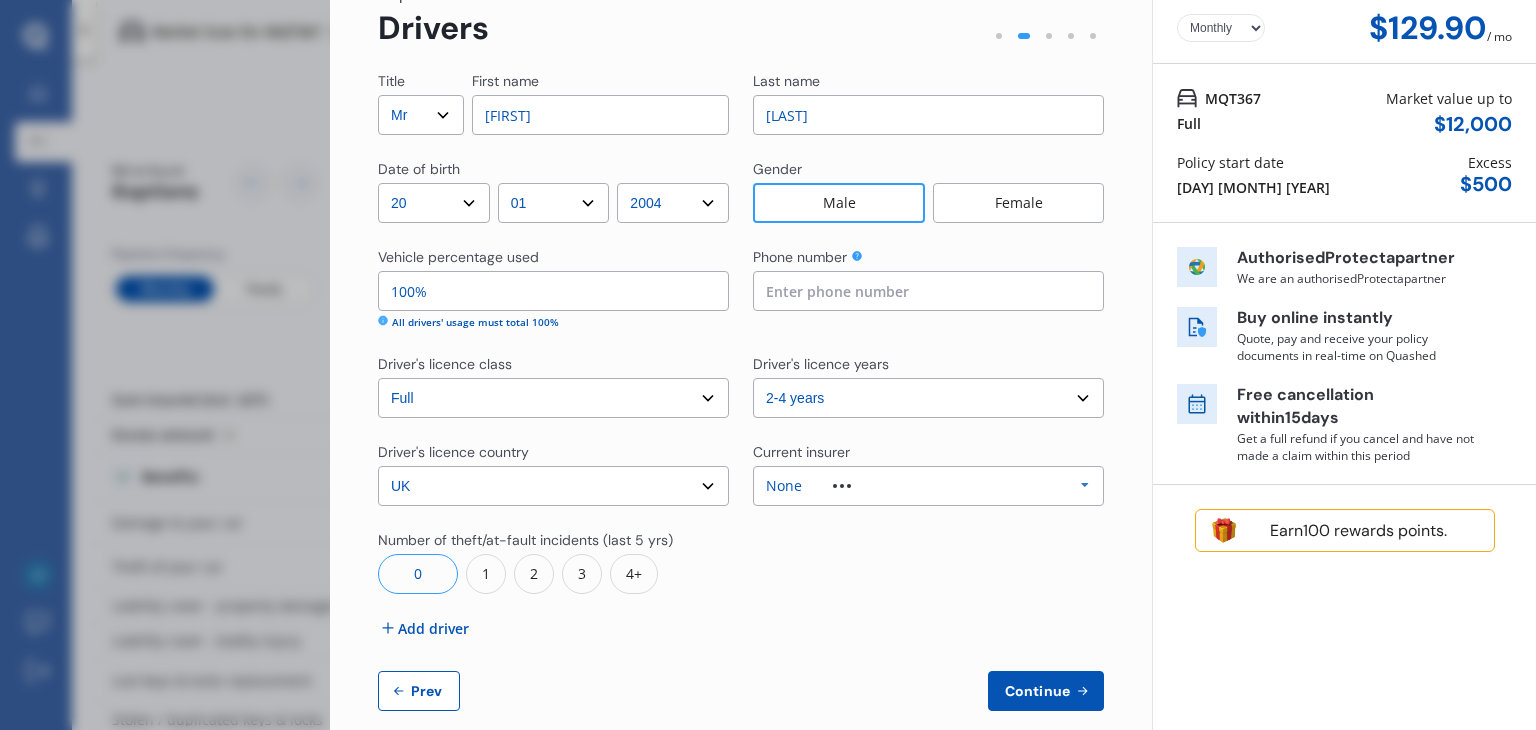 click on "Select driver's licence country New Zealand Australia Canada Japan Singapore South Africa UK USA Other Country Not Applicable Europe Pacific Island Nations" at bounding box center [553, 486] 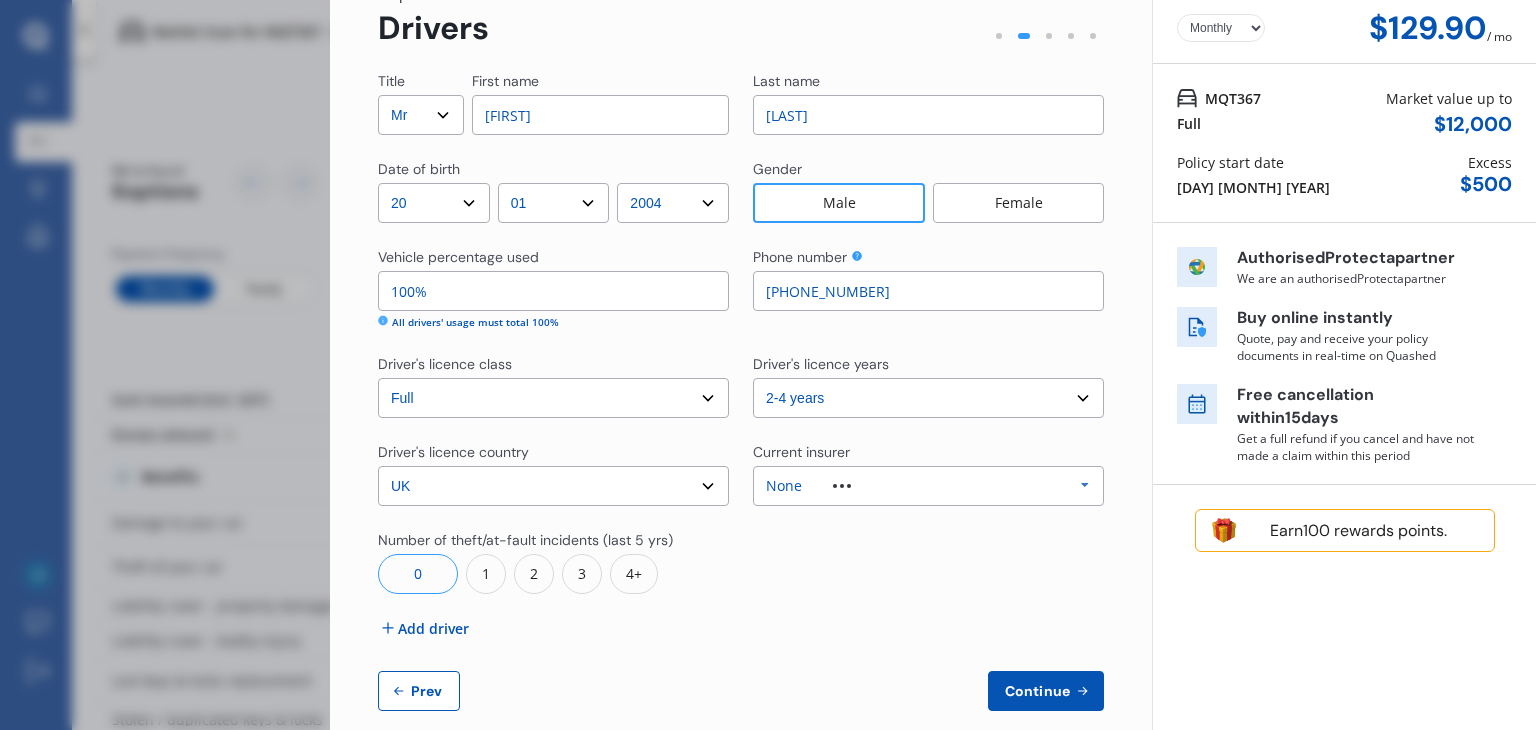 type on "[PHONE_NUMBER]" 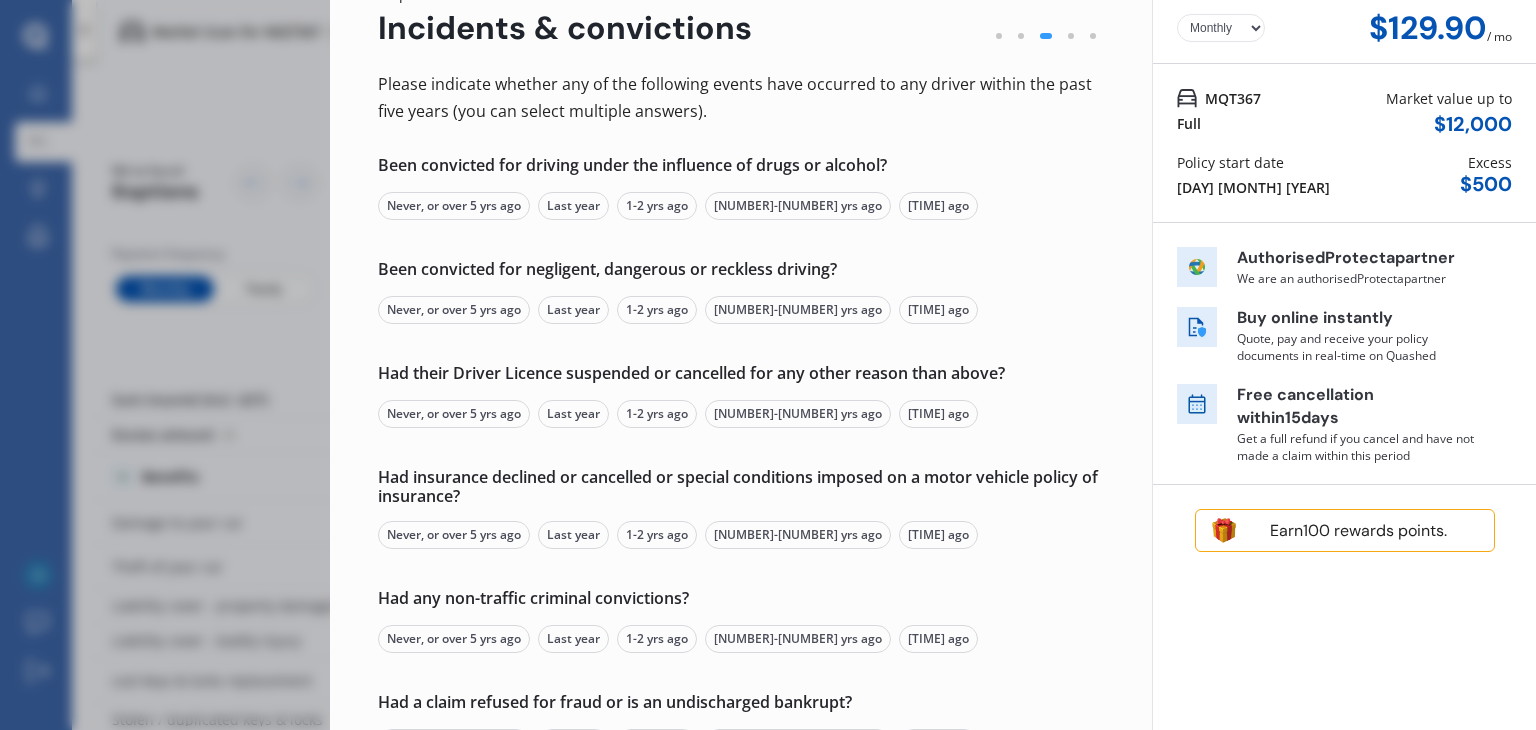 scroll, scrollTop: 0, scrollLeft: 0, axis: both 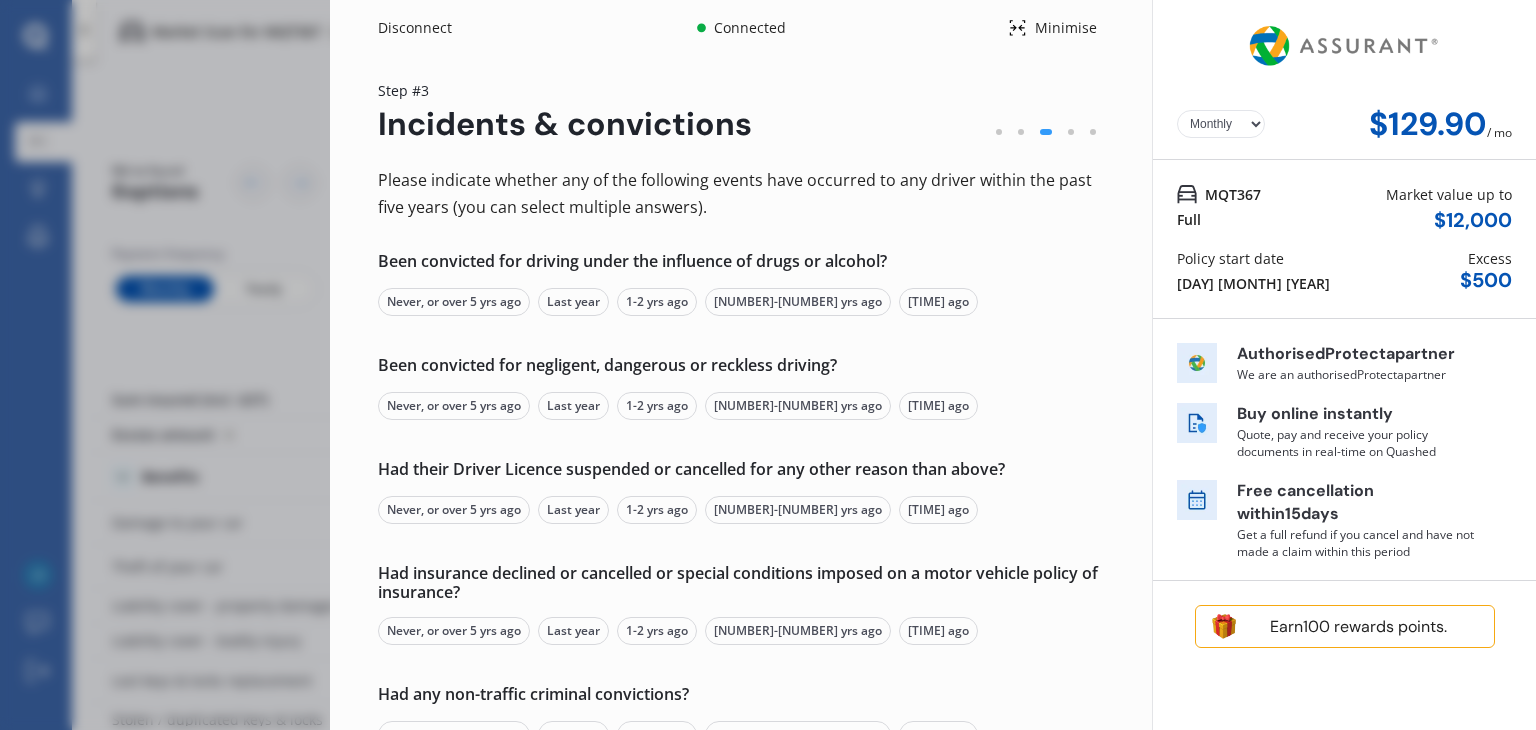click on "Never, or over 5 yrs ago" at bounding box center [454, 302] 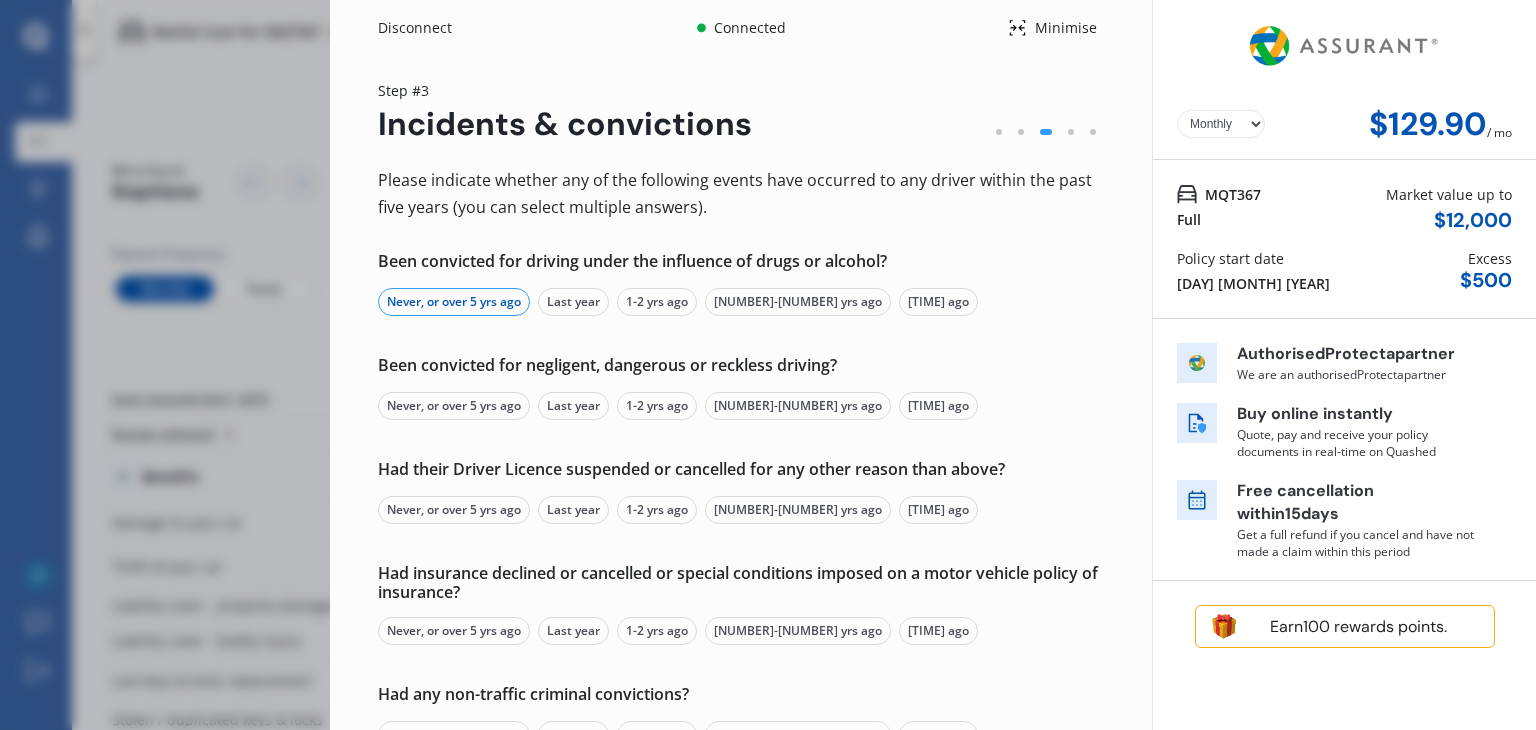 click on "Never, or over 5 yrs ago" at bounding box center [454, 406] 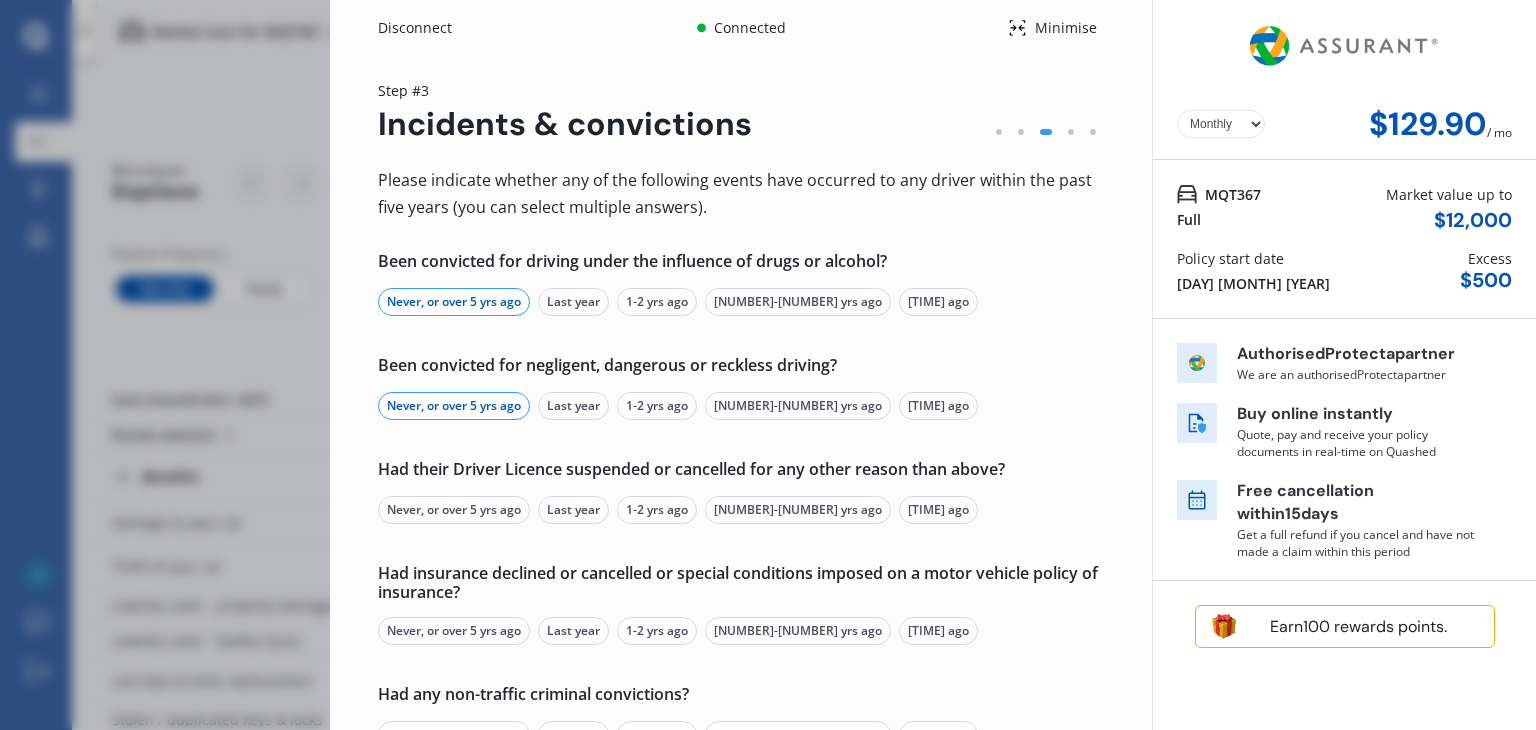 click on "Never, or over 5 yrs ago" at bounding box center (454, 510) 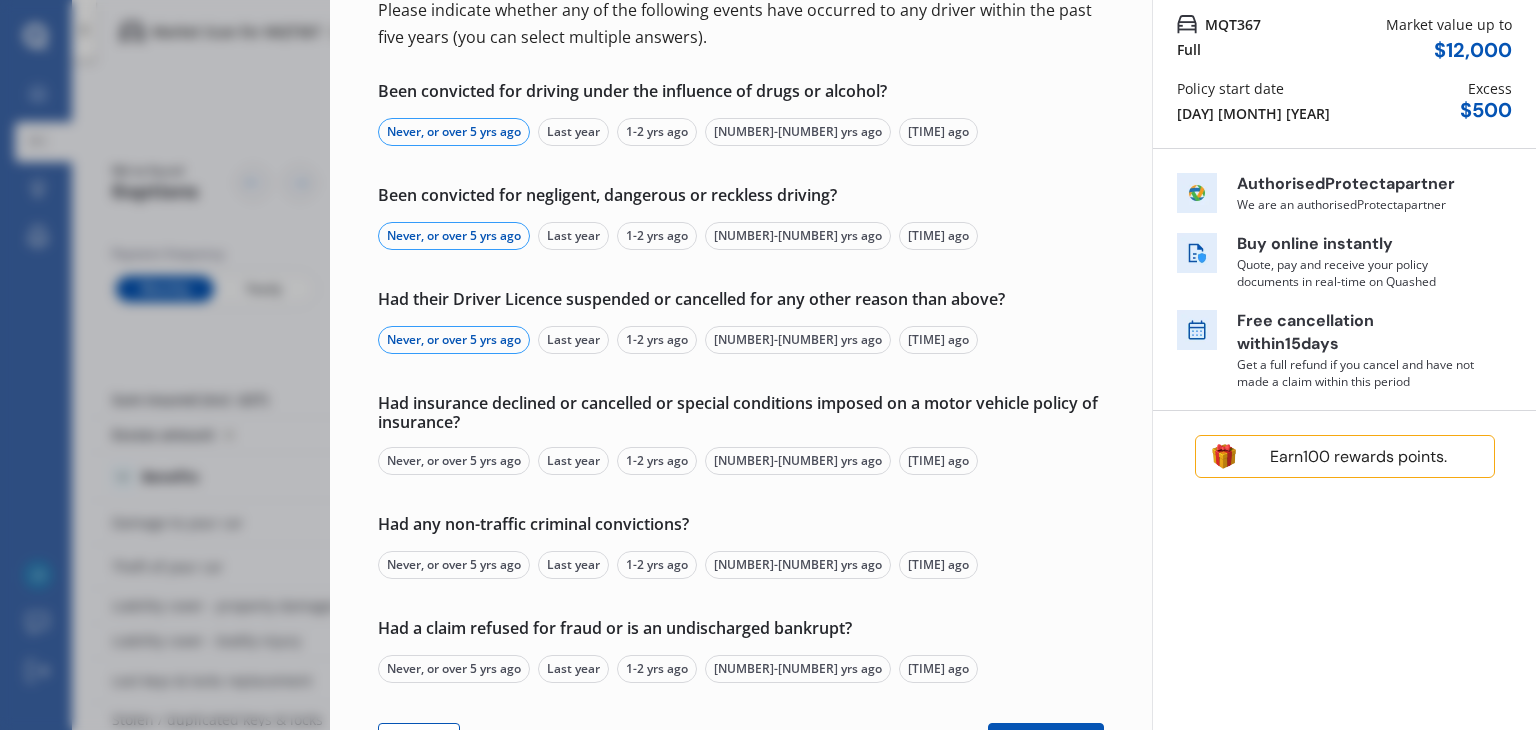 scroll, scrollTop: 172, scrollLeft: 0, axis: vertical 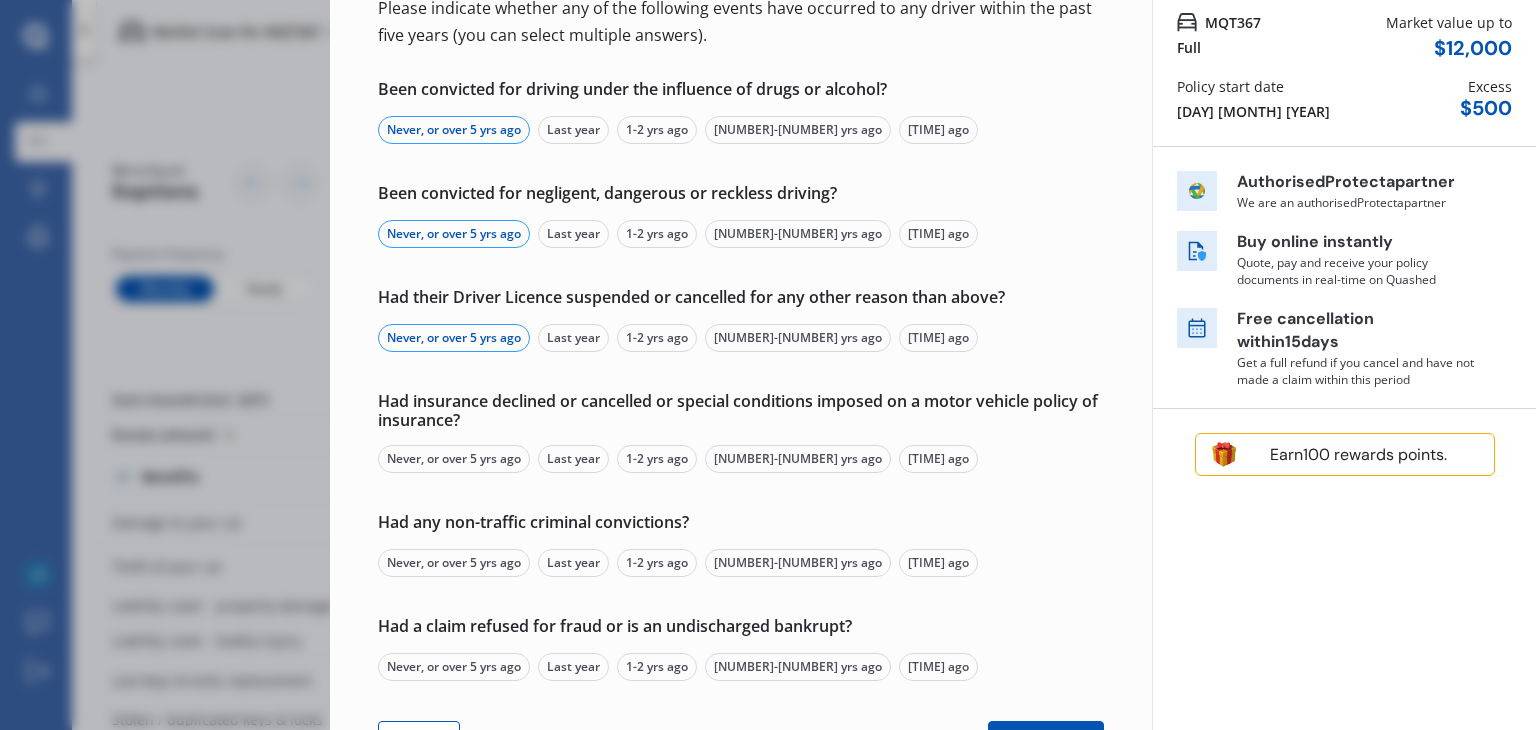 click on "Never, or over 5 yrs ago" at bounding box center (454, 459) 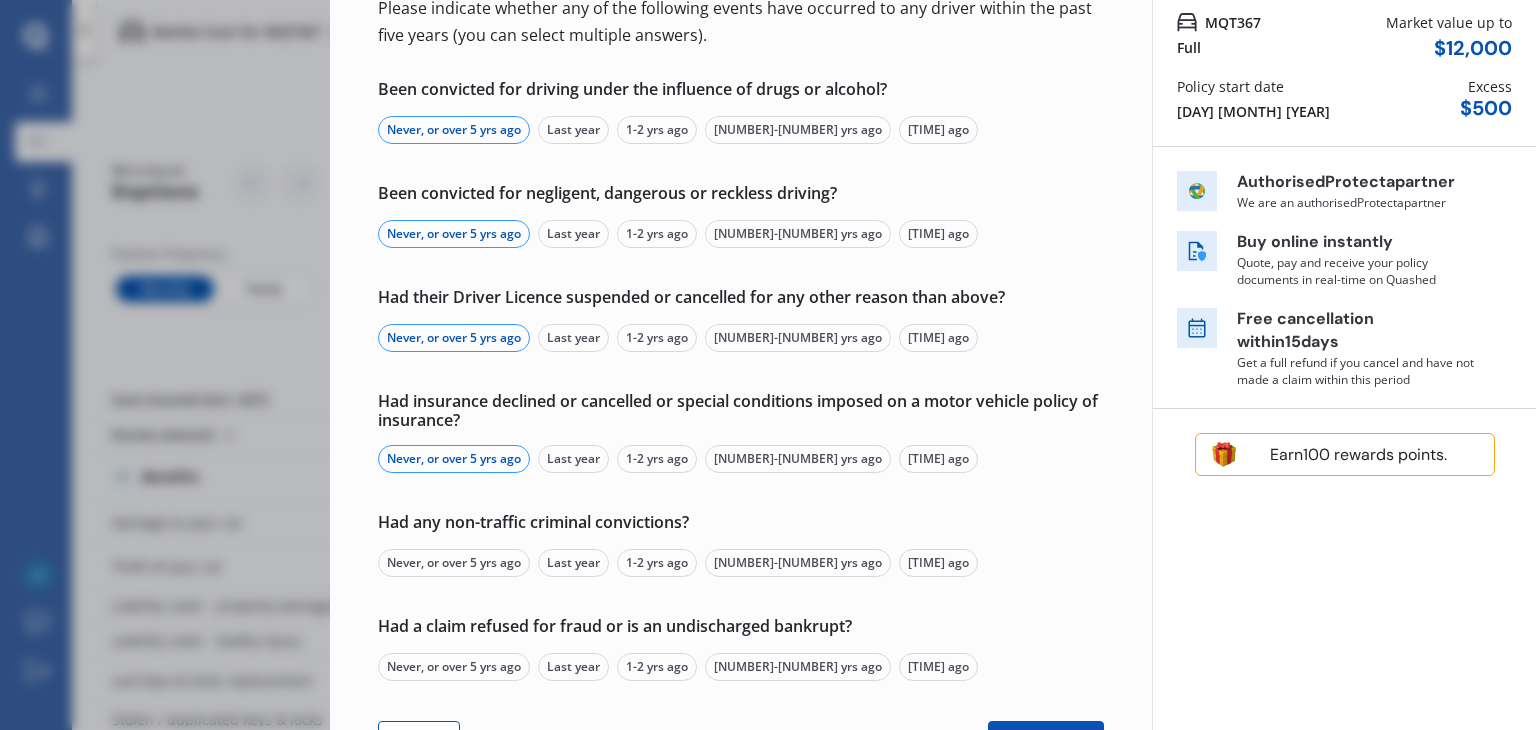 click on "Never, or over 5 yrs ago" at bounding box center (454, 563) 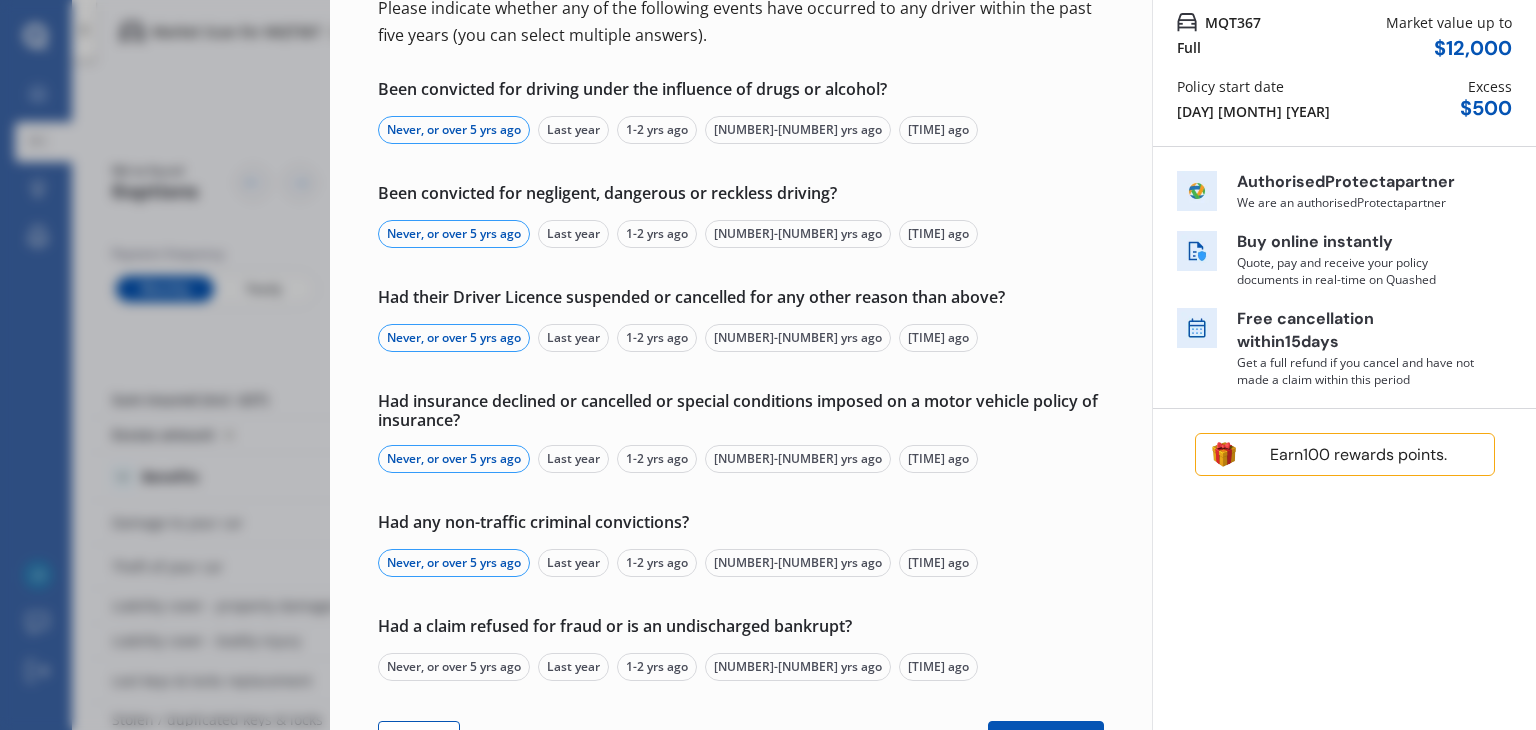 scroll, scrollTop: 252, scrollLeft: 0, axis: vertical 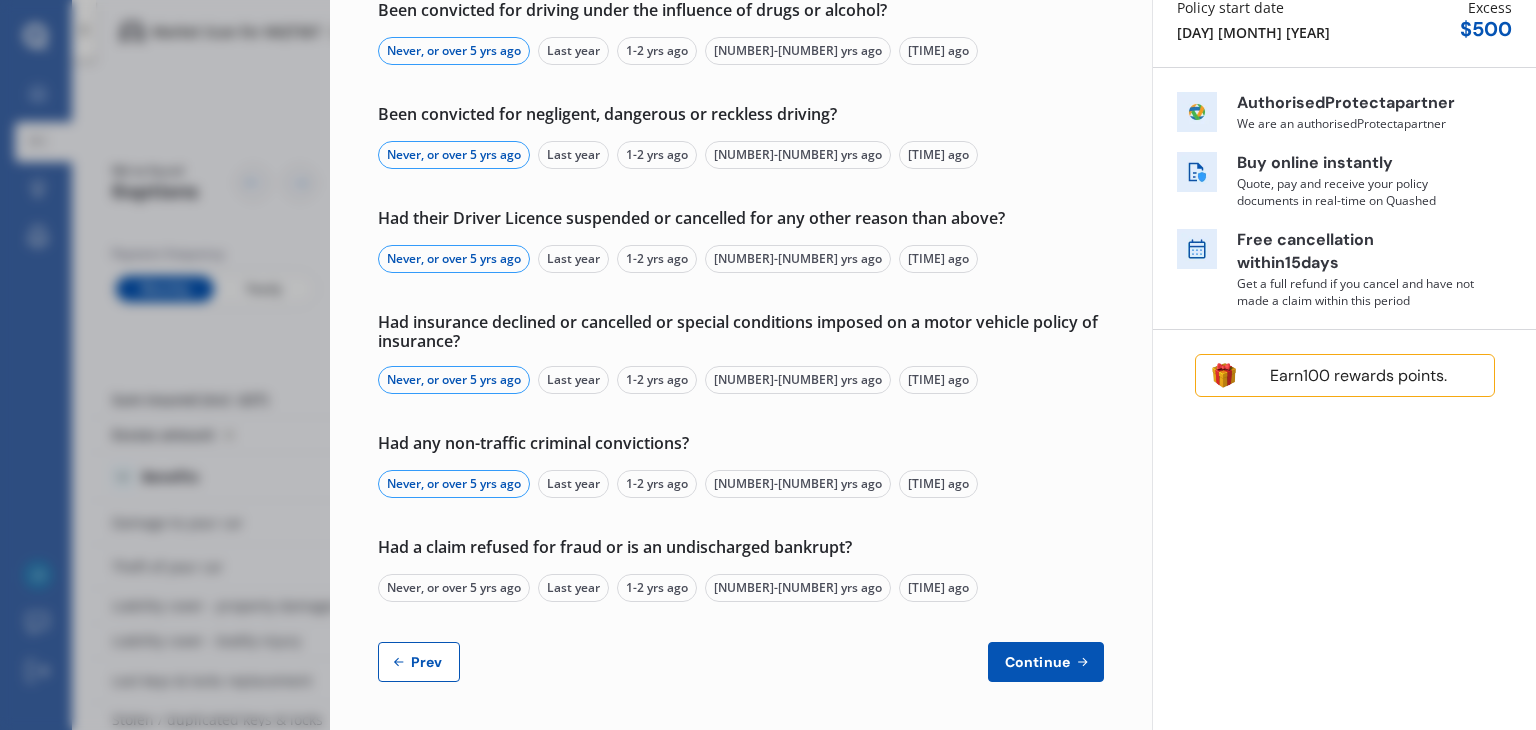 click on "Never, or over 5 yrs ago" at bounding box center (454, 588) 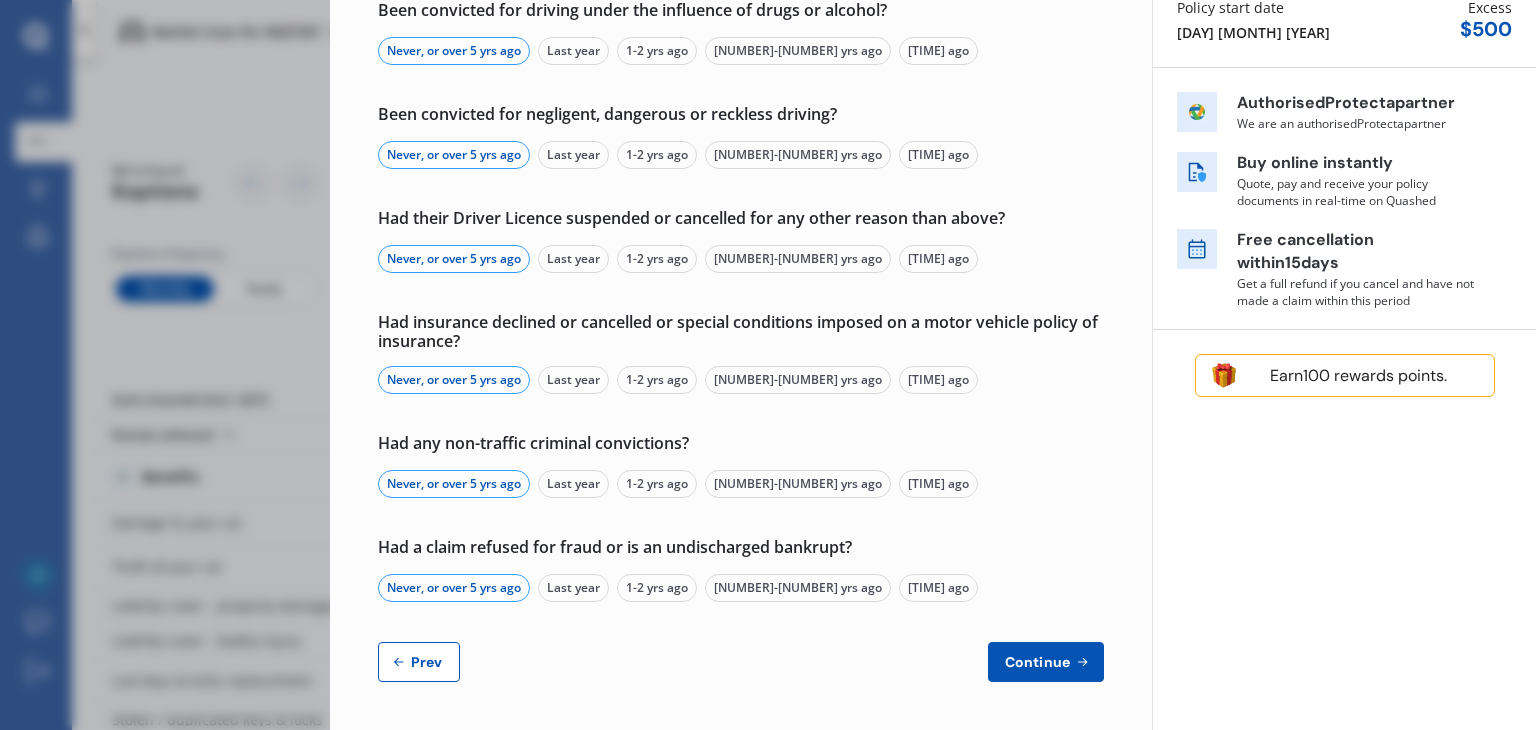 click on "Continue" at bounding box center (1046, 662) 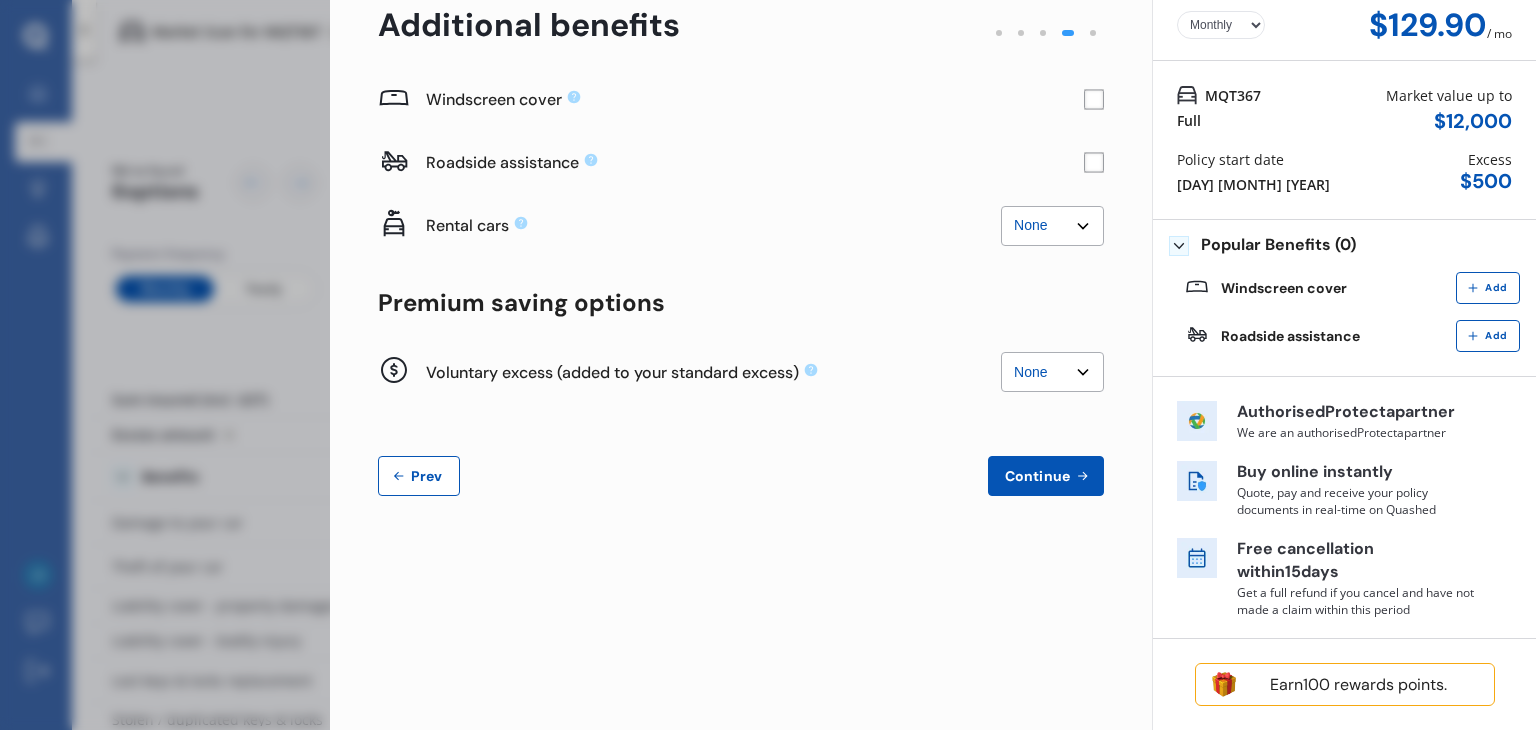 scroll, scrollTop: 0, scrollLeft: 0, axis: both 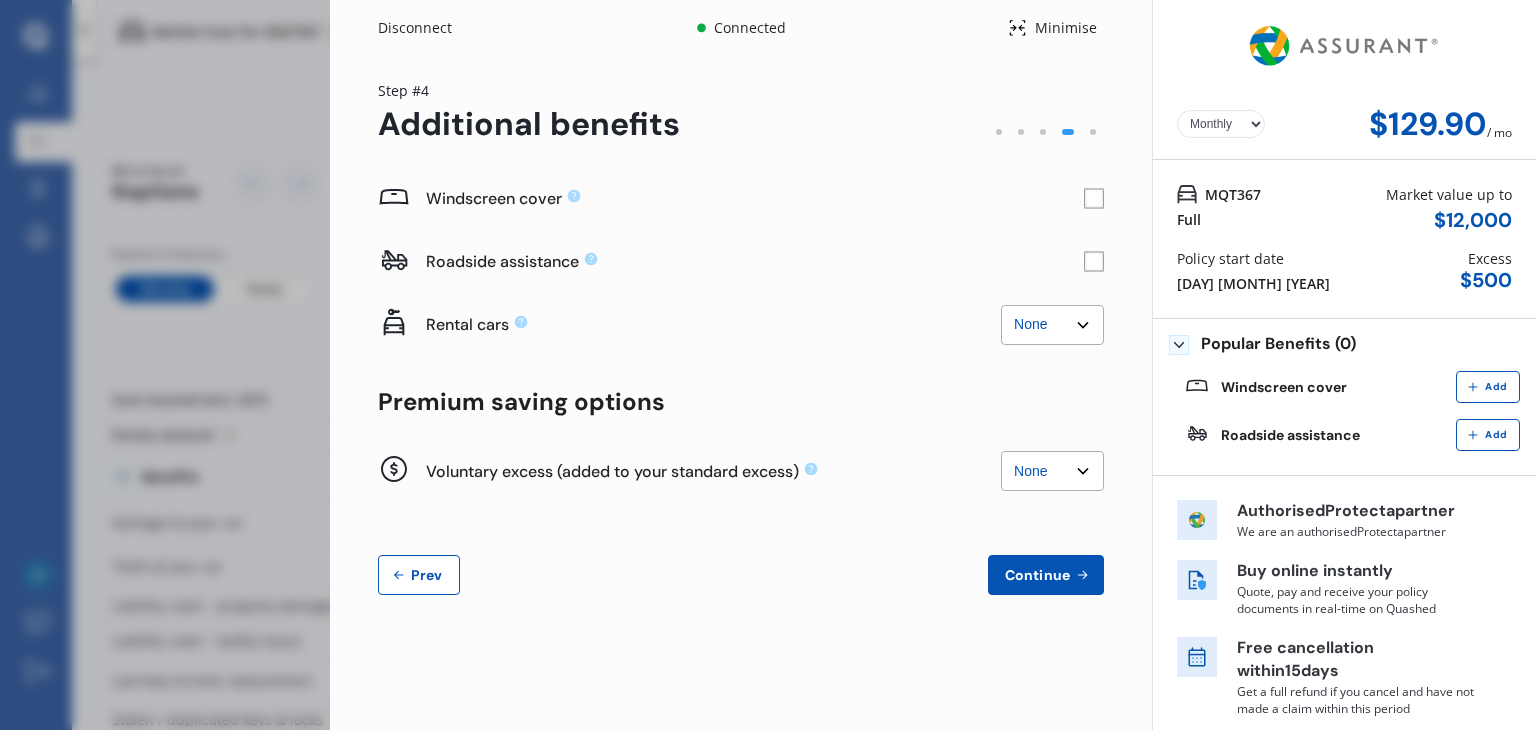 click 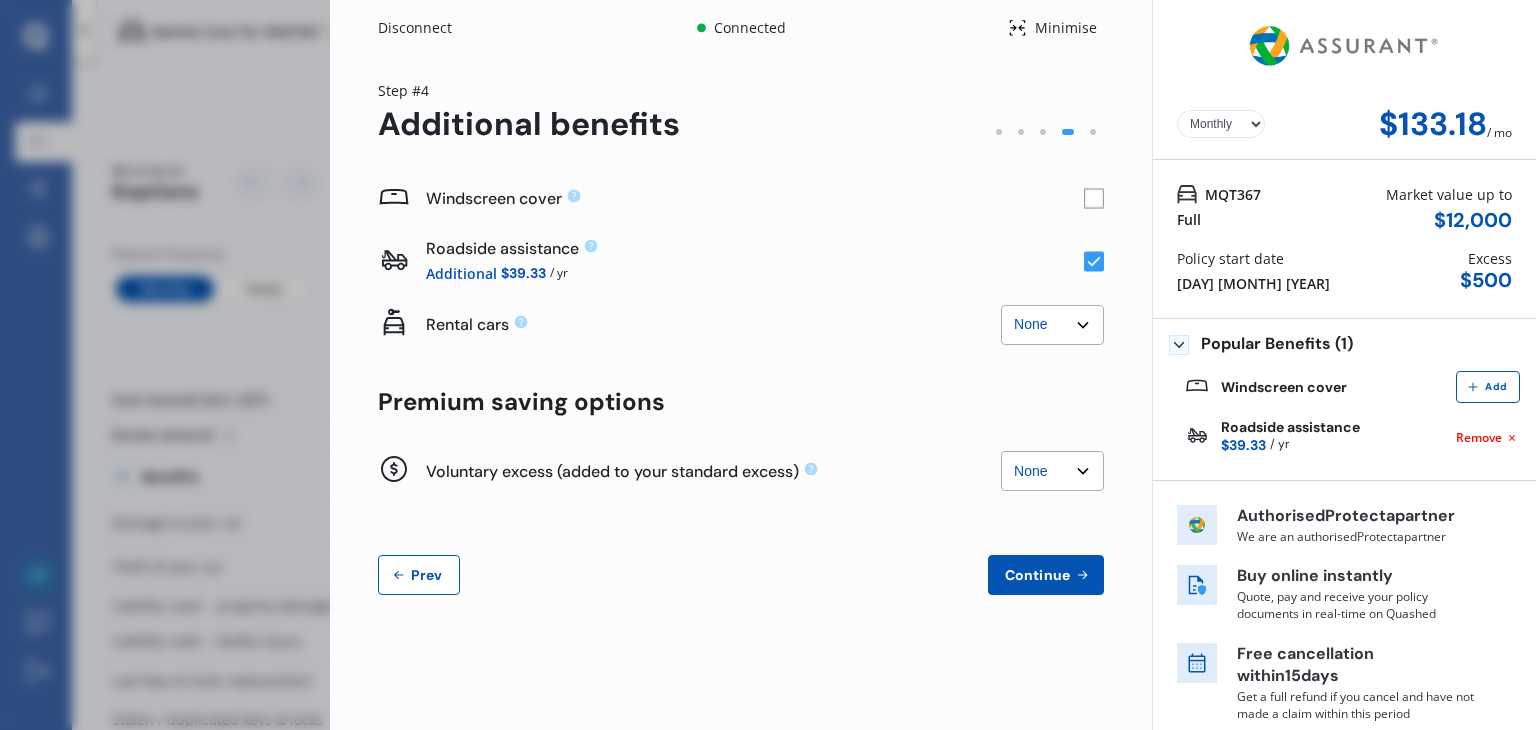 click 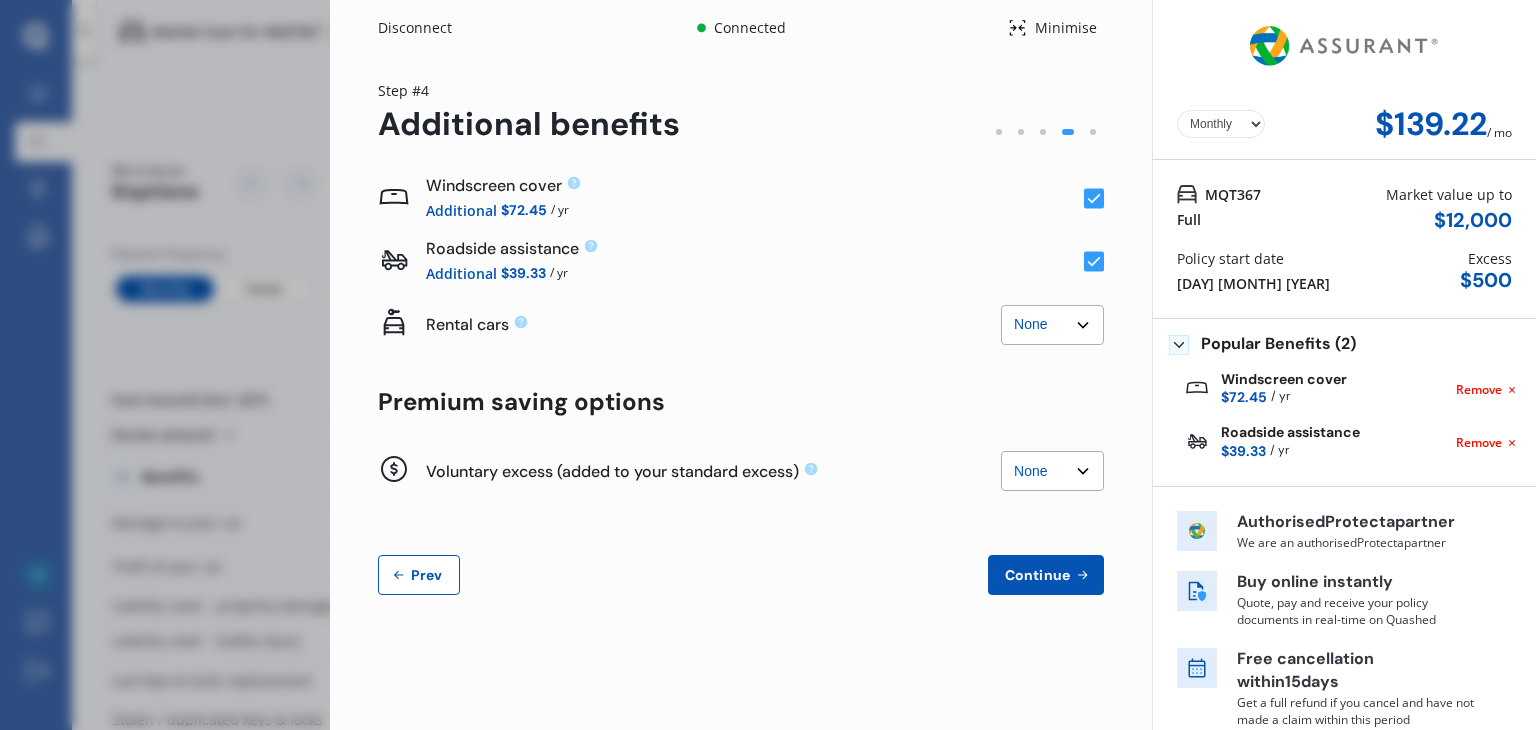click on "None $2,500 $5,000" at bounding box center [1052, 325] 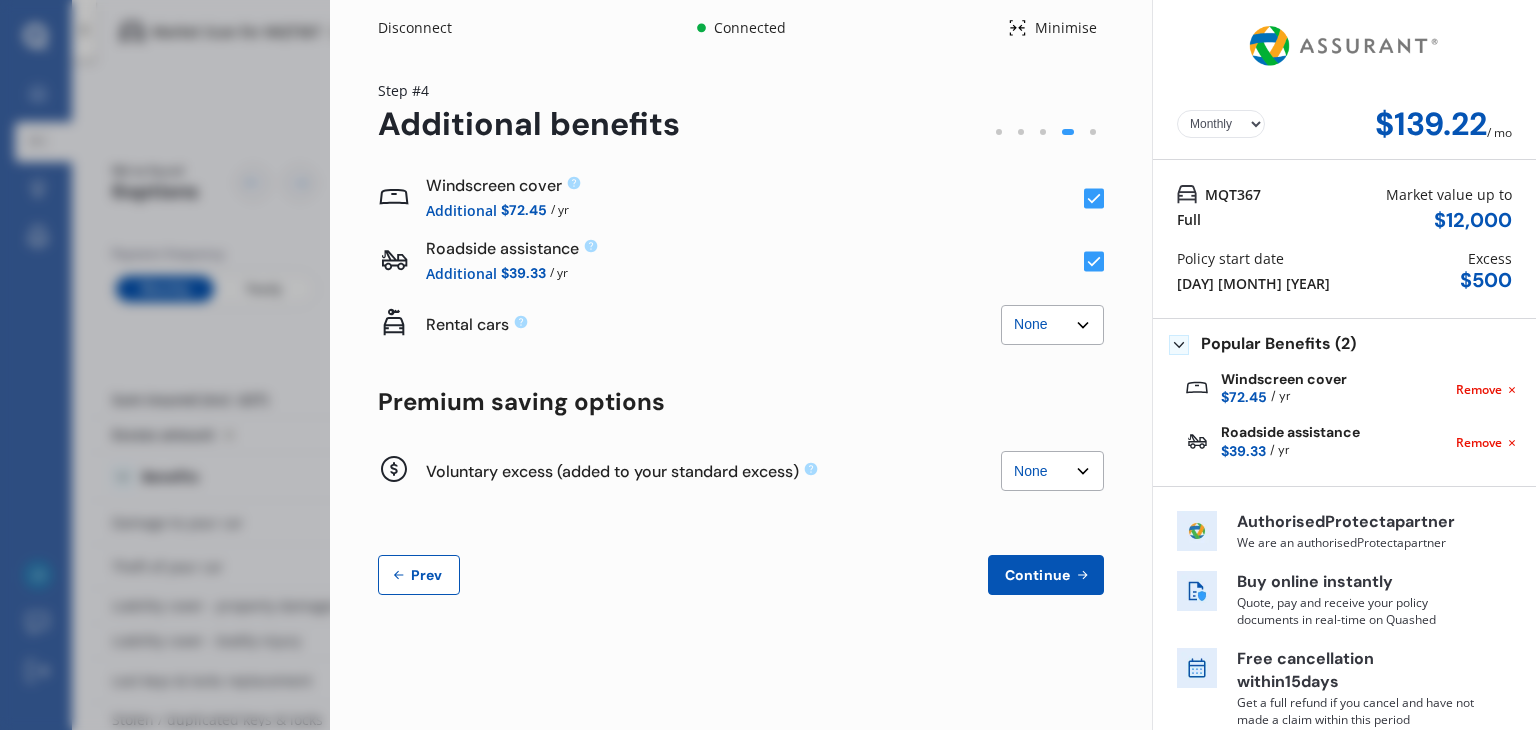click on "None $500 $1,000" at bounding box center [1052, 471] 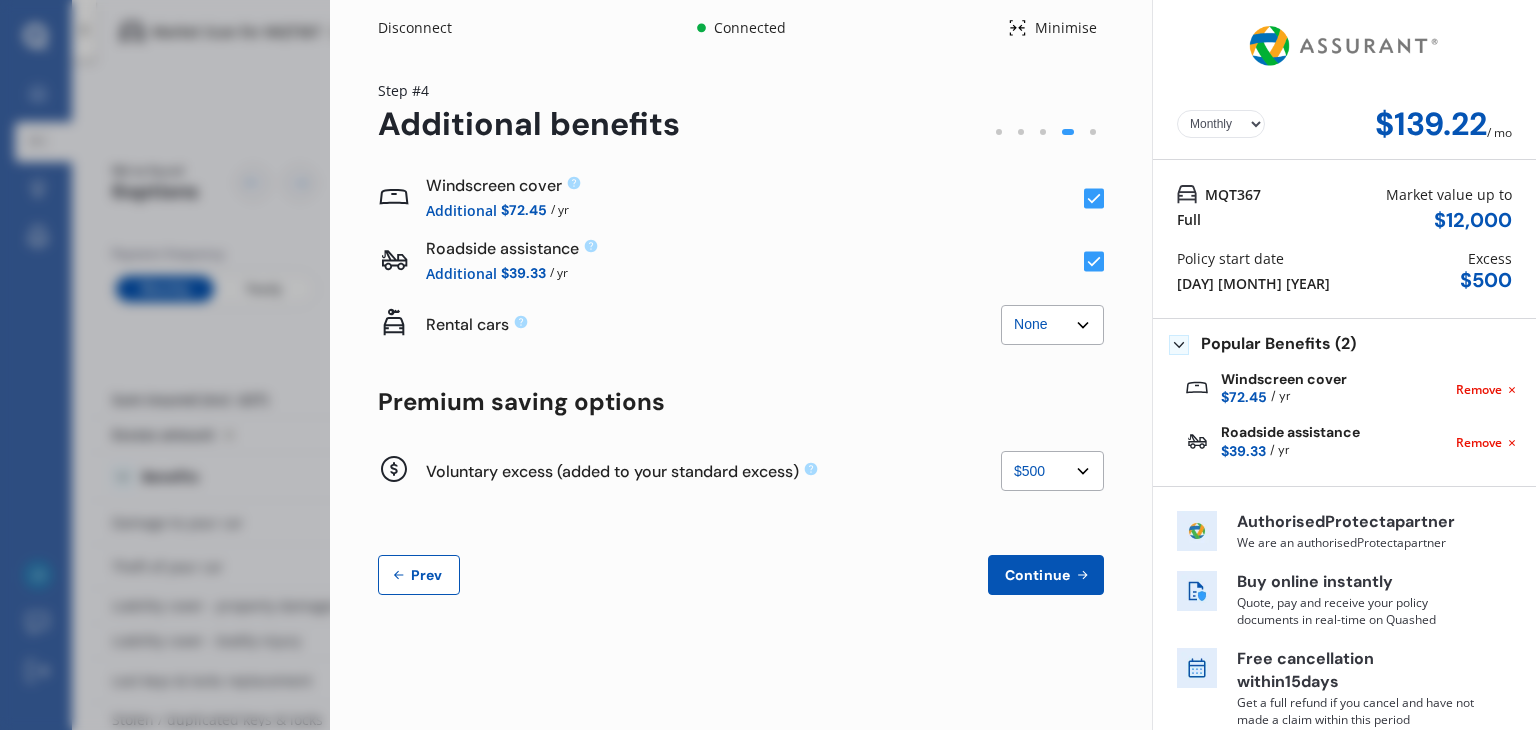 click on "None $500 $1,000" at bounding box center (1052, 471) 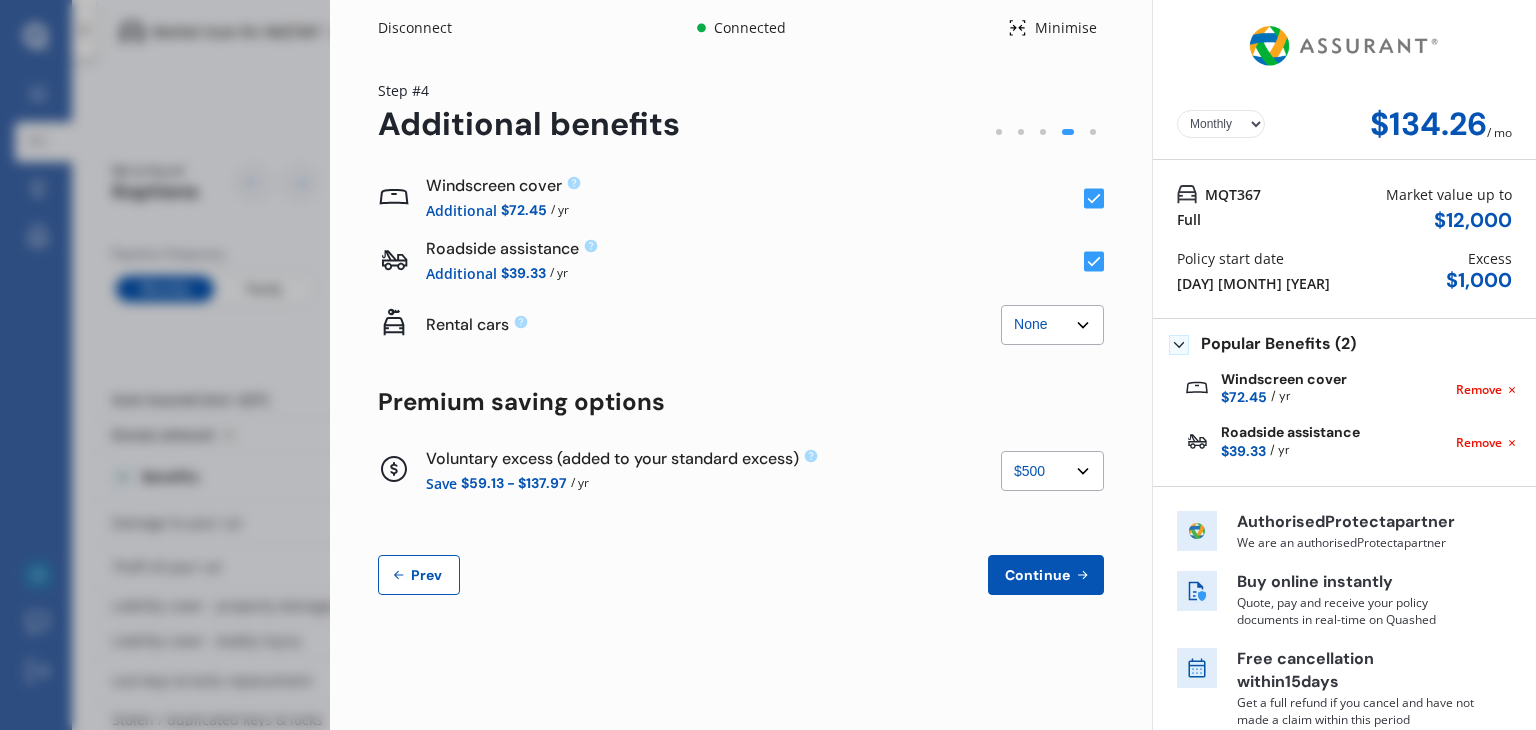 click on "None $500 $1,000" at bounding box center [1052, 471] 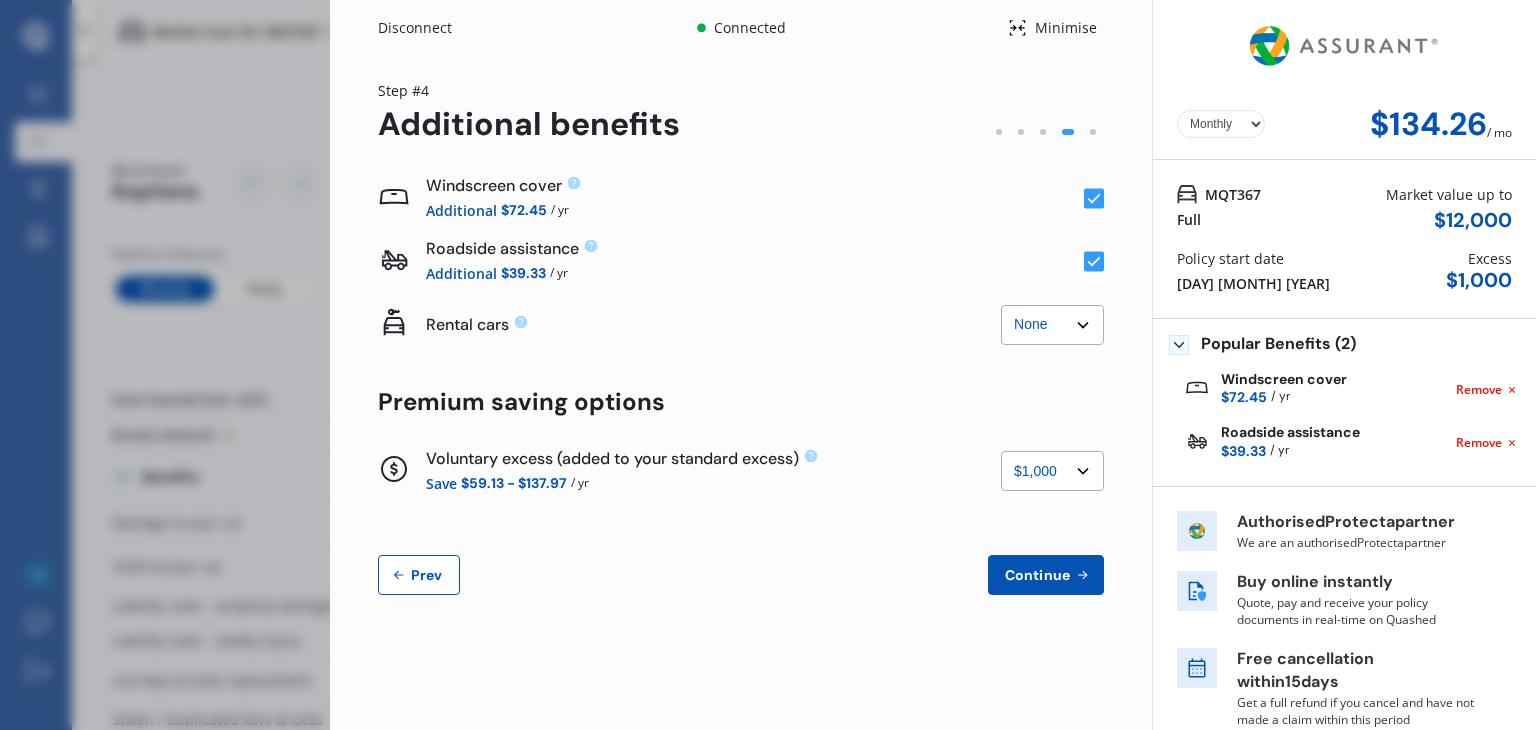 click on "None $500 $1,000" at bounding box center [1052, 471] 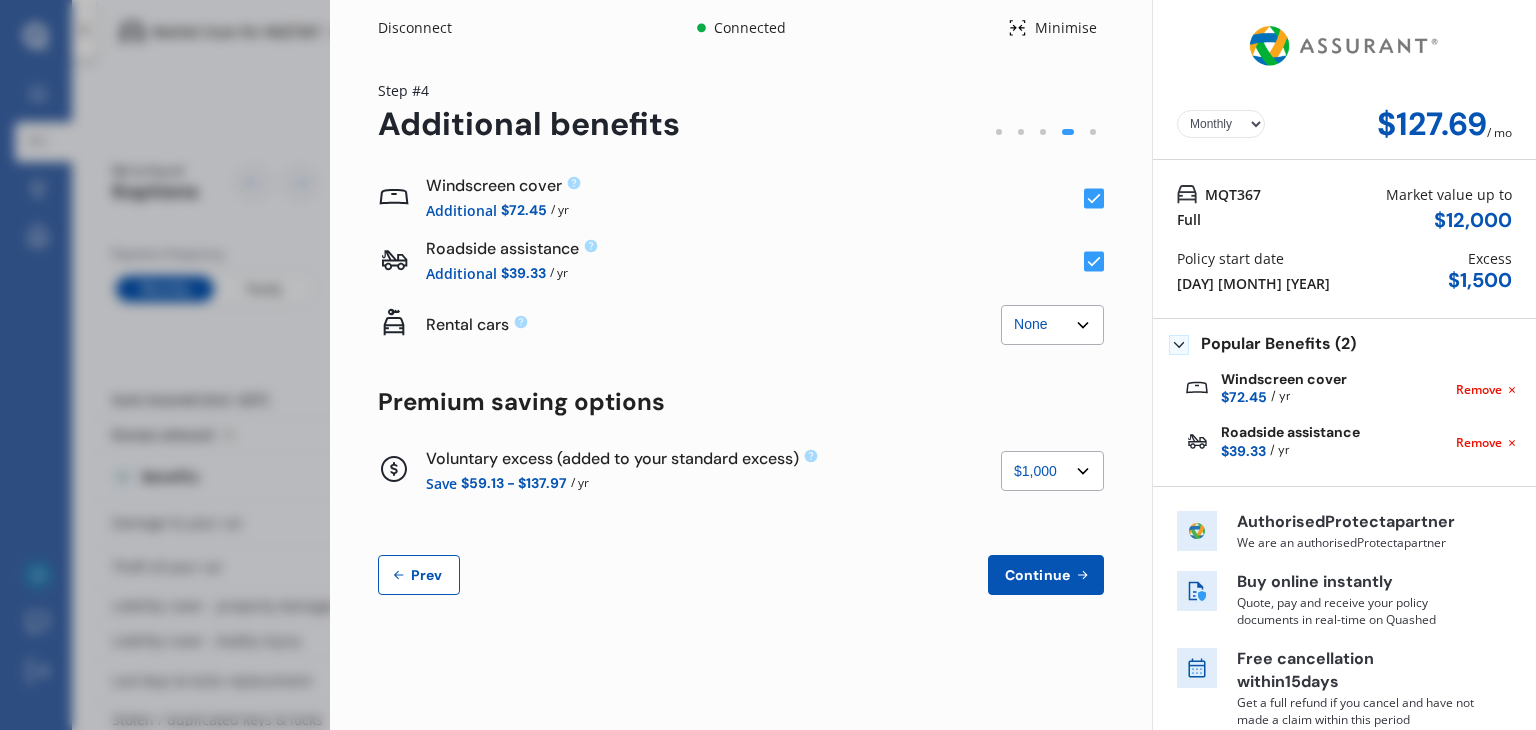 click on "Voluntary excess (added to your standard excess) None $500 $1,000 Save $59.13 - $137.97 / yr None $500 $1,000" at bounding box center (741, 471) 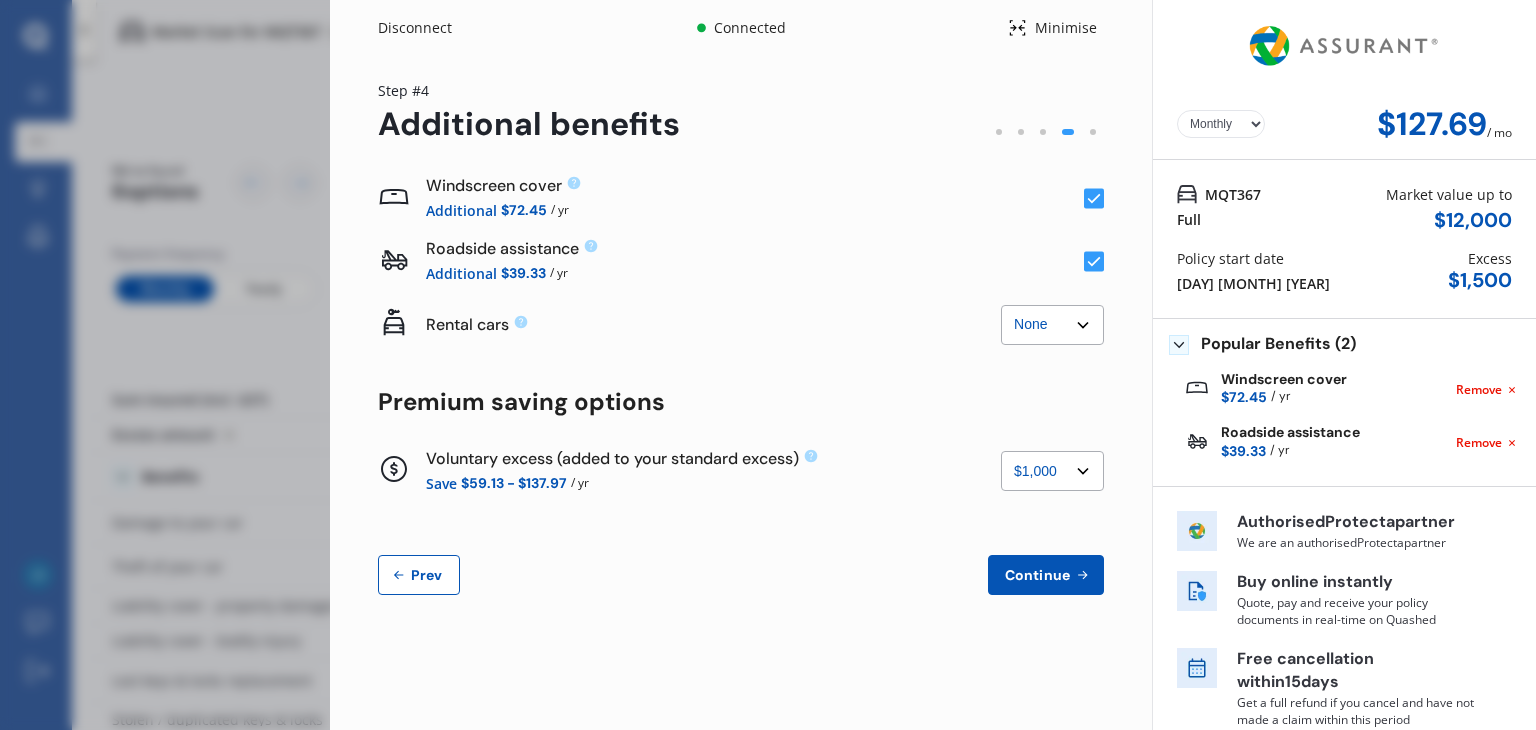 click on "None $500 $1,000" at bounding box center [1052, 471] 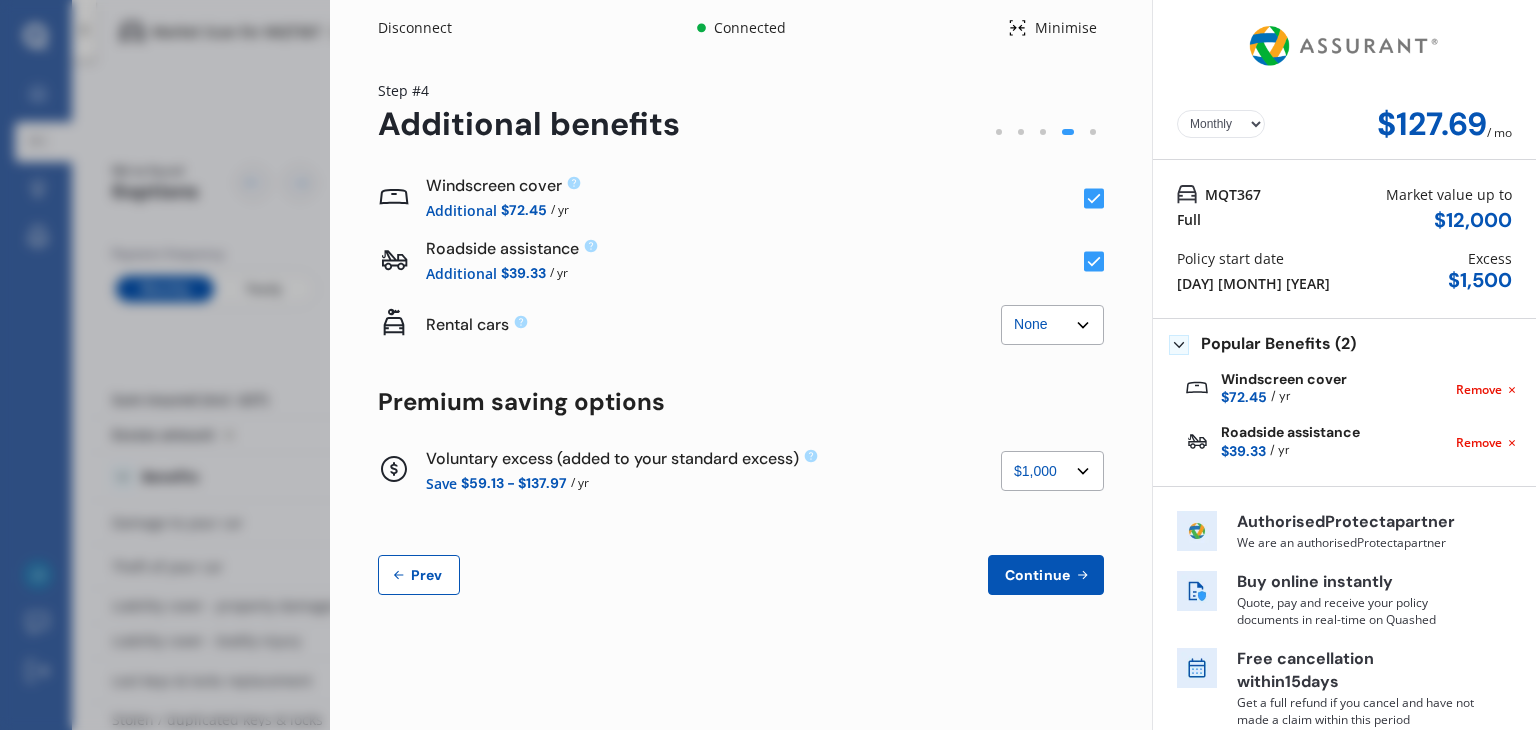 select on "0" 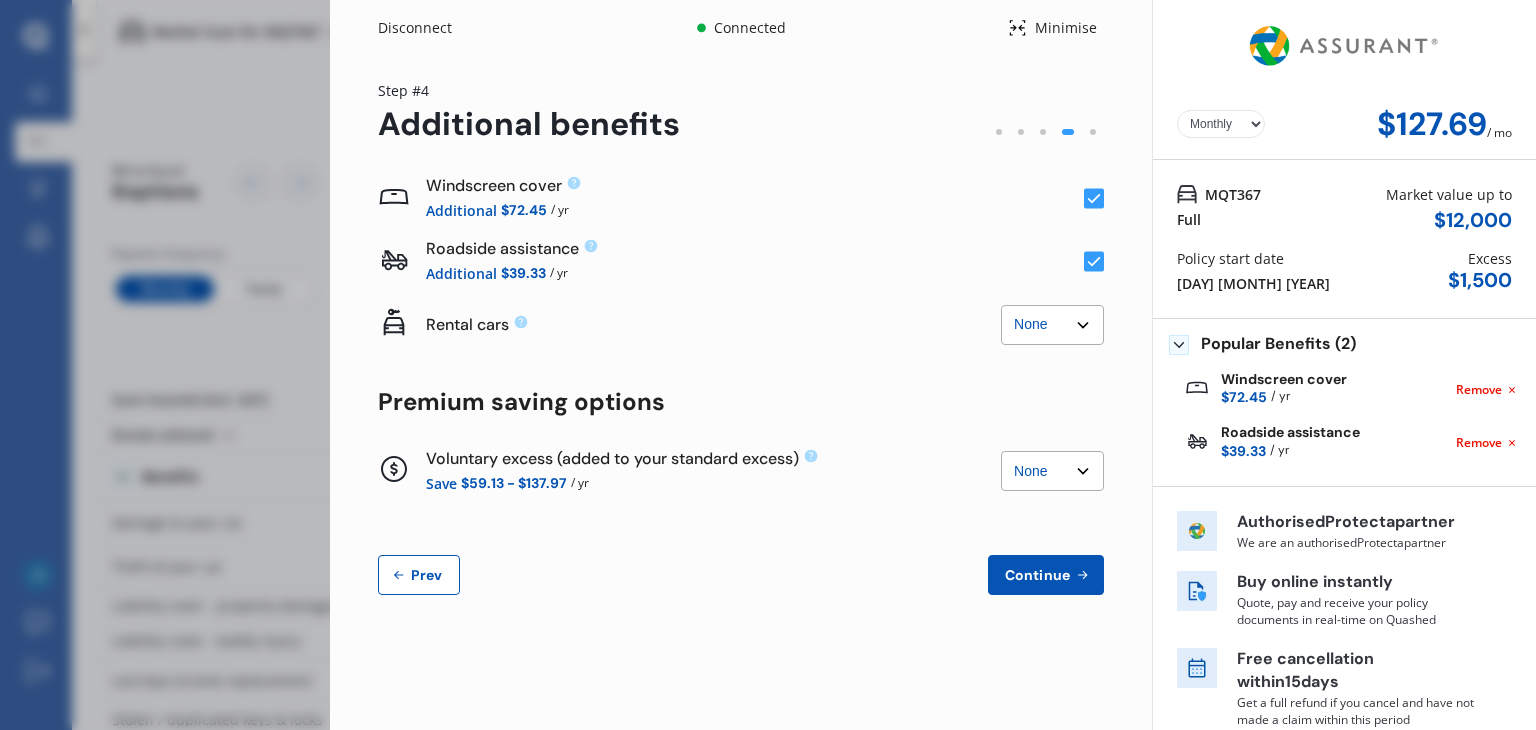 click on "None $500 $1,000" at bounding box center [1052, 471] 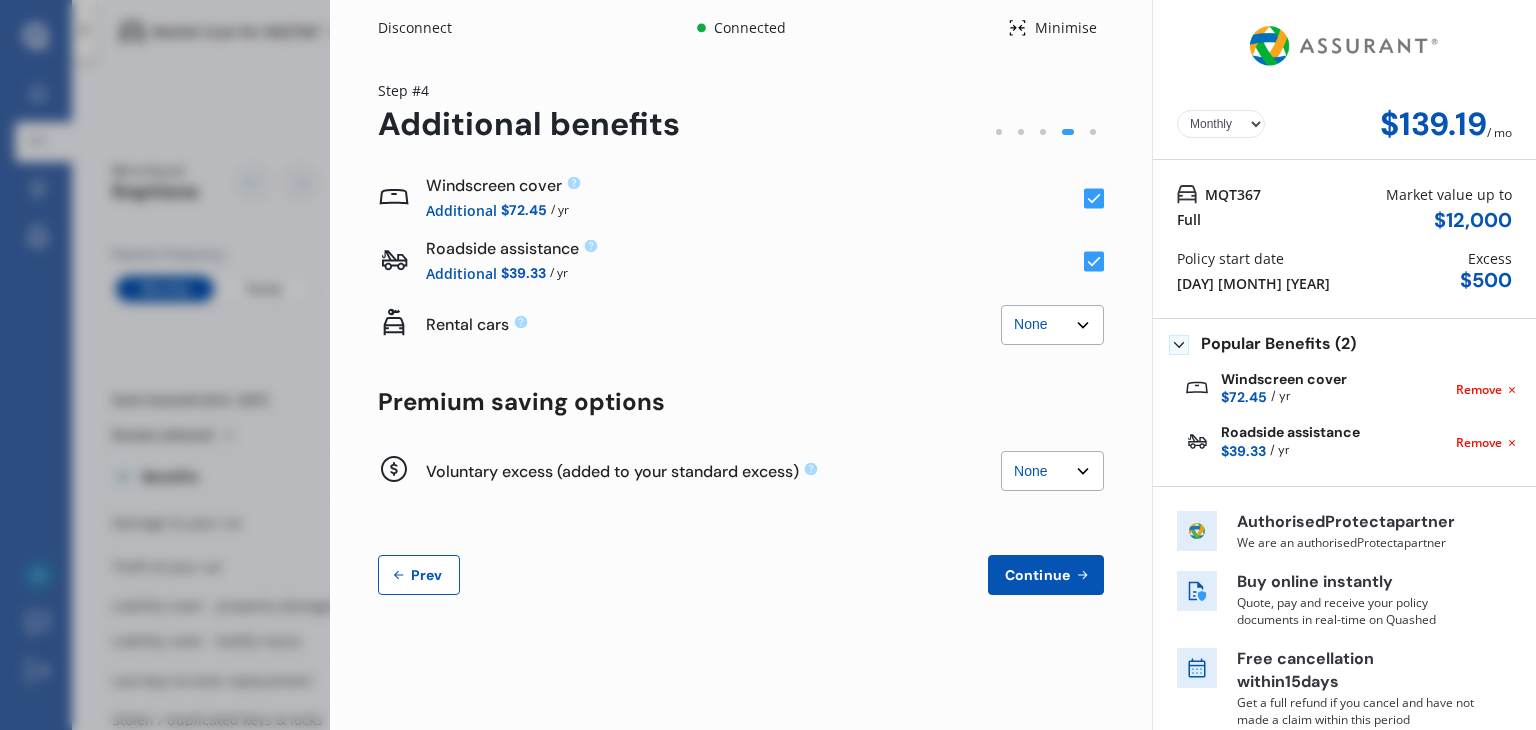 click on "Continue" at bounding box center [1046, 575] 